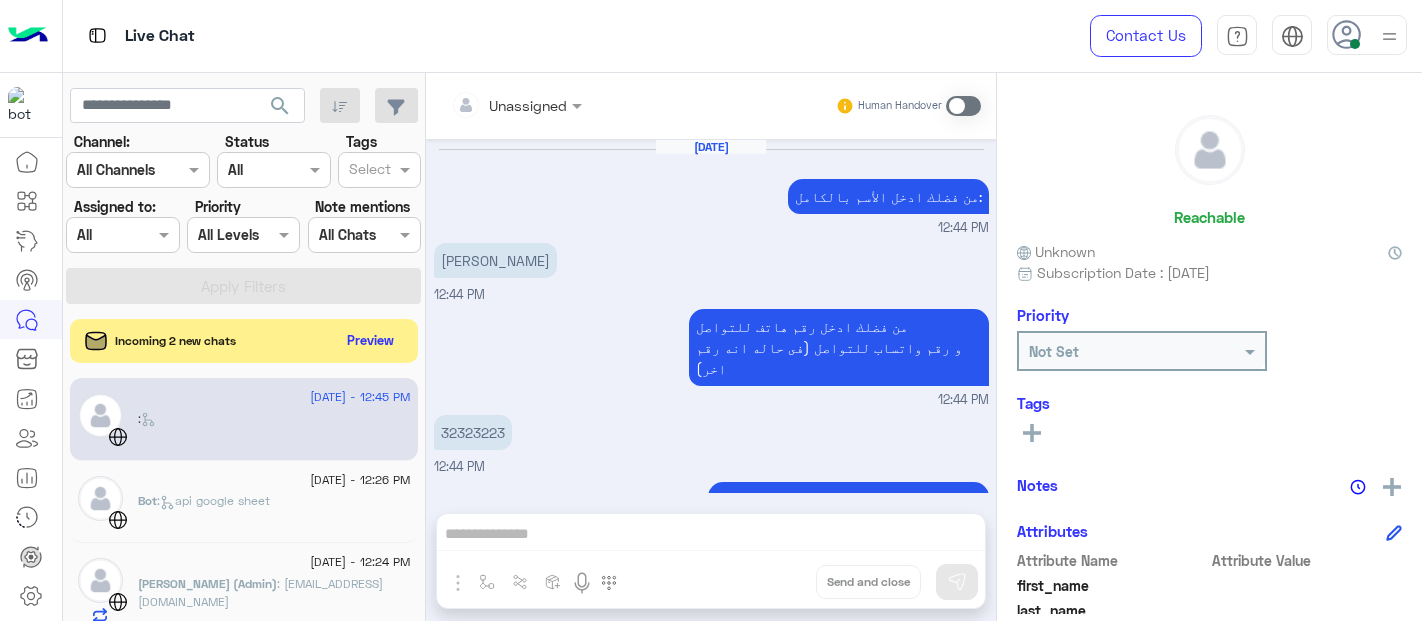 scroll, scrollTop: 0, scrollLeft: 0, axis: both 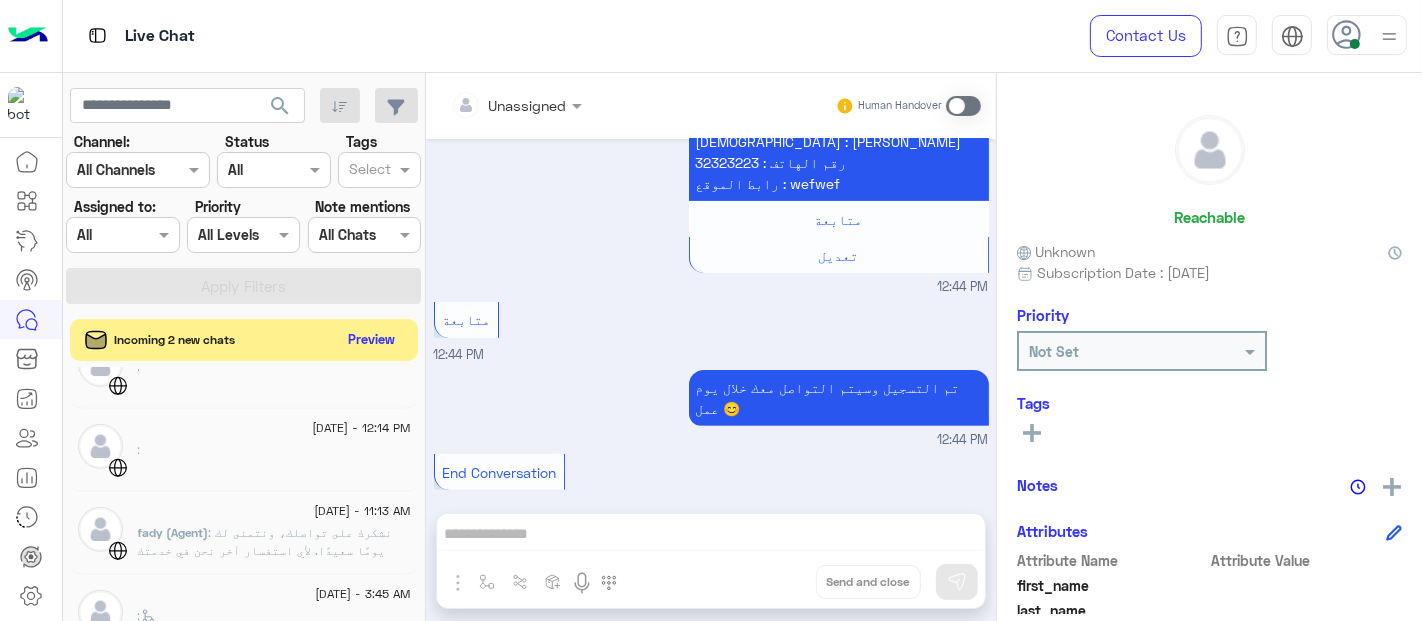 click on "Preview" 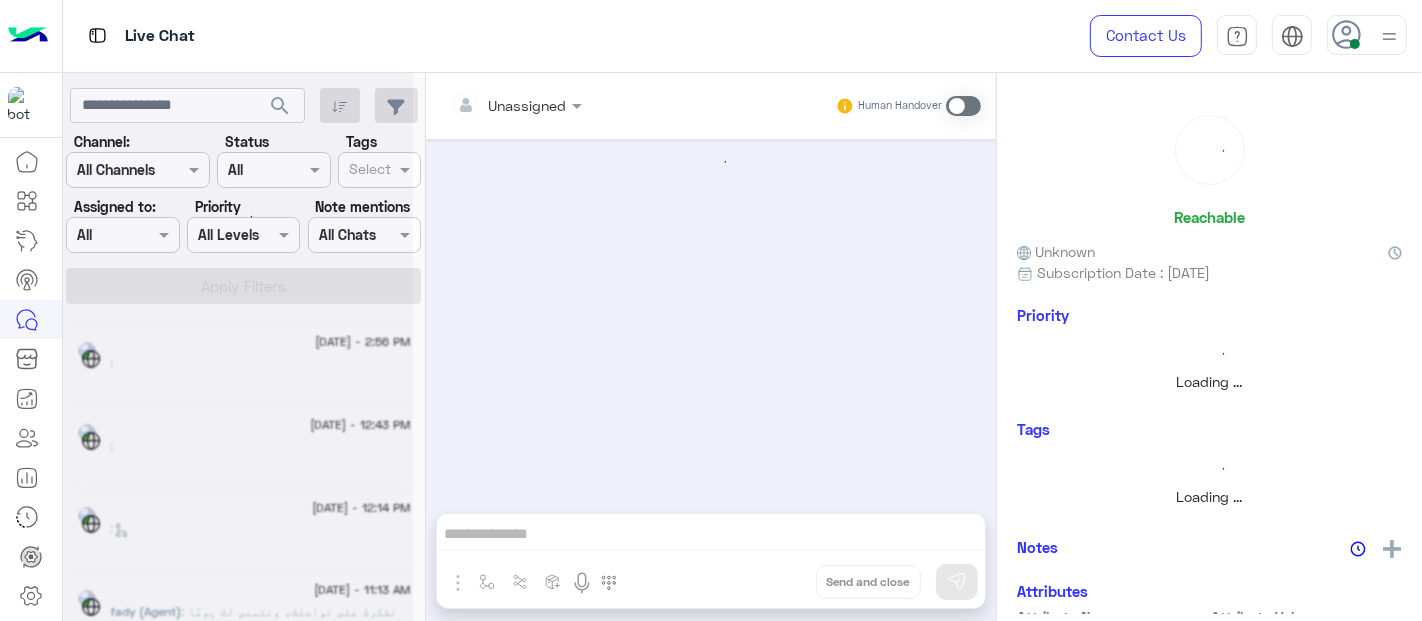 scroll, scrollTop: 0, scrollLeft: 0, axis: both 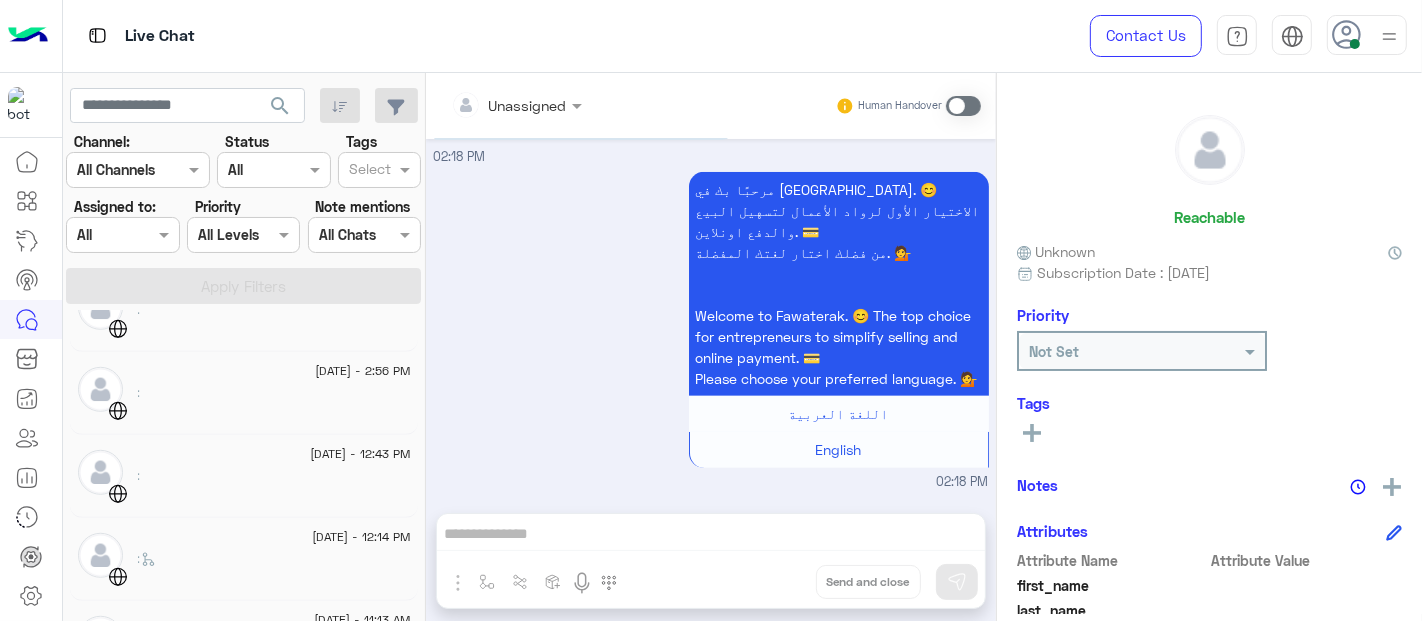 click on ":" 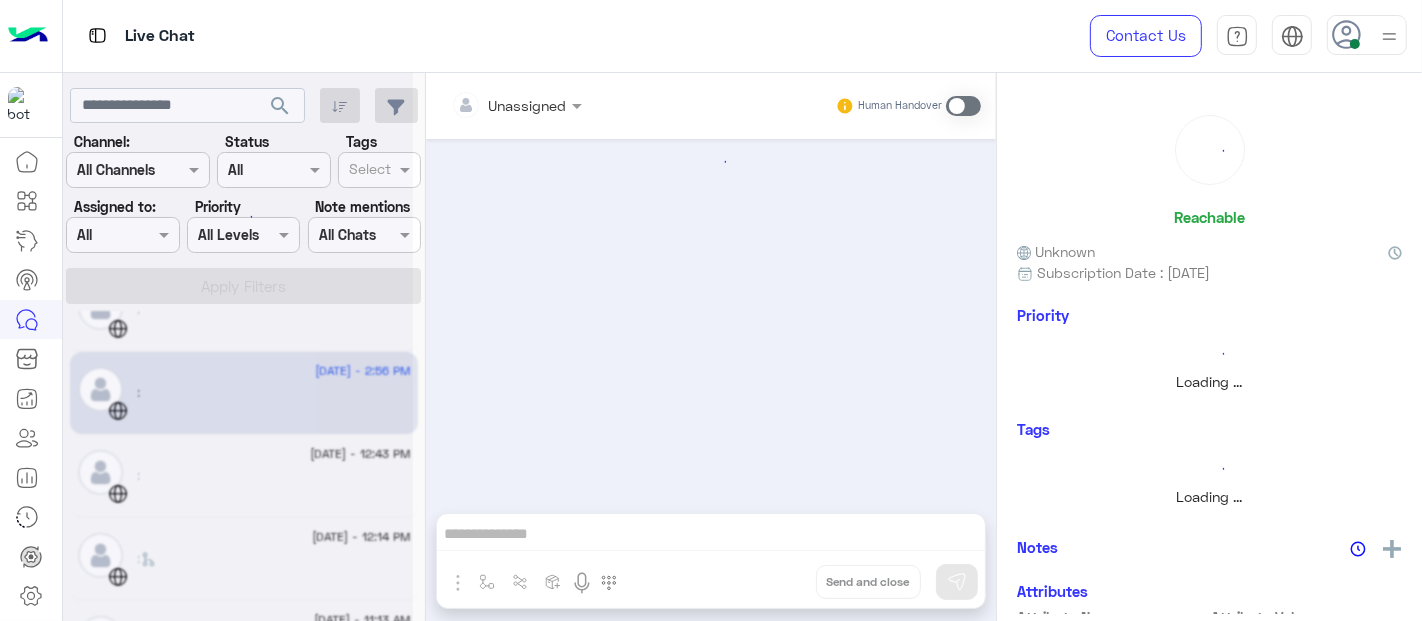 scroll, scrollTop: 0, scrollLeft: 0, axis: both 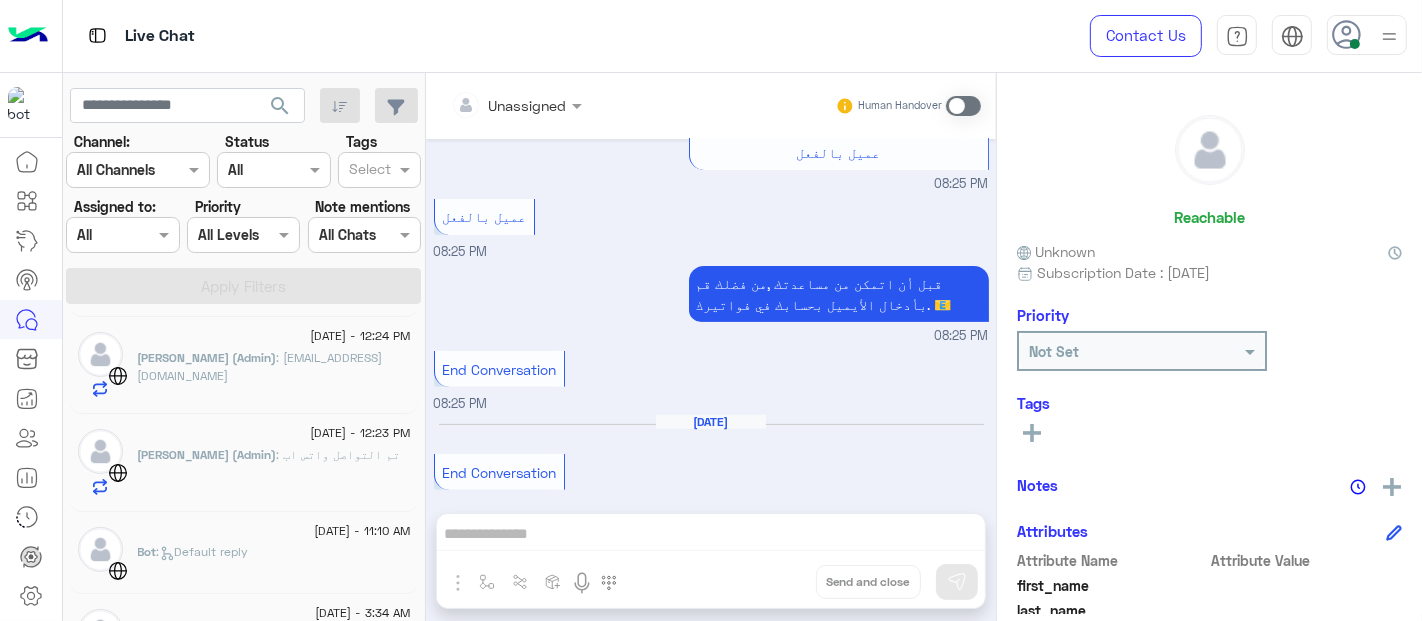 click on "[PERSON_NAME] (Admin)  : تم التواصل واتس اب" 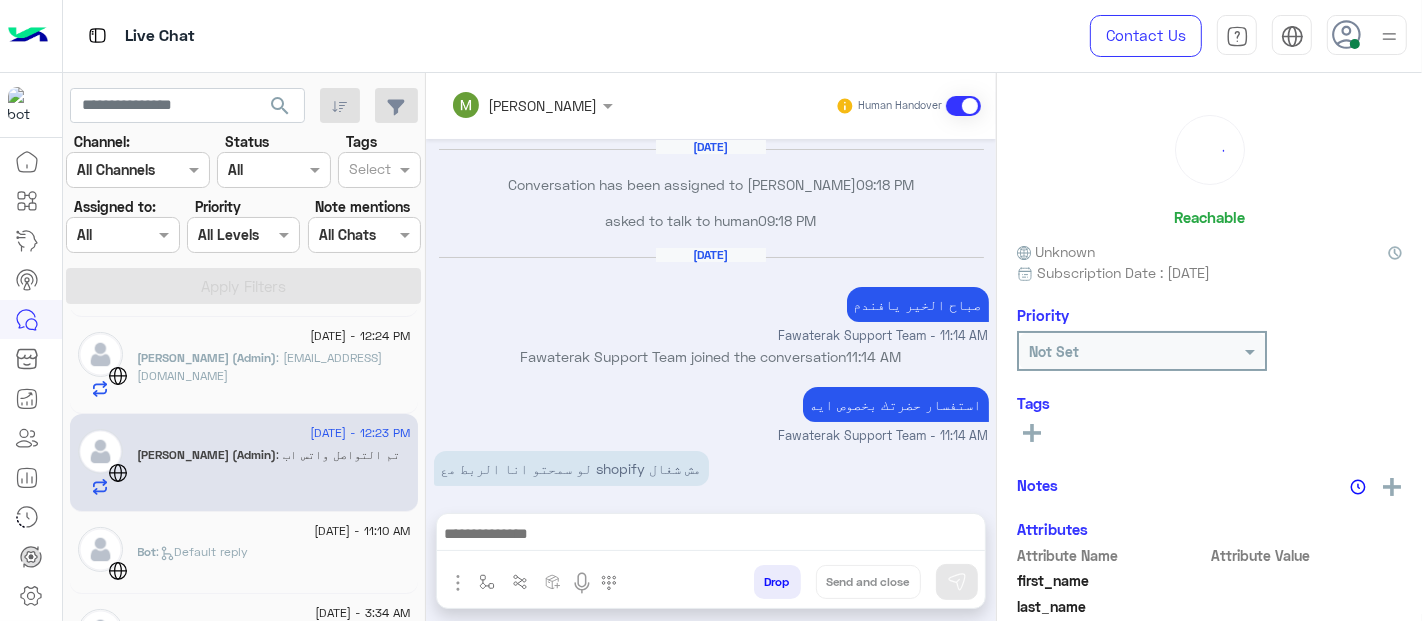 scroll, scrollTop: 251, scrollLeft: 0, axis: vertical 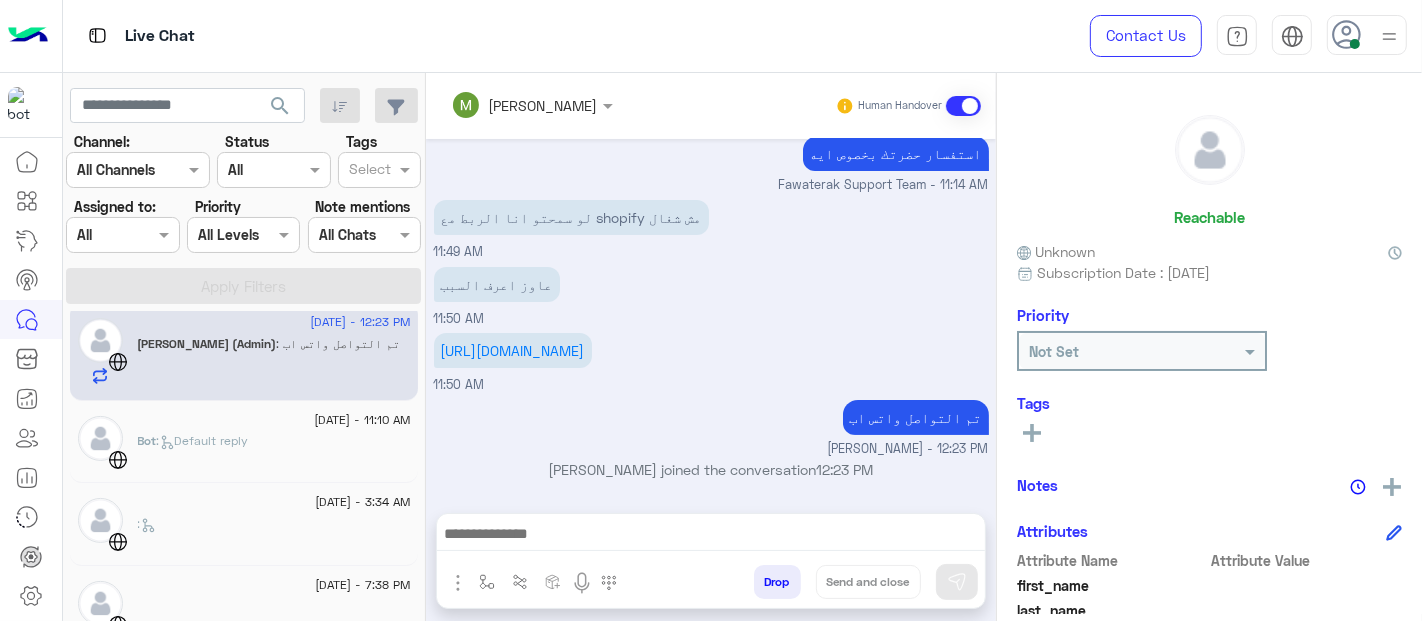 click on "Bot :   Default reply" 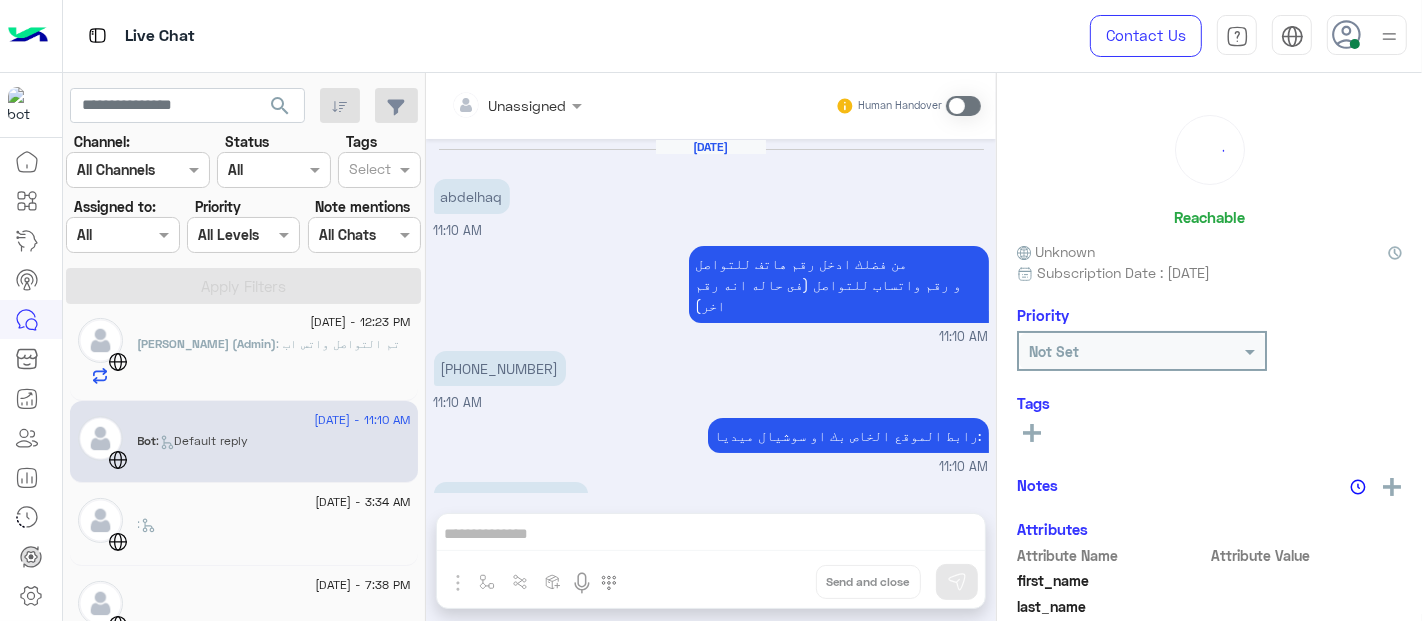 scroll, scrollTop: 790, scrollLeft: 0, axis: vertical 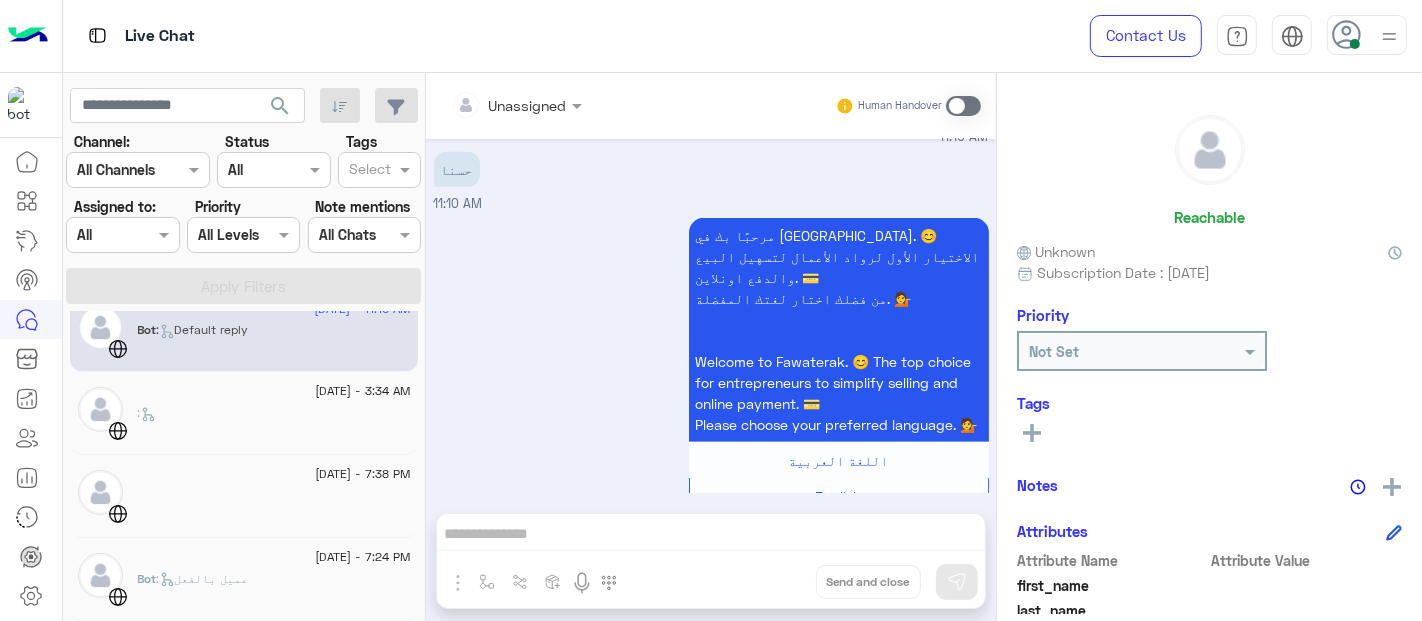 click on ":" 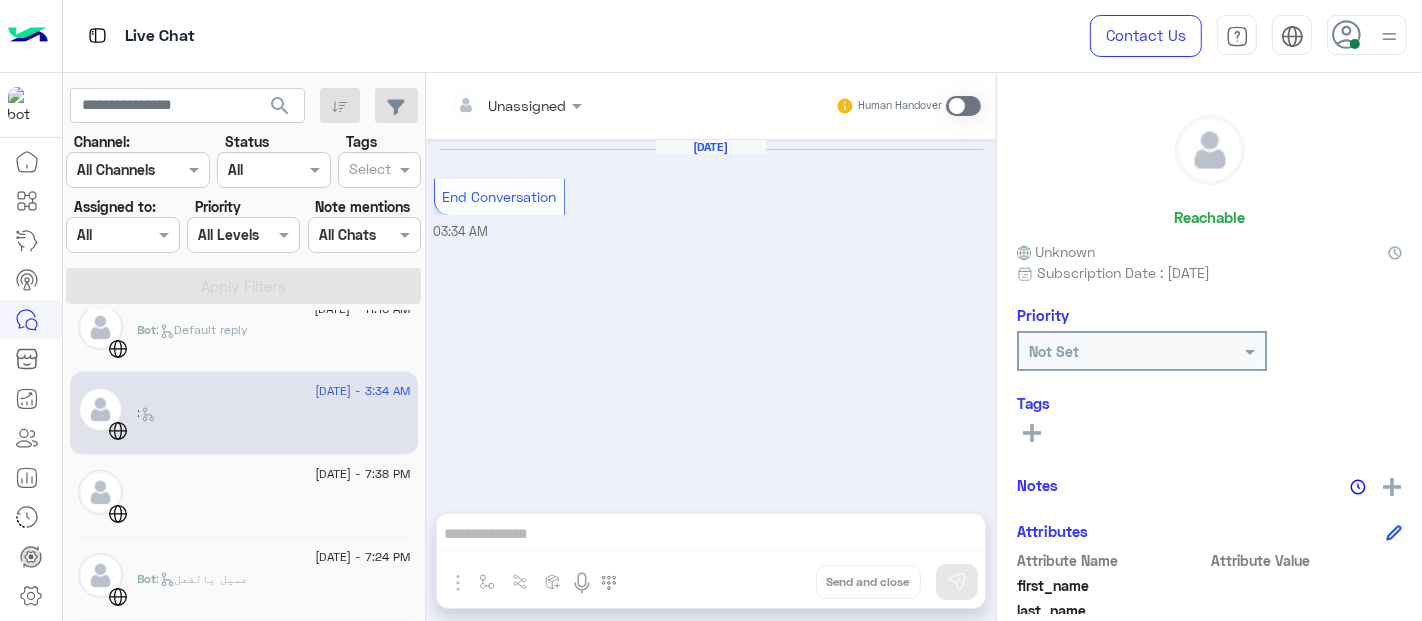 scroll, scrollTop: 666, scrollLeft: 0, axis: vertical 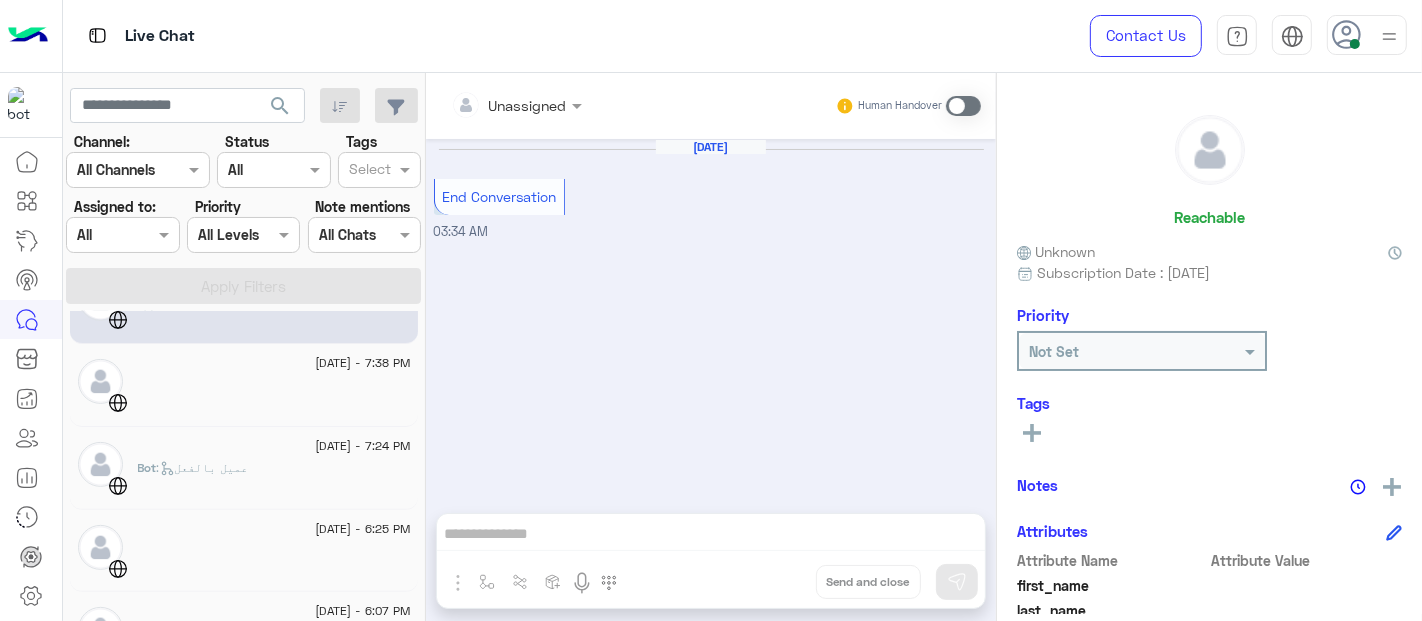 click 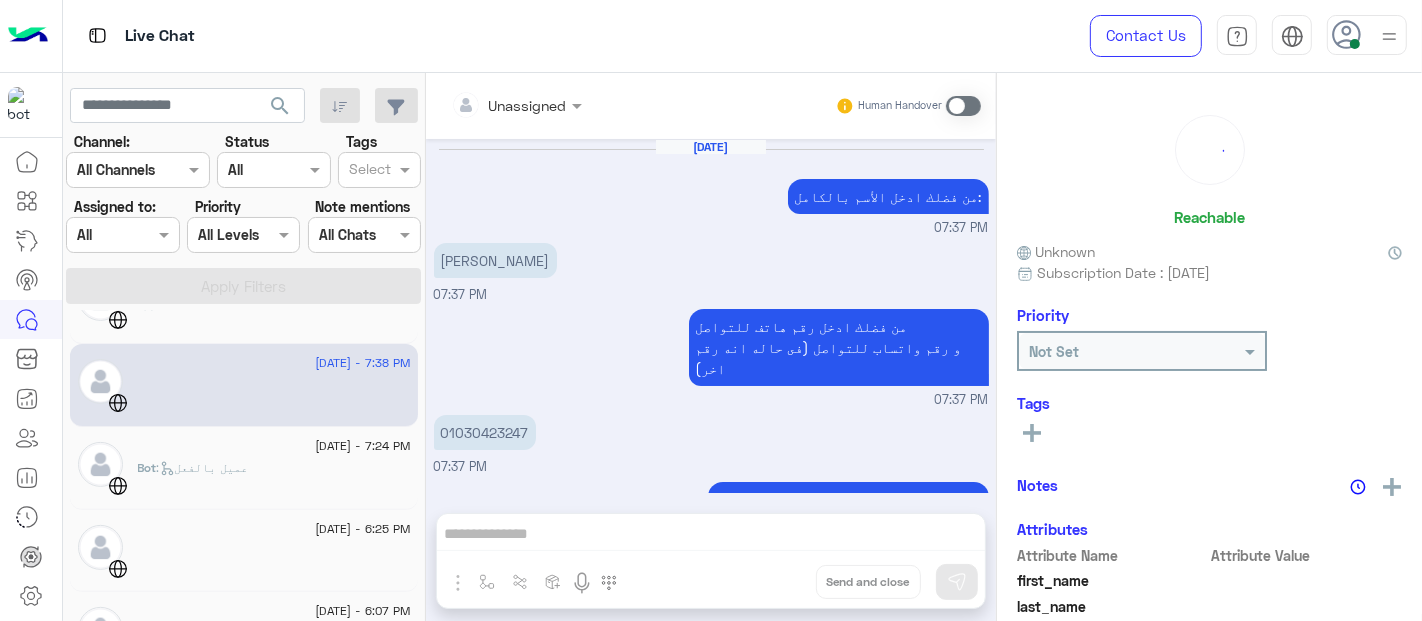 scroll, scrollTop: 572, scrollLeft: 0, axis: vertical 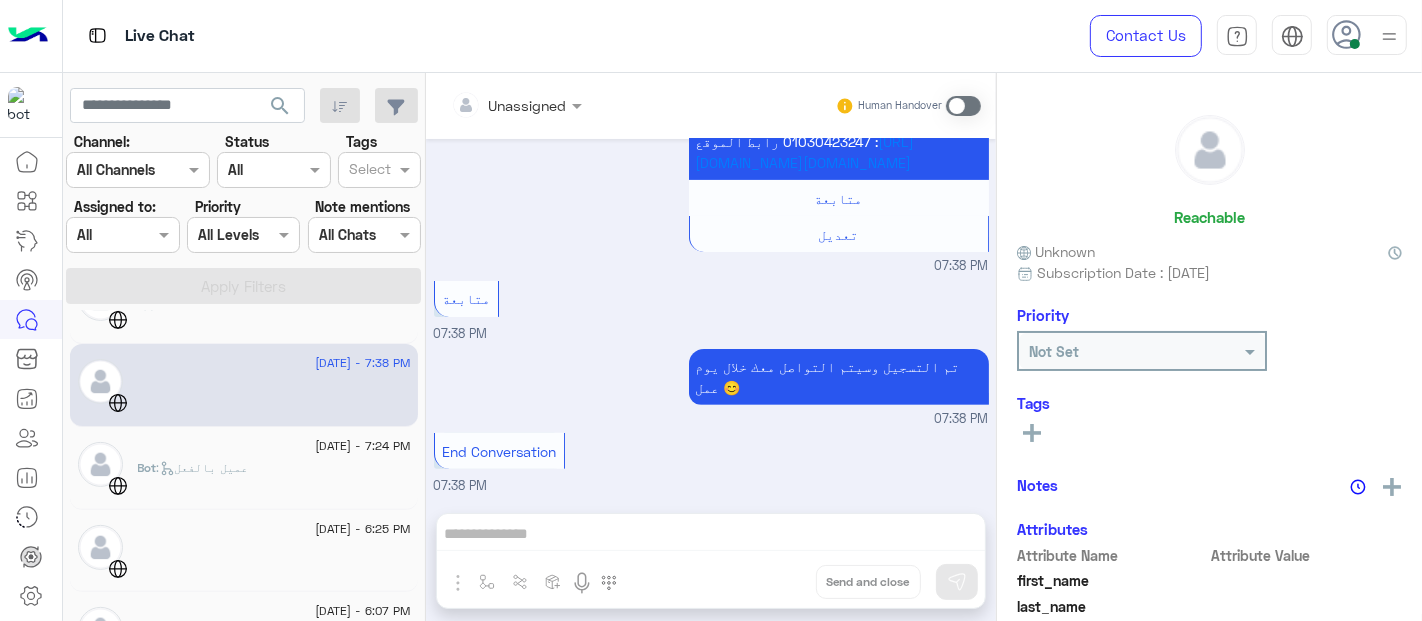 click on "Bot :   عميل بالفعل" 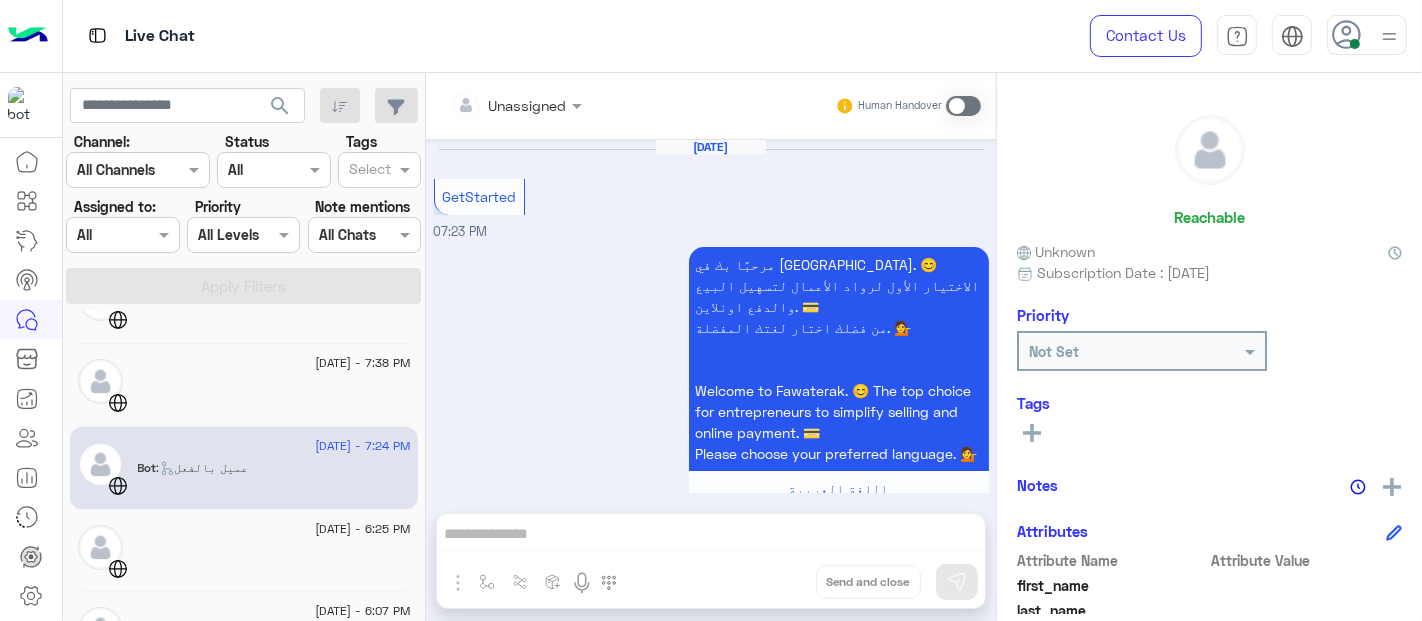 scroll, scrollTop: 797, scrollLeft: 0, axis: vertical 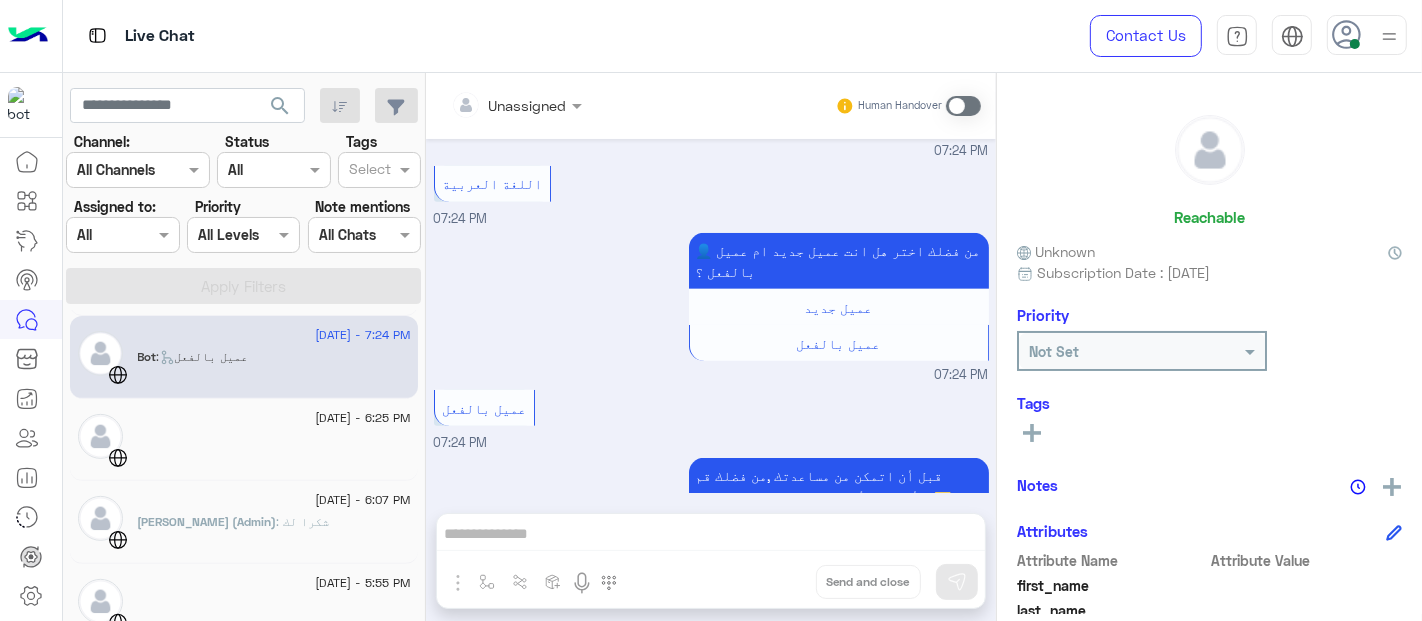 click 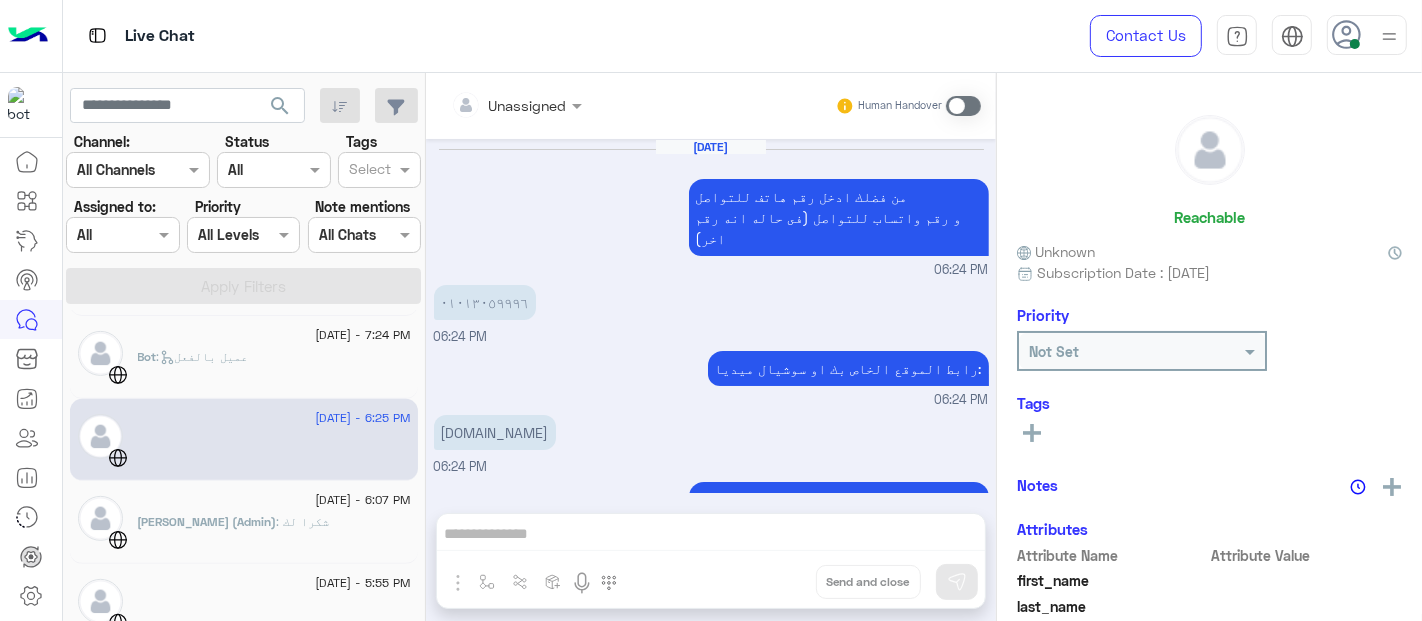 scroll, scrollTop: 791, scrollLeft: 0, axis: vertical 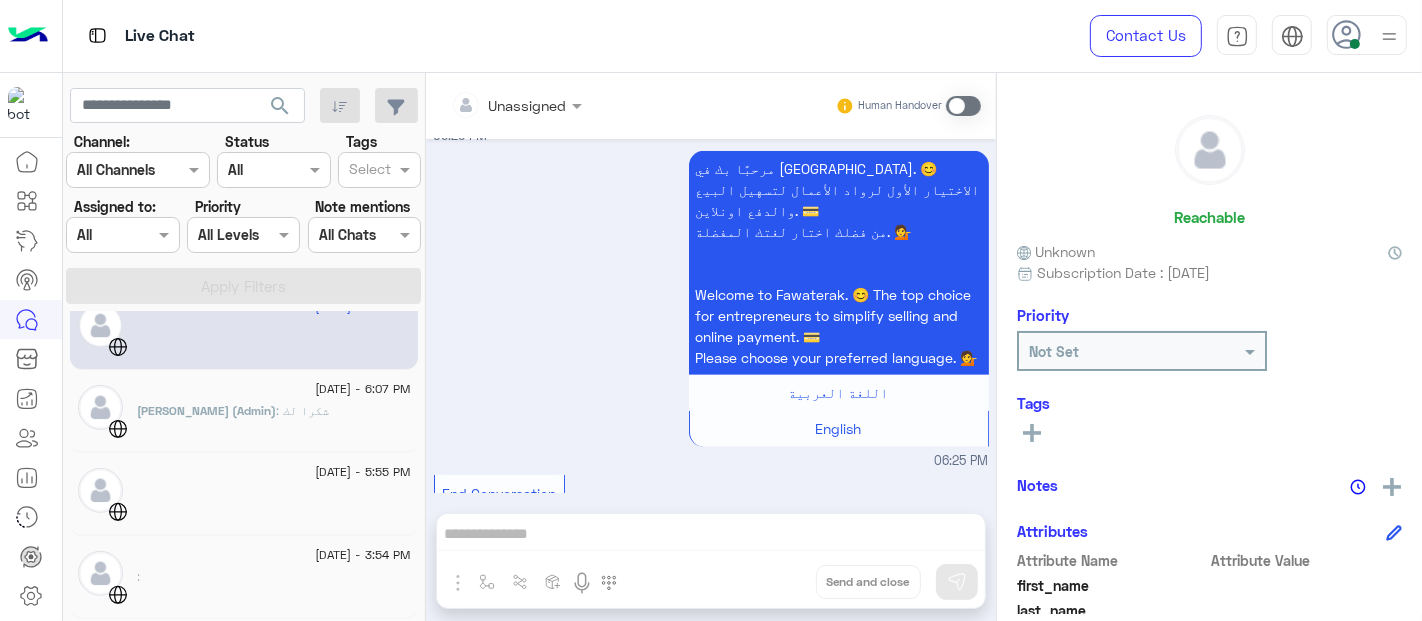 click on "[PERSON_NAME] (Admin)  : شكرا لك" 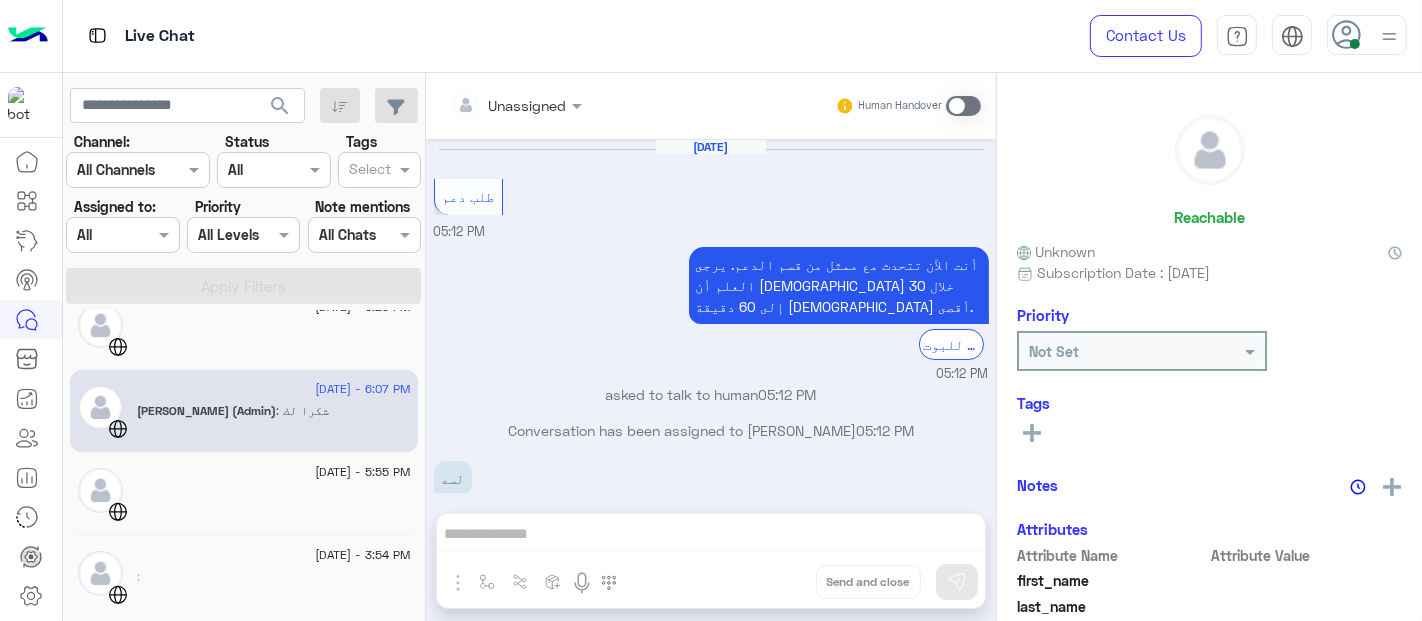 scroll, scrollTop: 315, scrollLeft: 0, axis: vertical 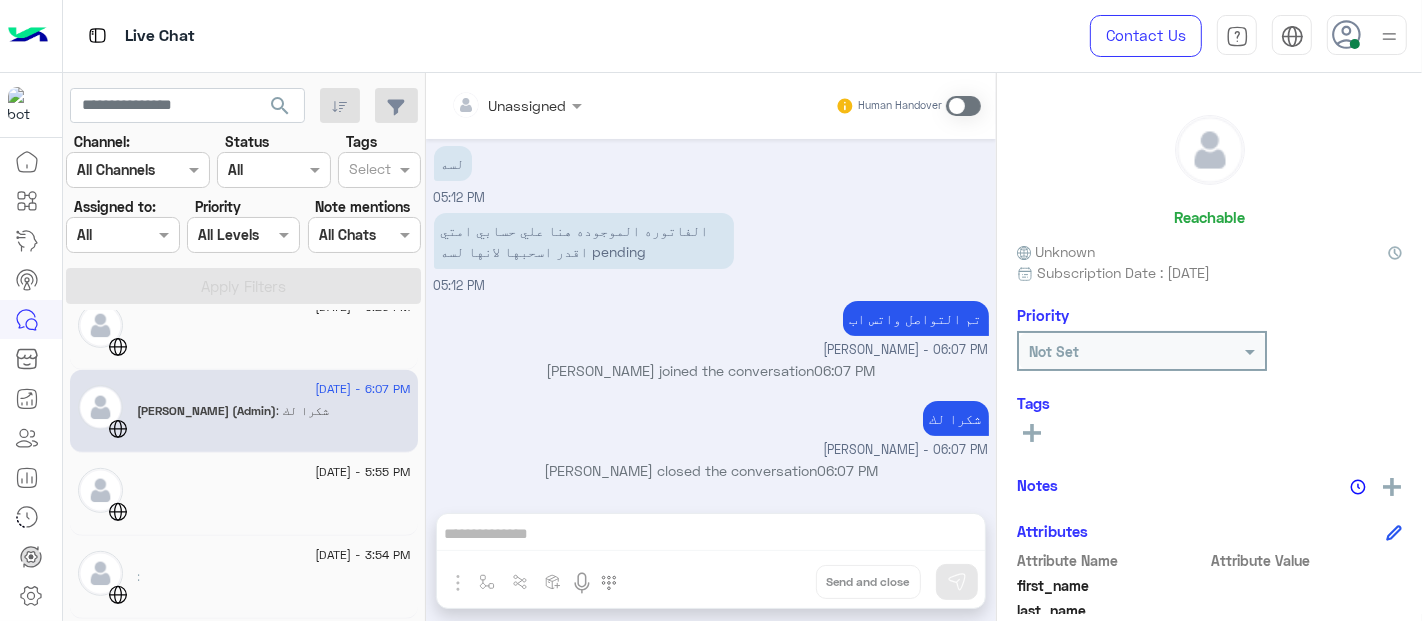 click on "[DATE] - 5:55 PM" 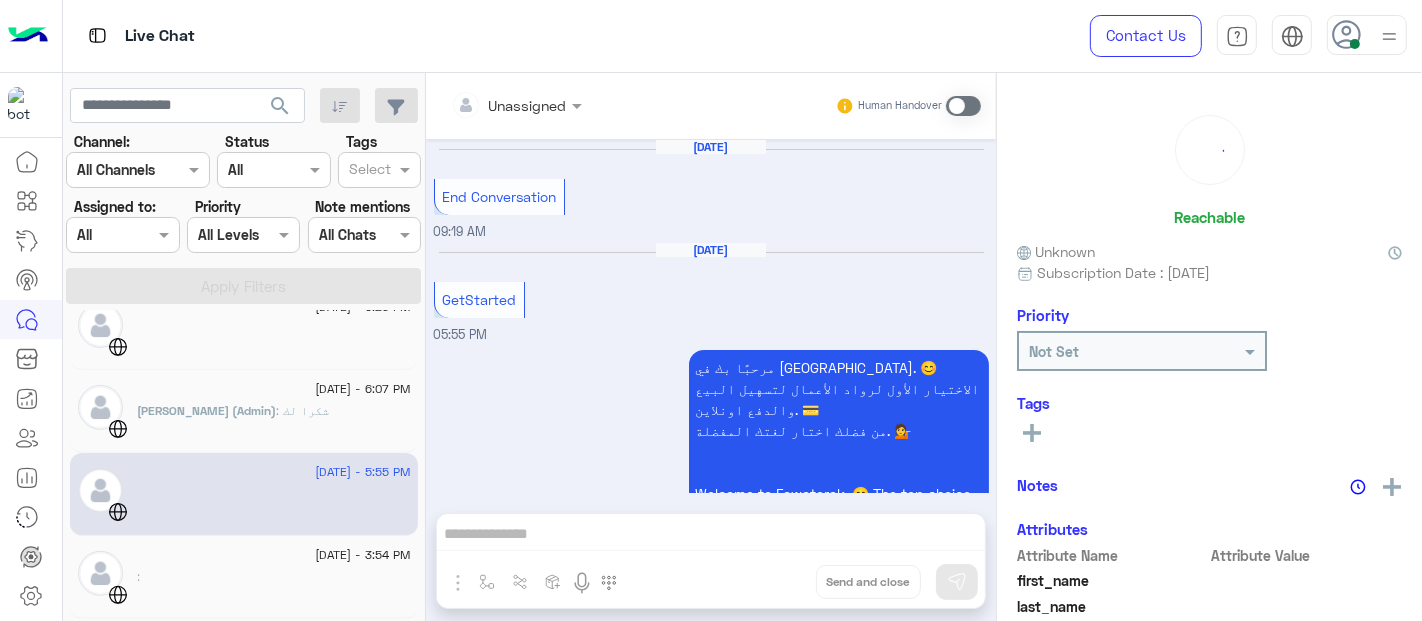 scroll, scrollTop: 597, scrollLeft: 0, axis: vertical 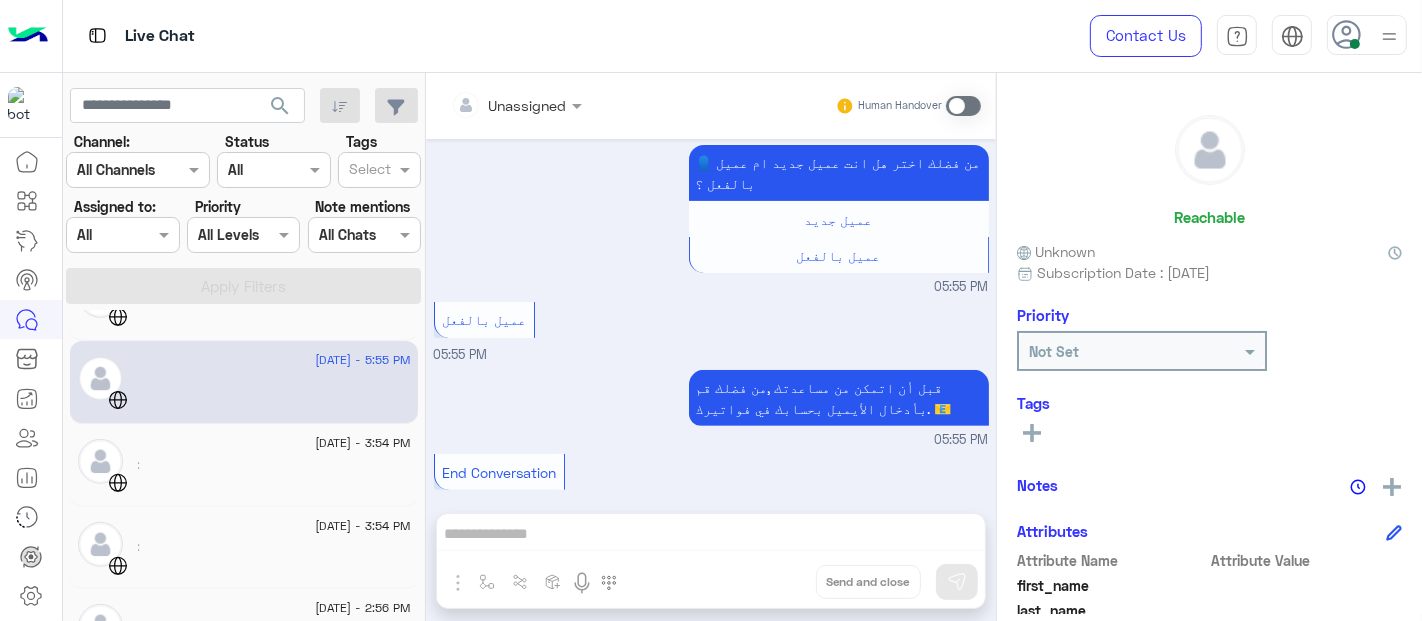 click on "[DATE] - 3:54 PM" 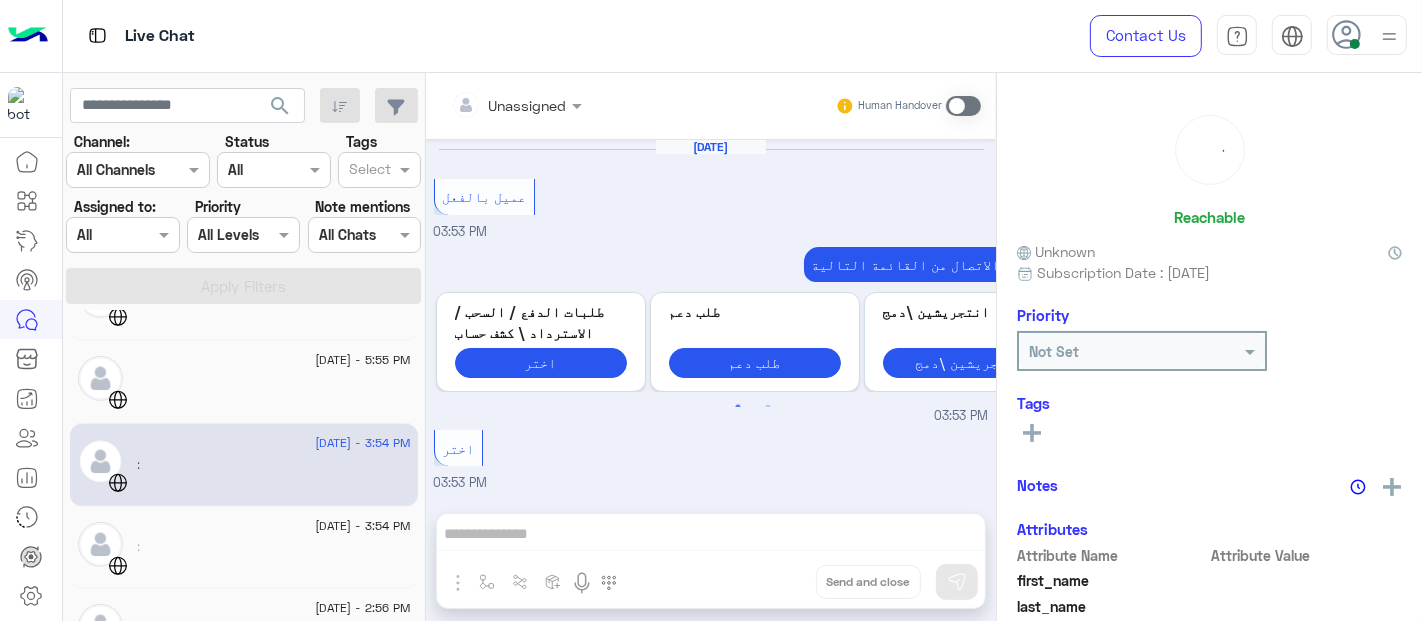 scroll, scrollTop: 551, scrollLeft: 0, axis: vertical 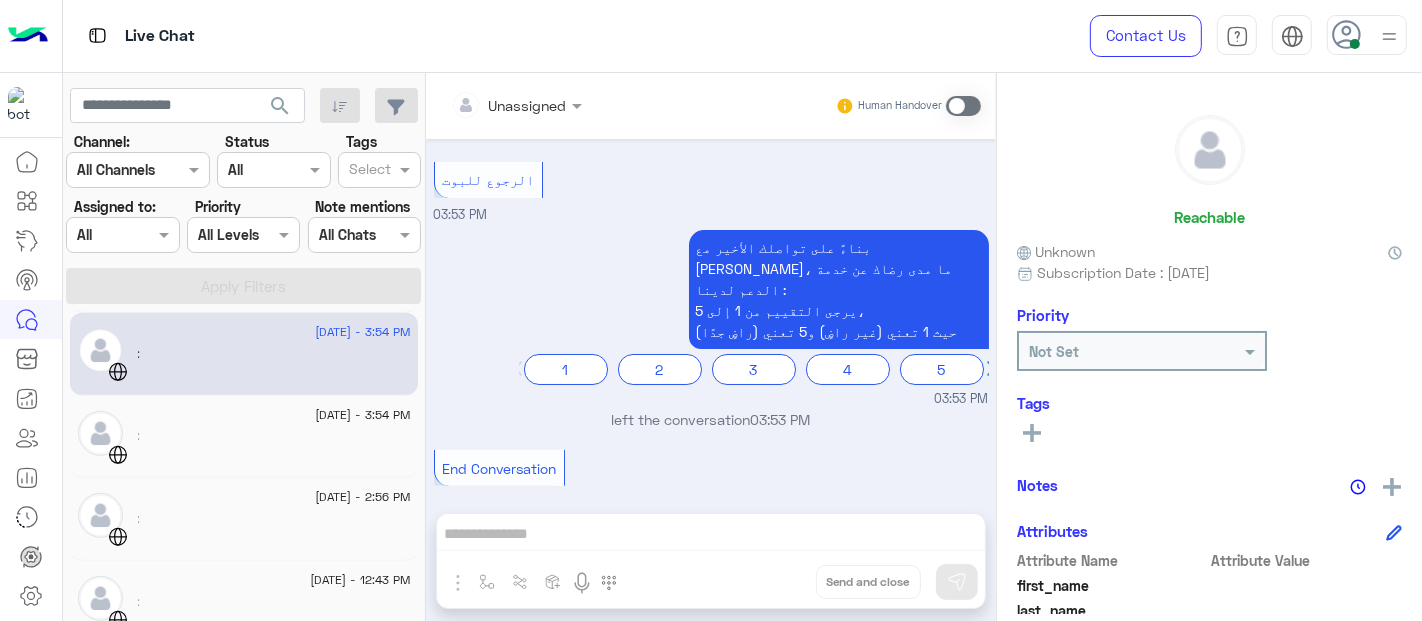 click on ":" 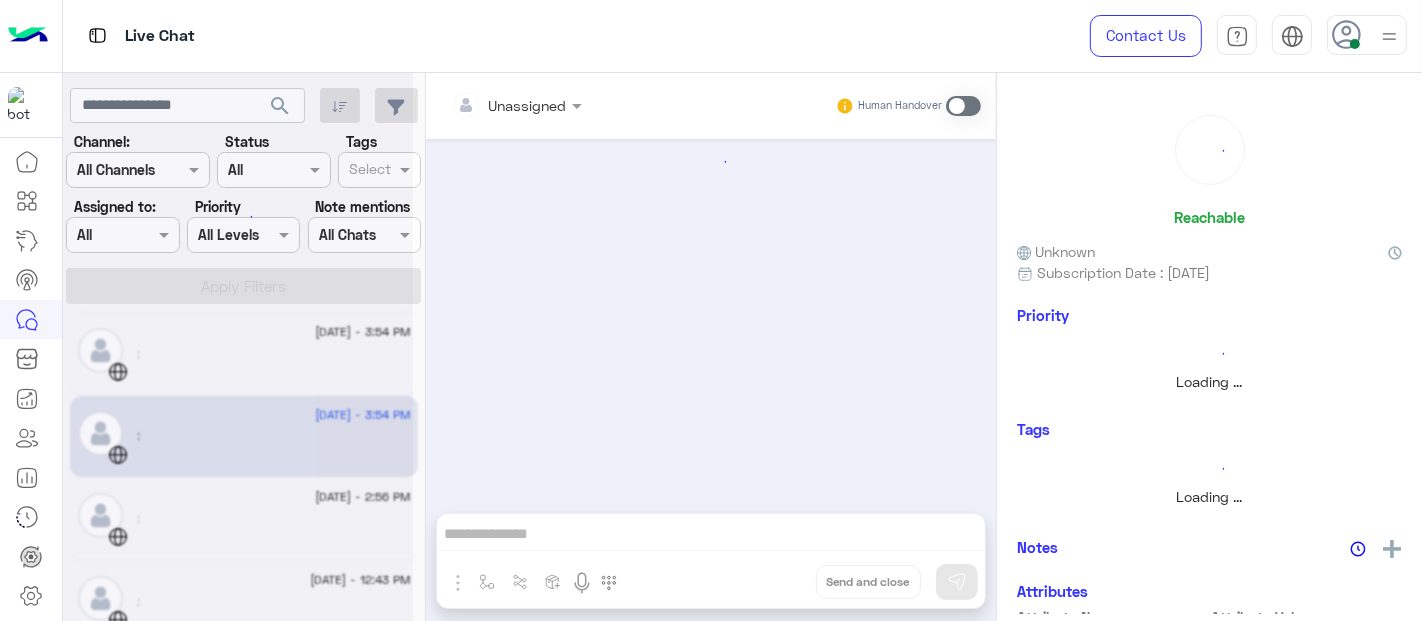 scroll, scrollTop: 0, scrollLeft: 0, axis: both 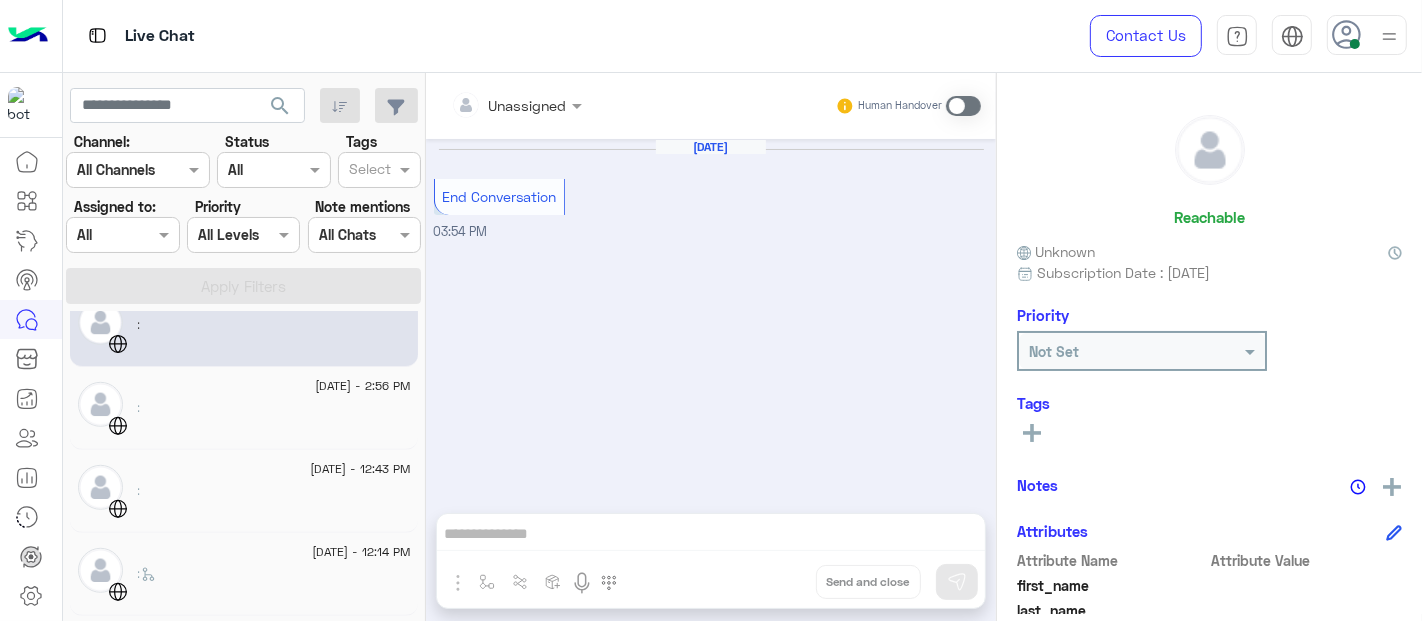click on "[DATE] - 2:56 PM     :" 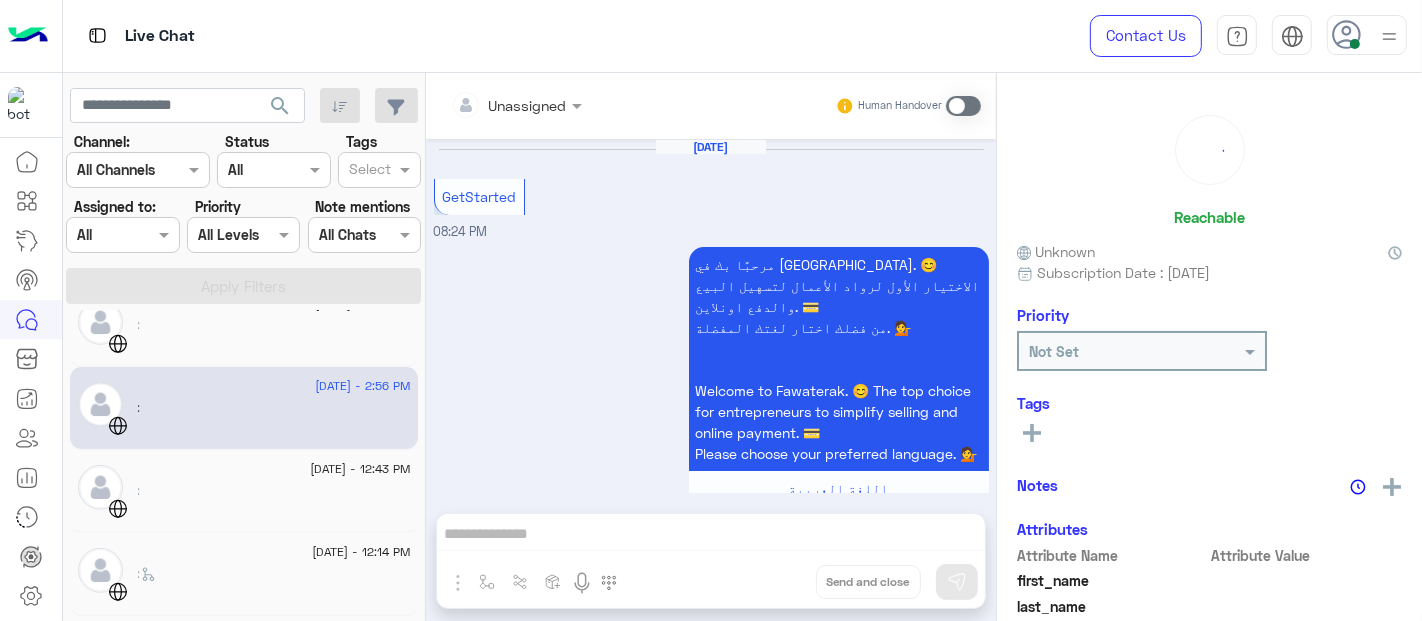 scroll, scrollTop: 597, scrollLeft: 0, axis: vertical 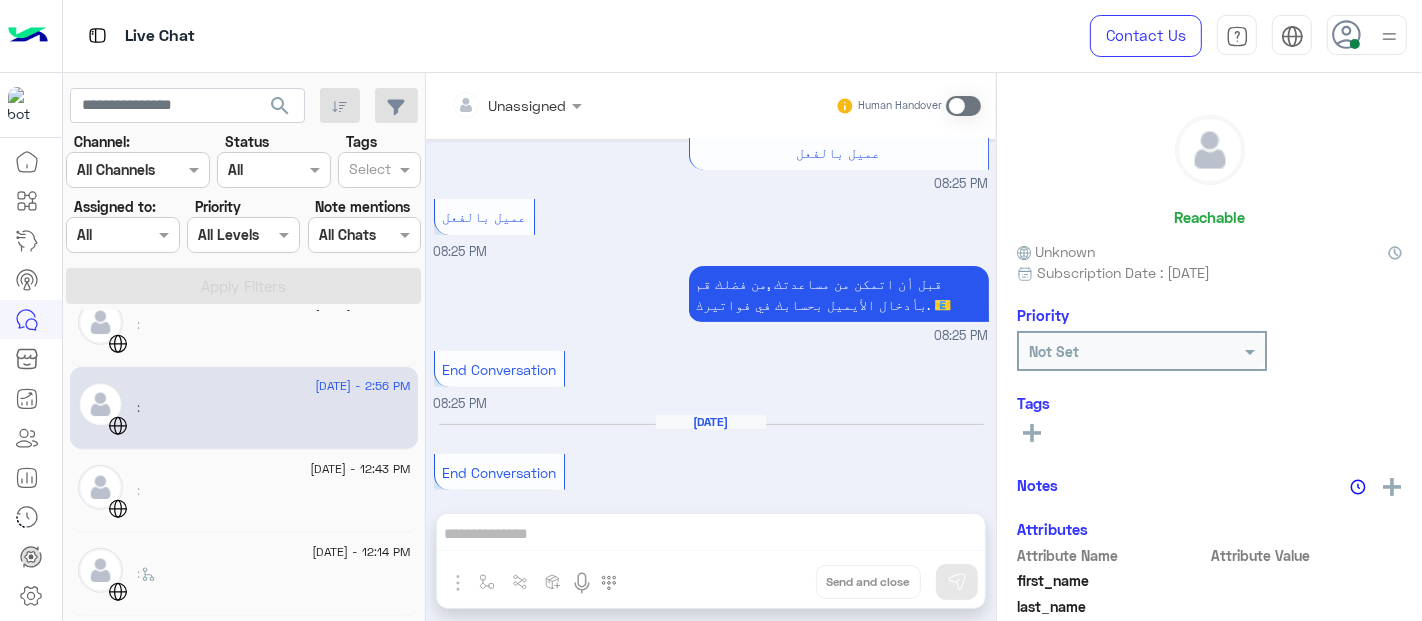 click on "[DATE] - 12:43 PM" 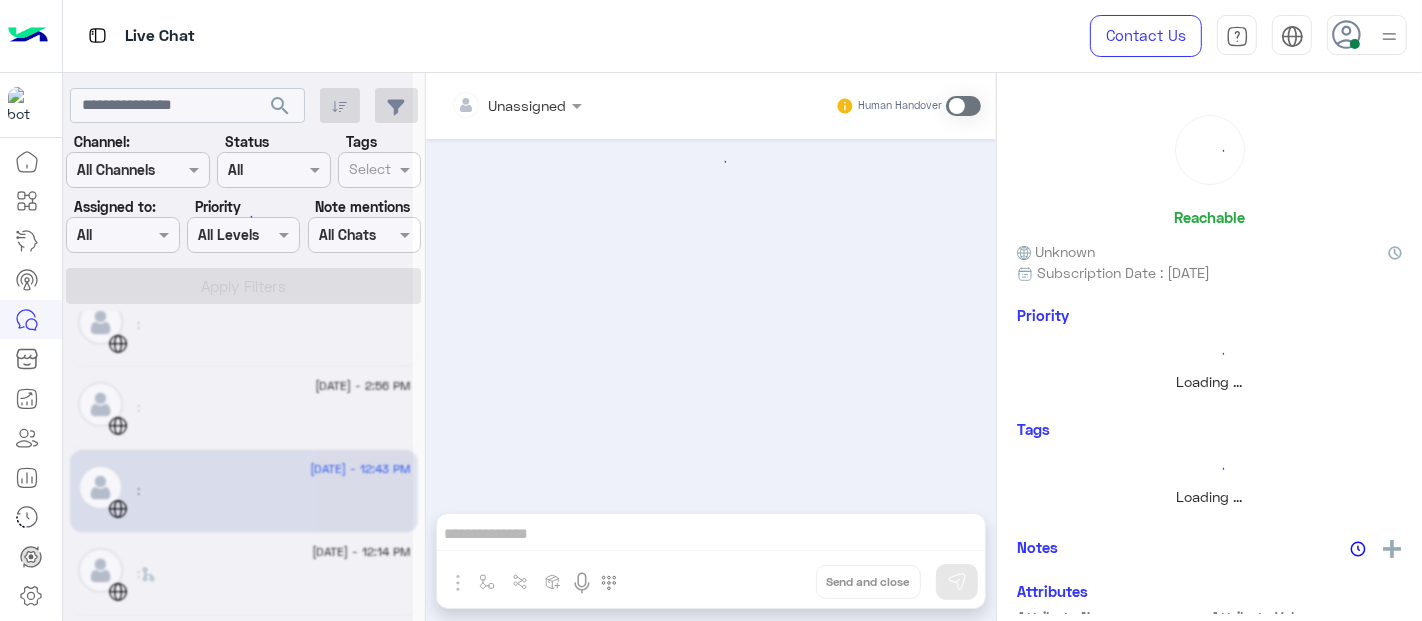 scroll 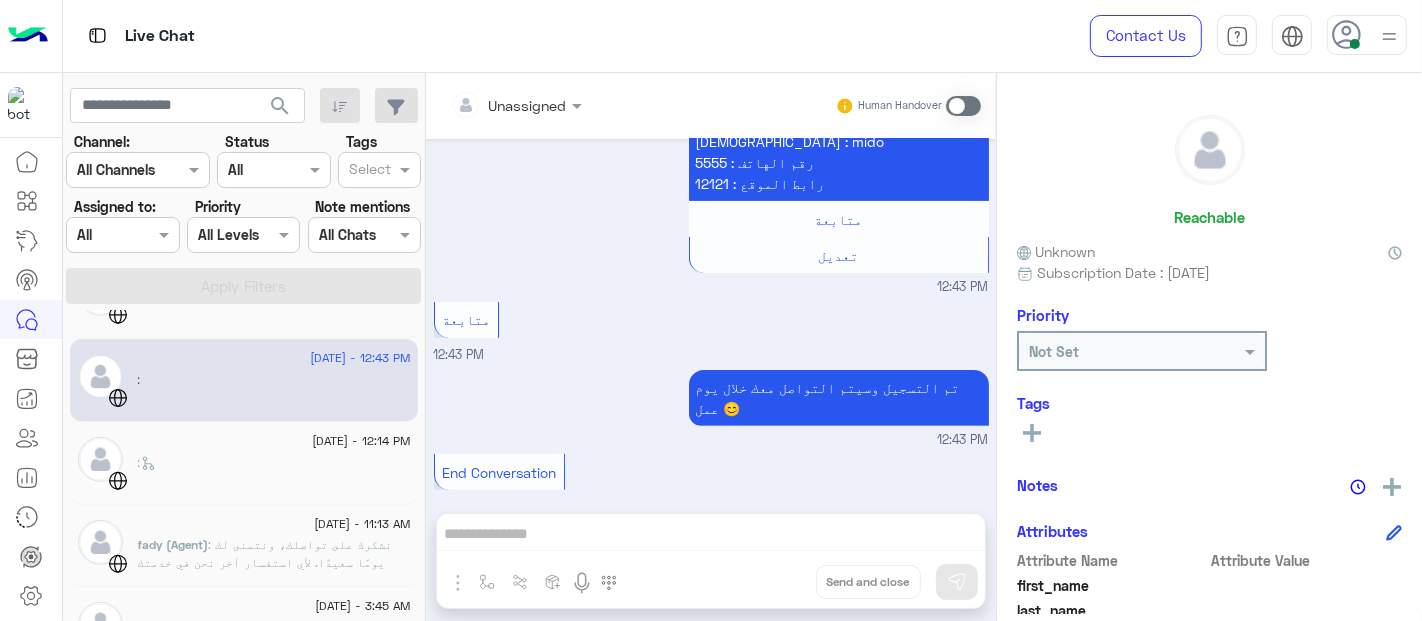 click on "[DATE] - 12:14 PM" 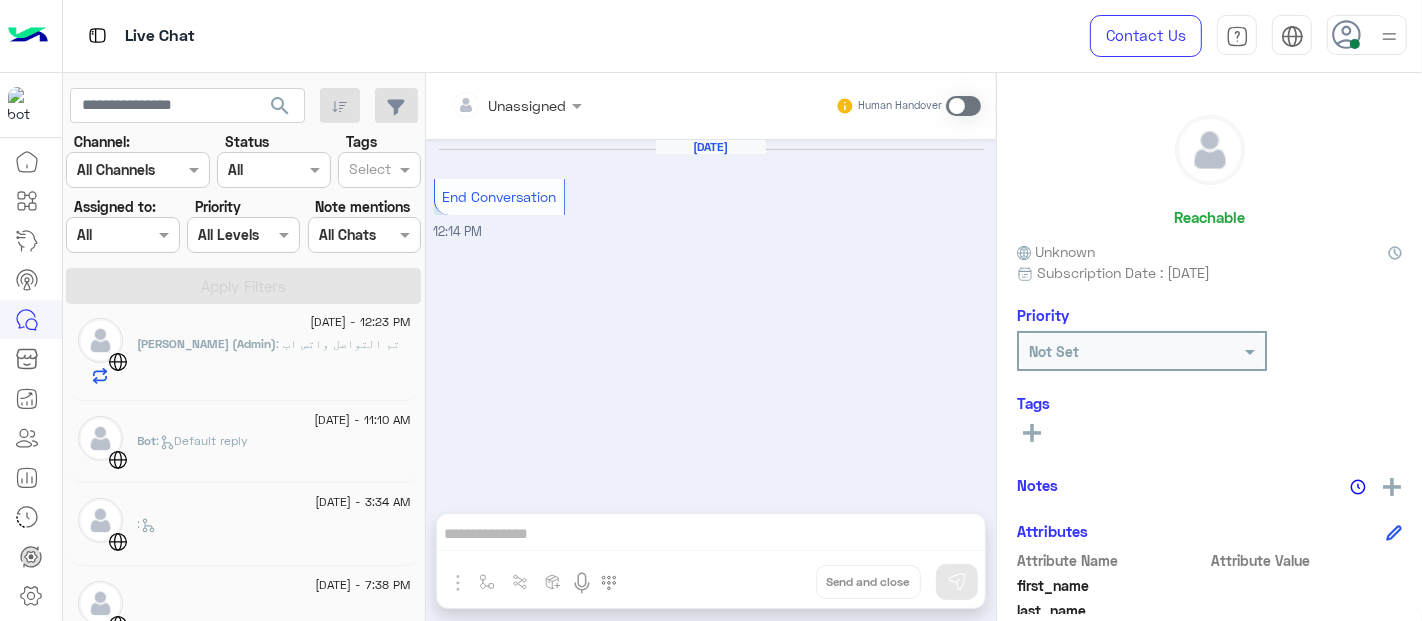 click on "Bot :   Default reply" 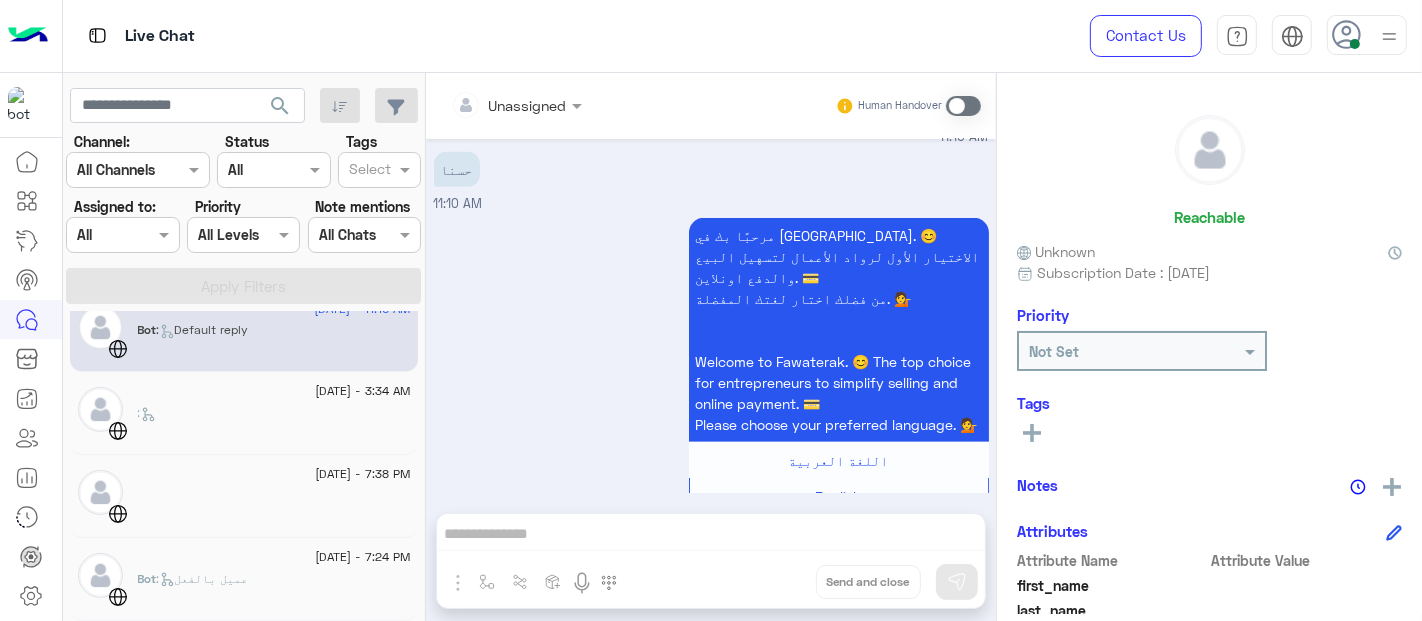 click on ":" 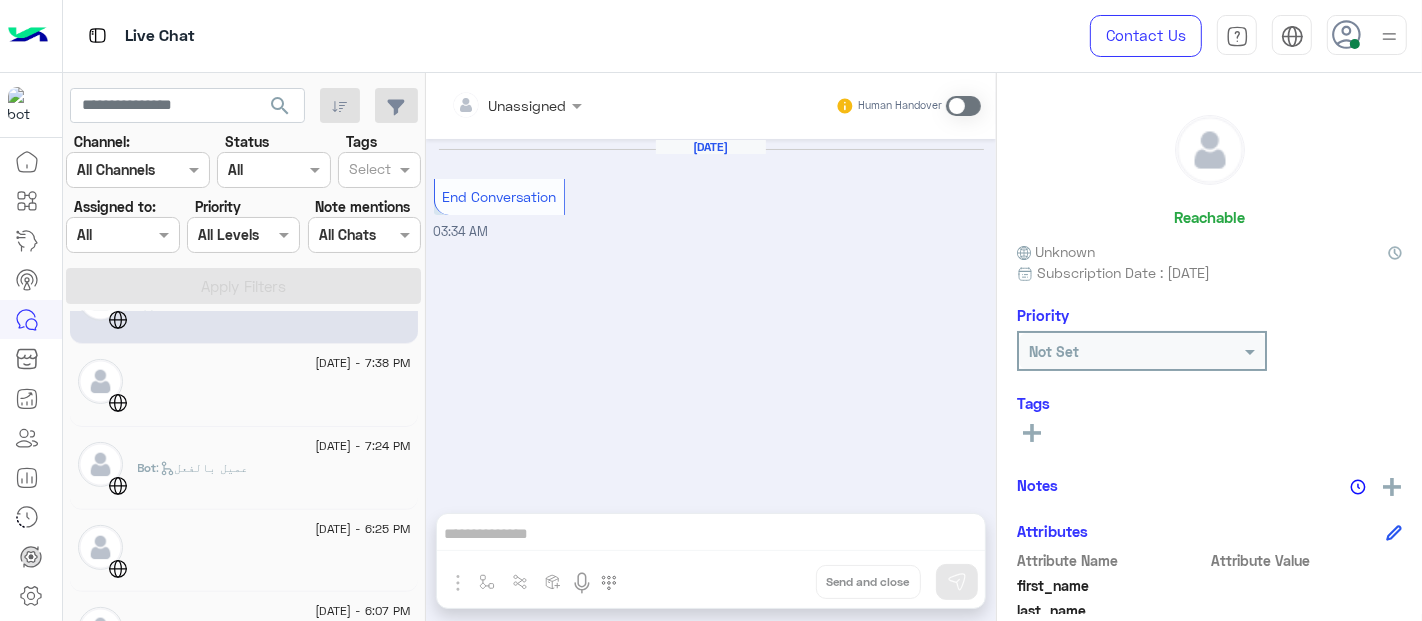click 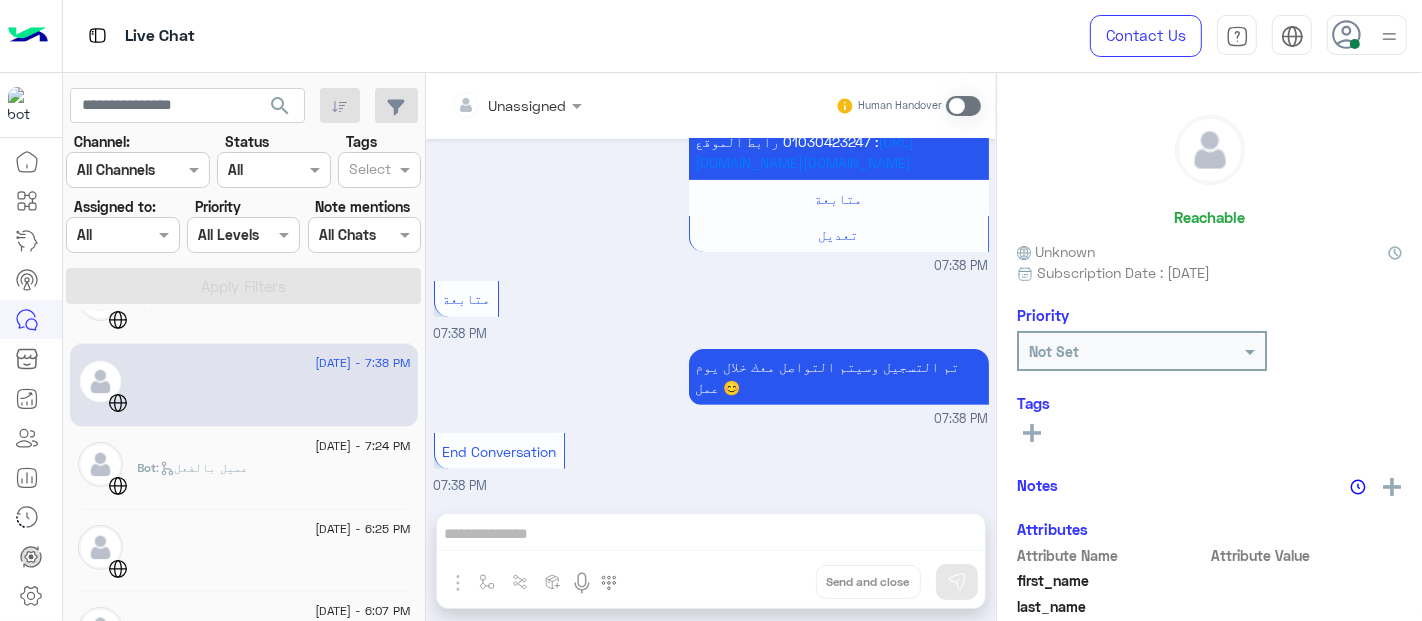 click on "Bot :   عميل بالفعل" 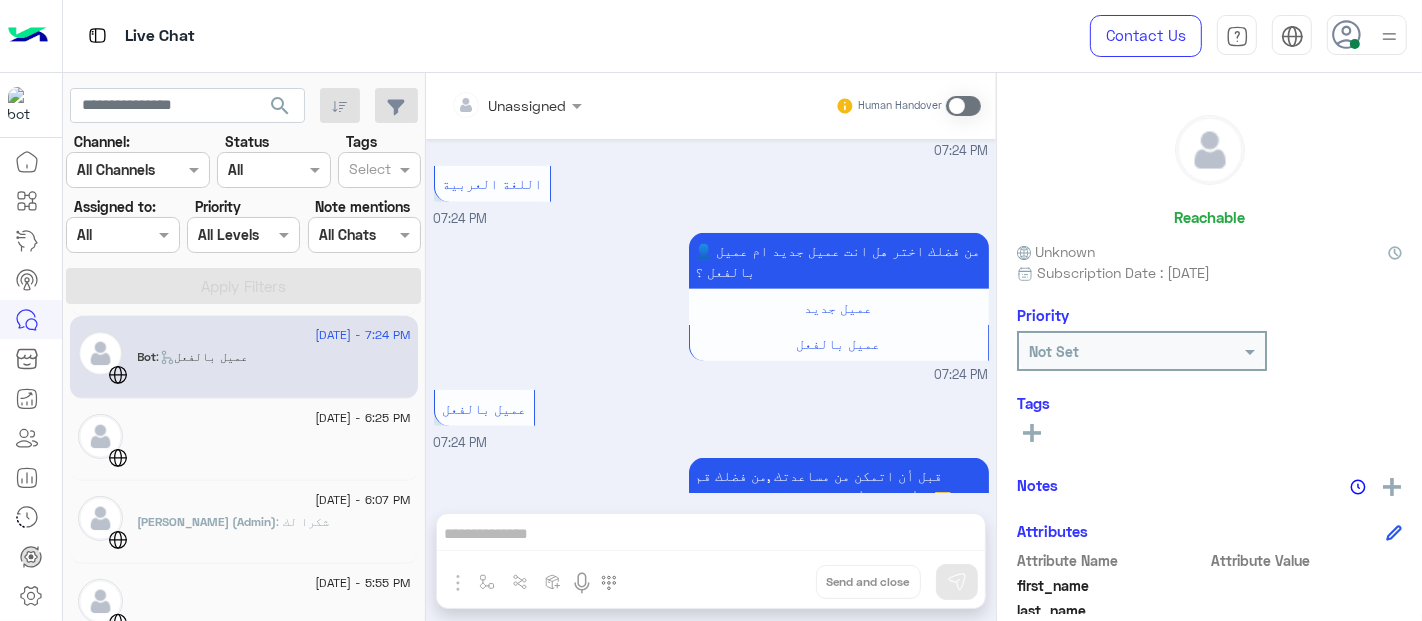 click 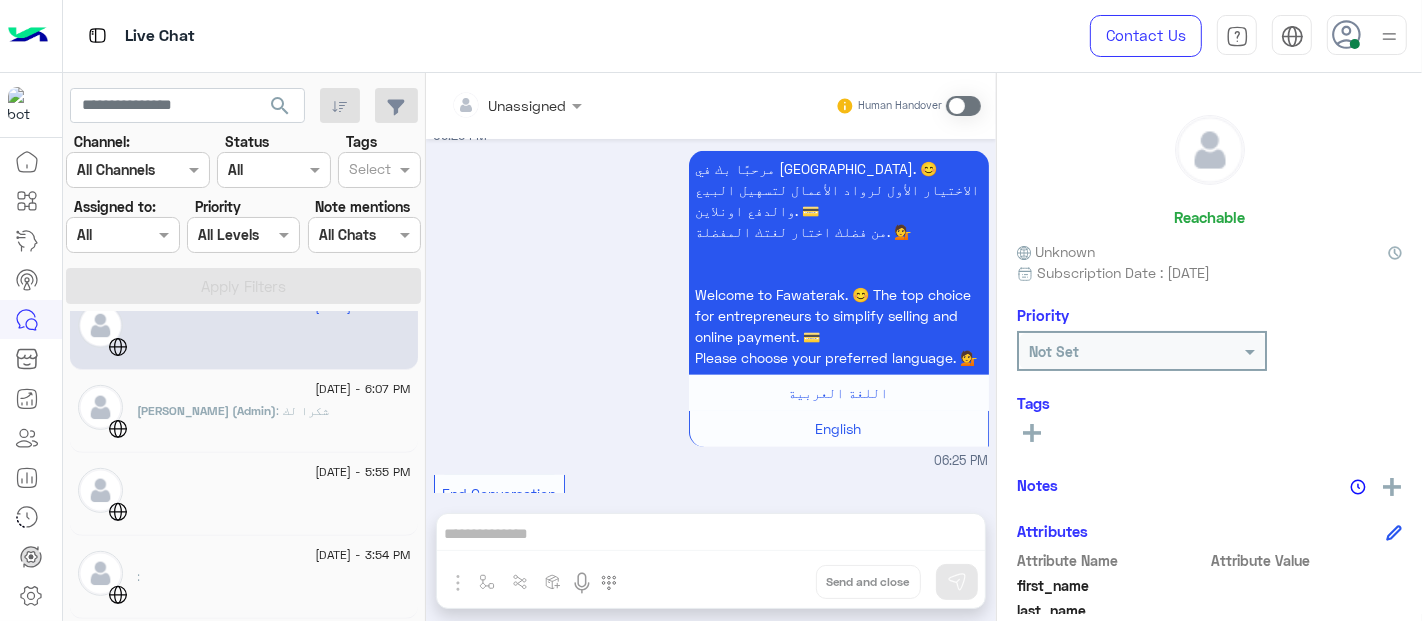 click on "[PERSON_NAME] (Admin)  : شكرا لك" 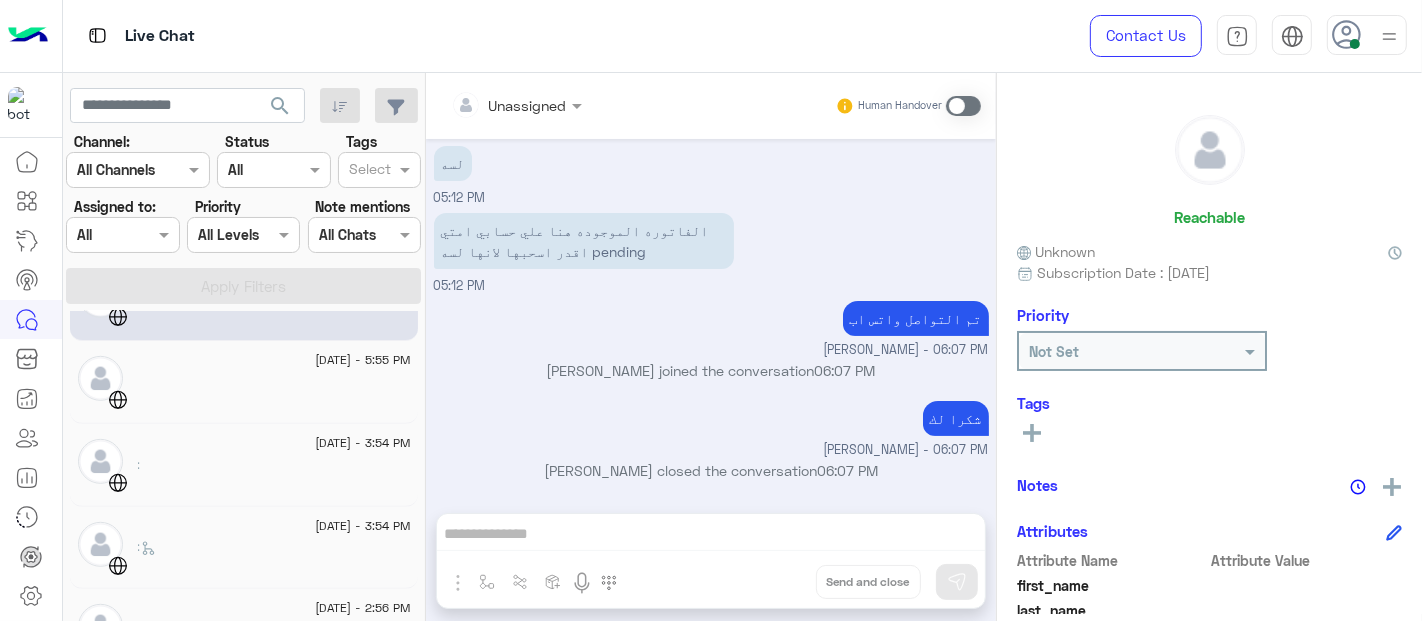 click on "[DATE] - 5:55 PM" 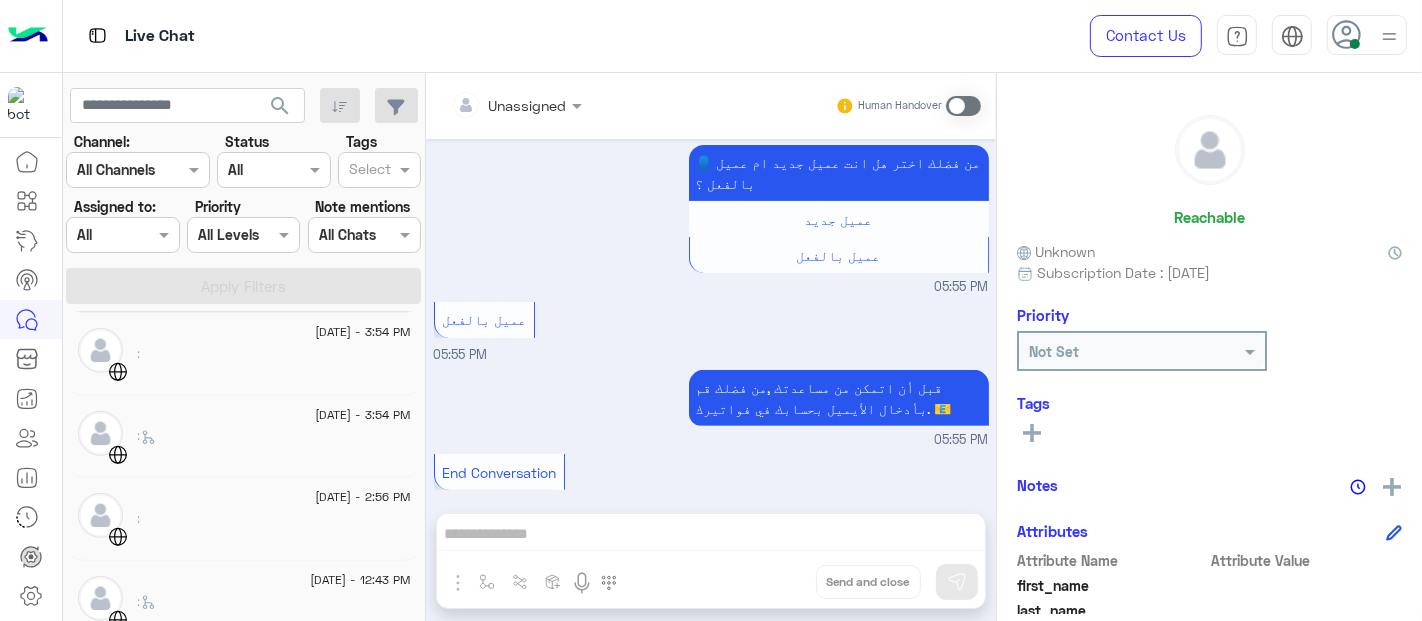 scroll, scrollTop: 1000, scrollLeft: 0, axis: vertical 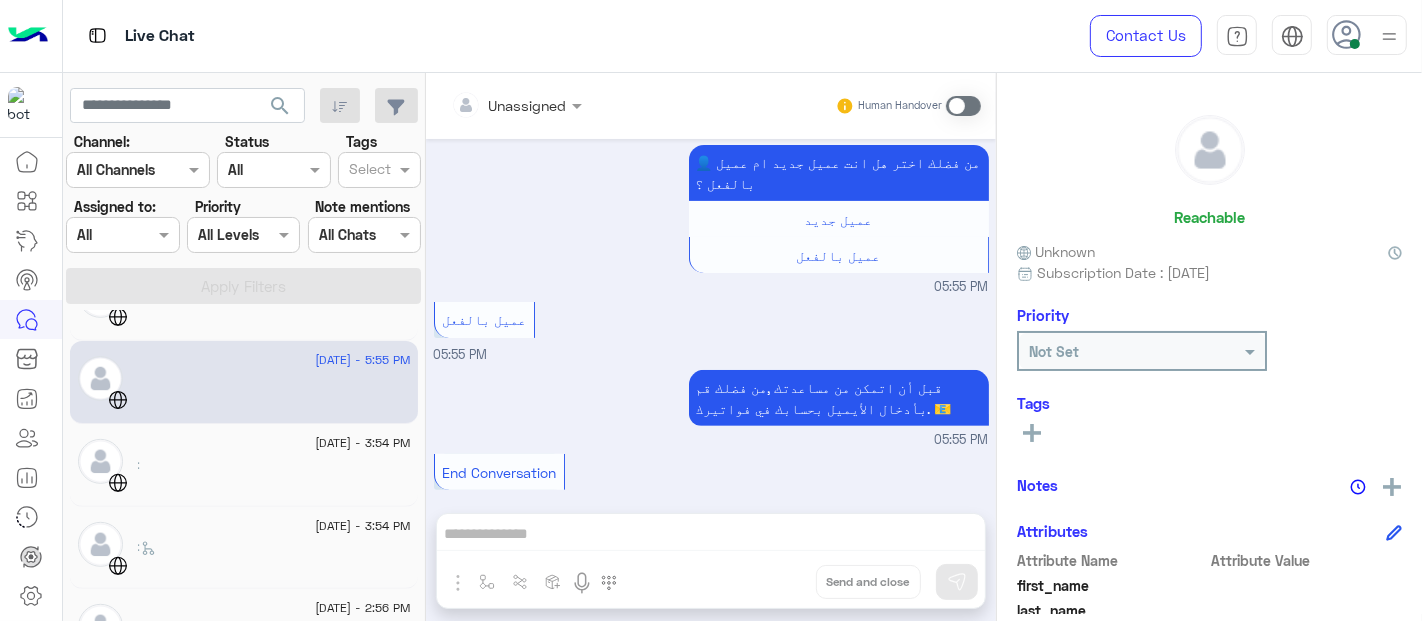 click on "[DATE] - 3:54 PM" 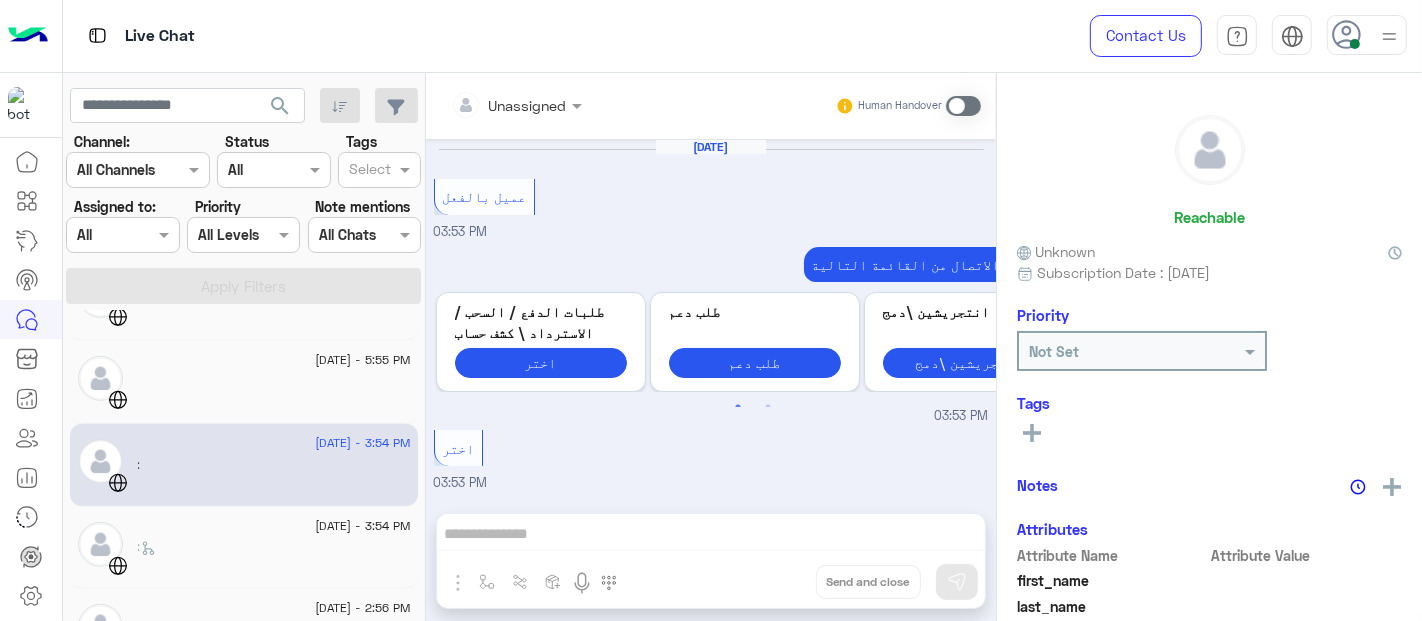 scroll, scrollTop: 551, scrollLeft: 0, axis: vertical 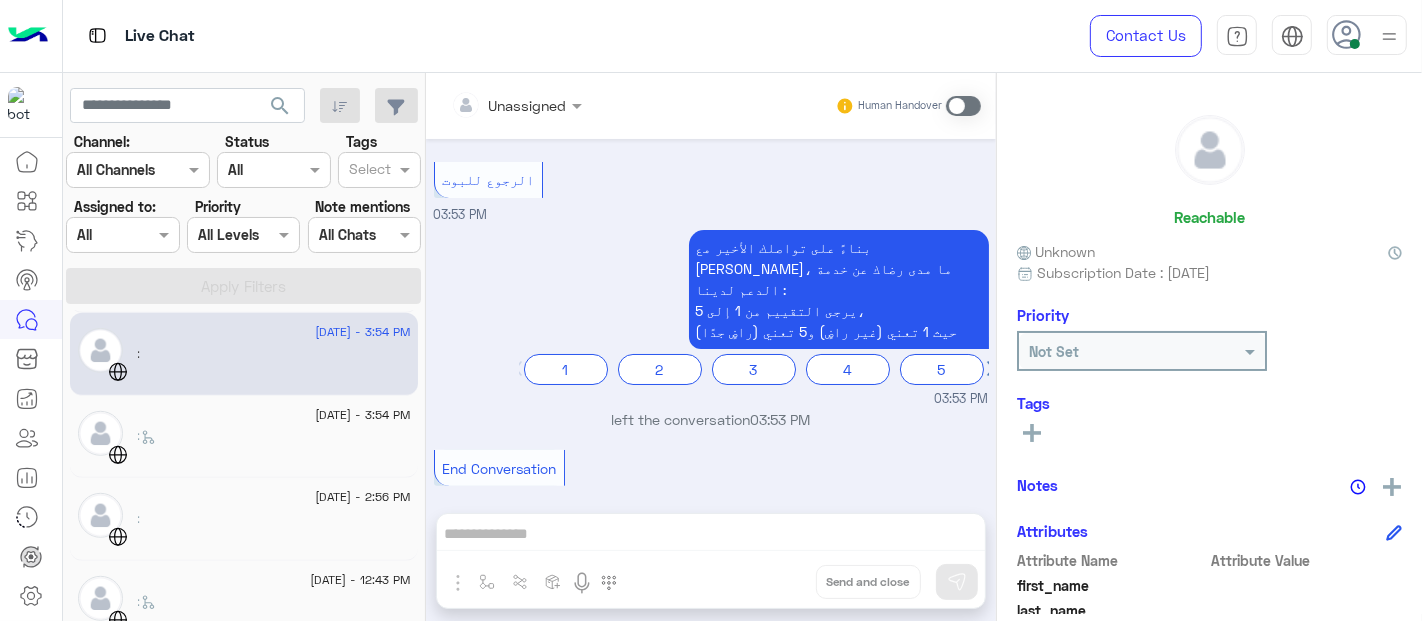 click on ":" 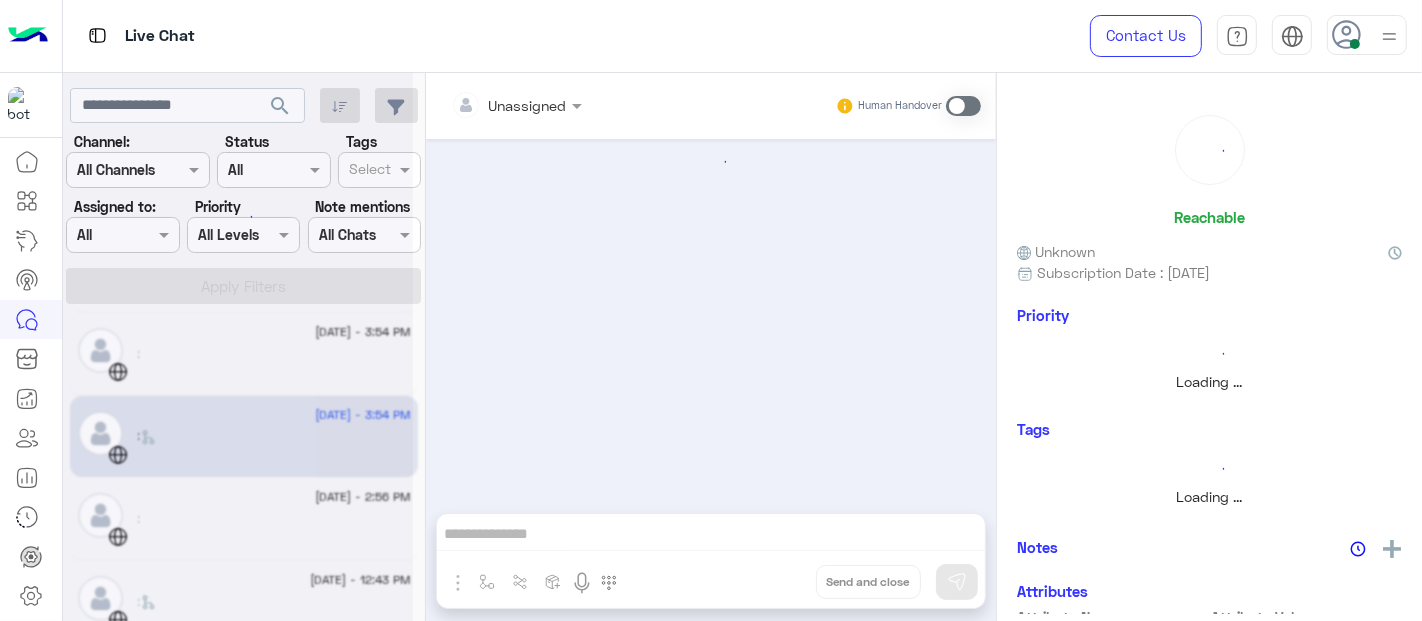 scroll, scrollTop: 0, scrollLeft: 0, axis: both 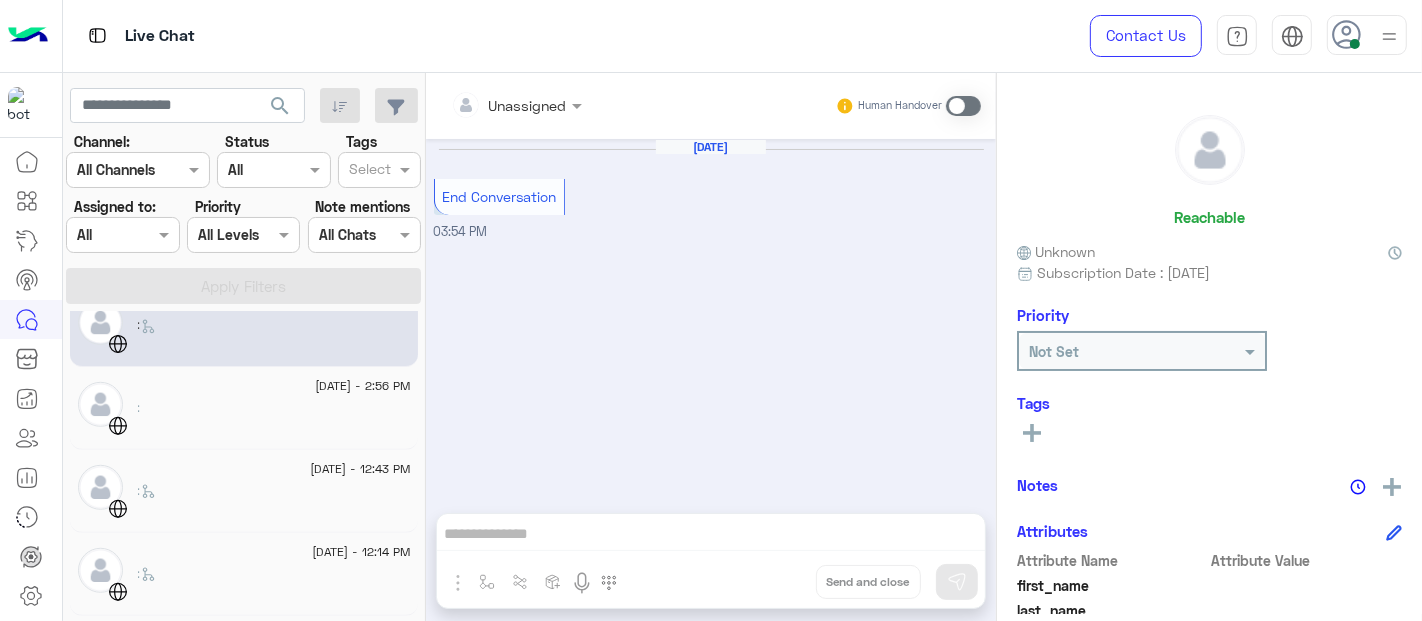 click on ":" 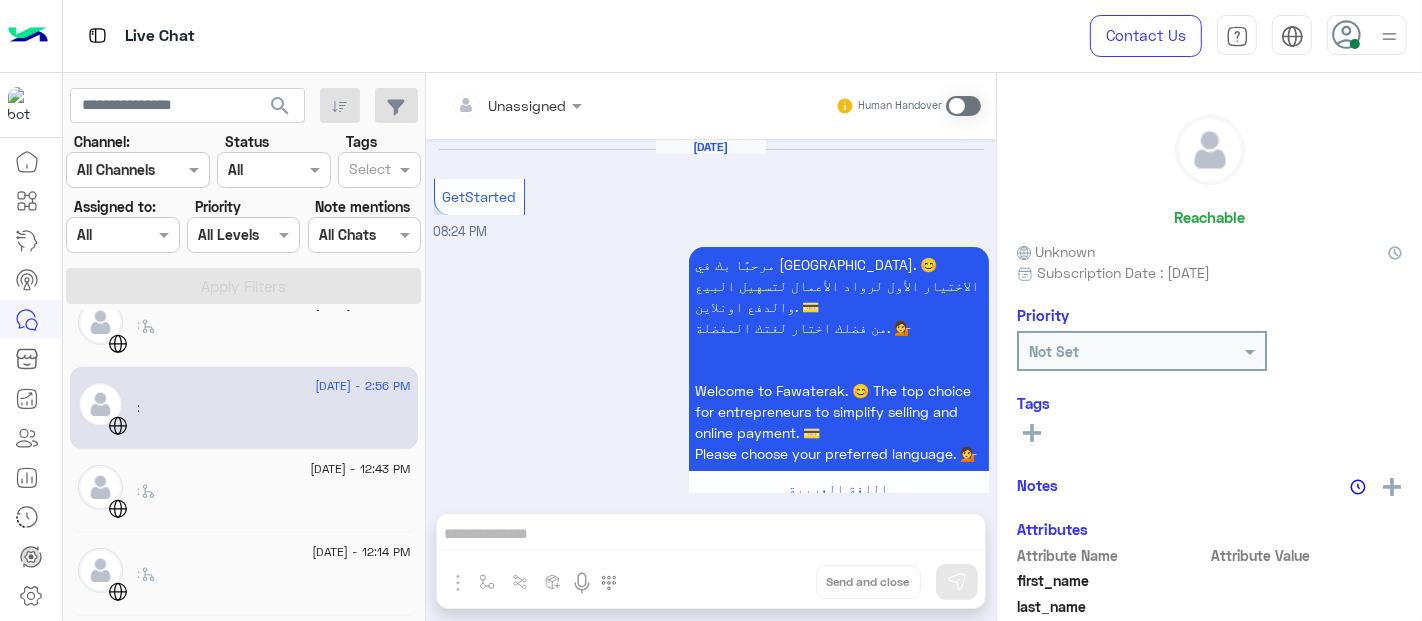 scroll, scrollTop: 597, scrollLeft: 0, axis: vertical 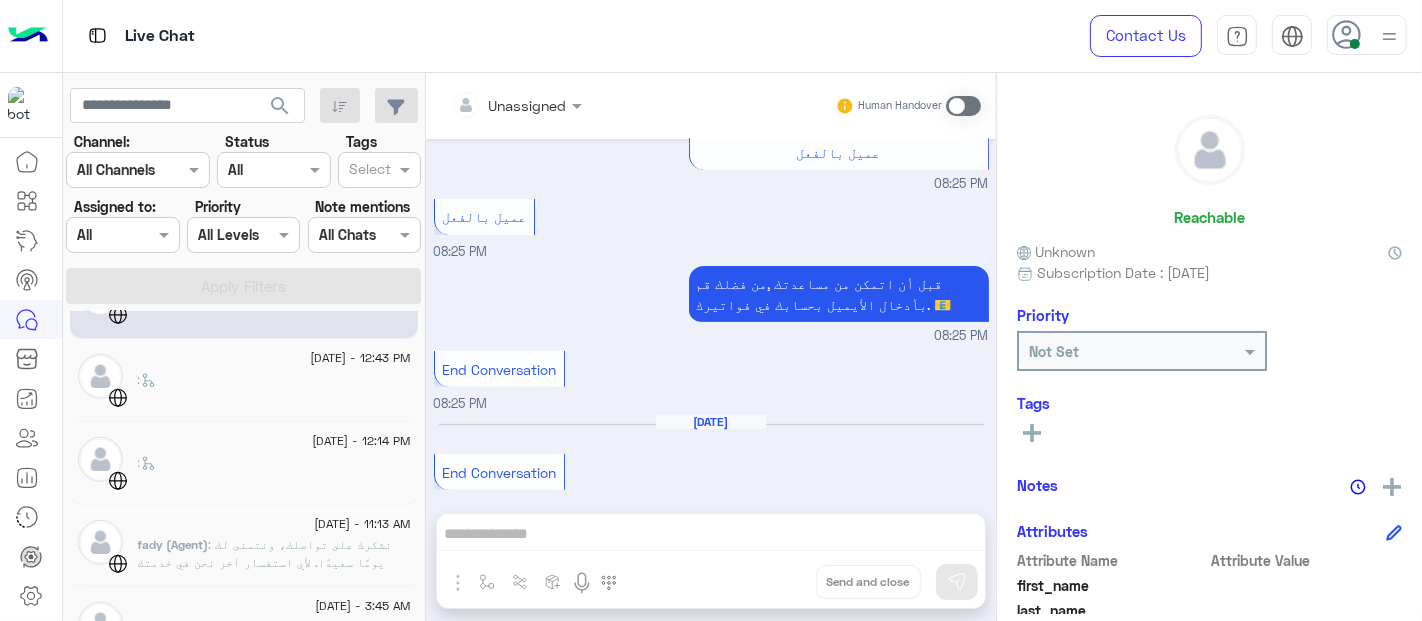 click on ":" 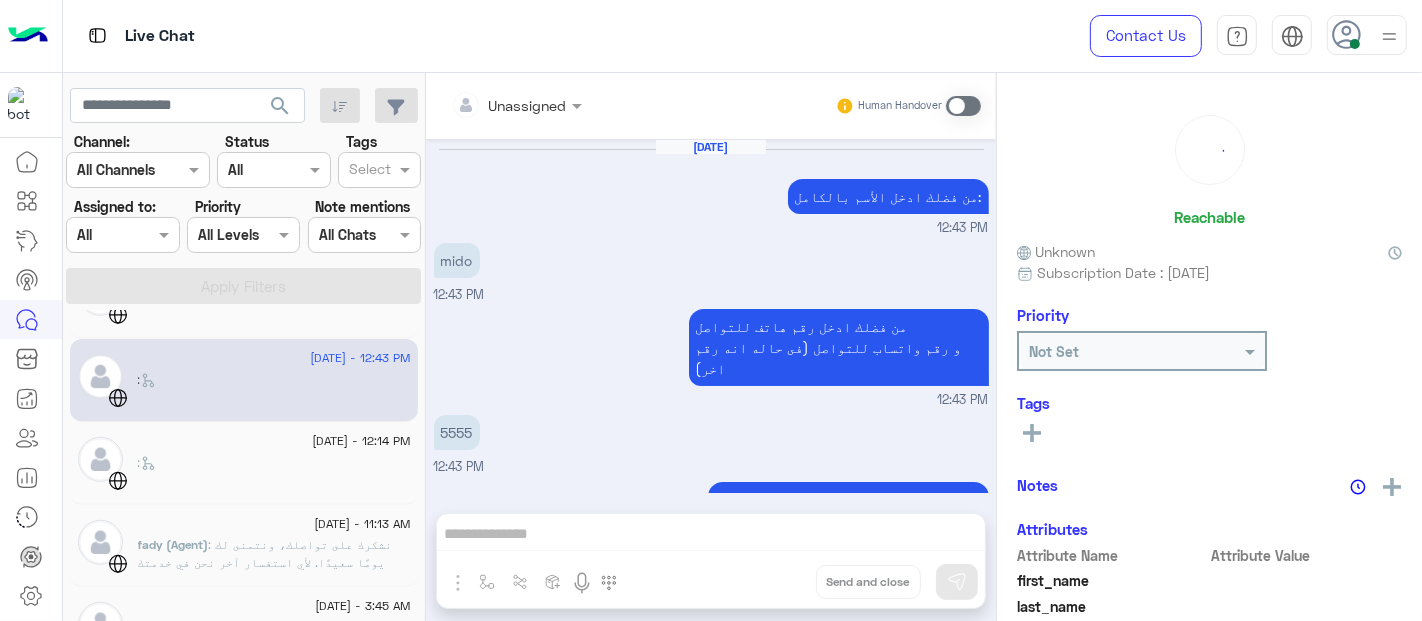 scroll, scrollTop: 551, scrollLeft: 0, axis: vertical 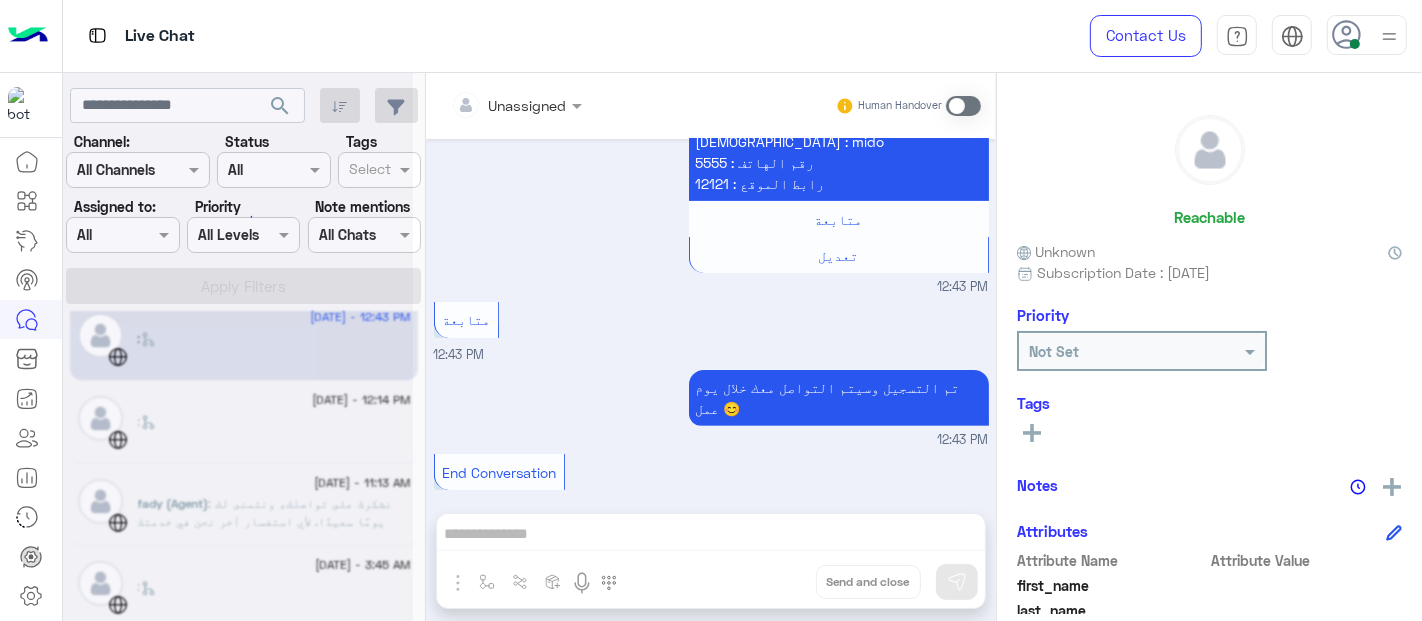 click 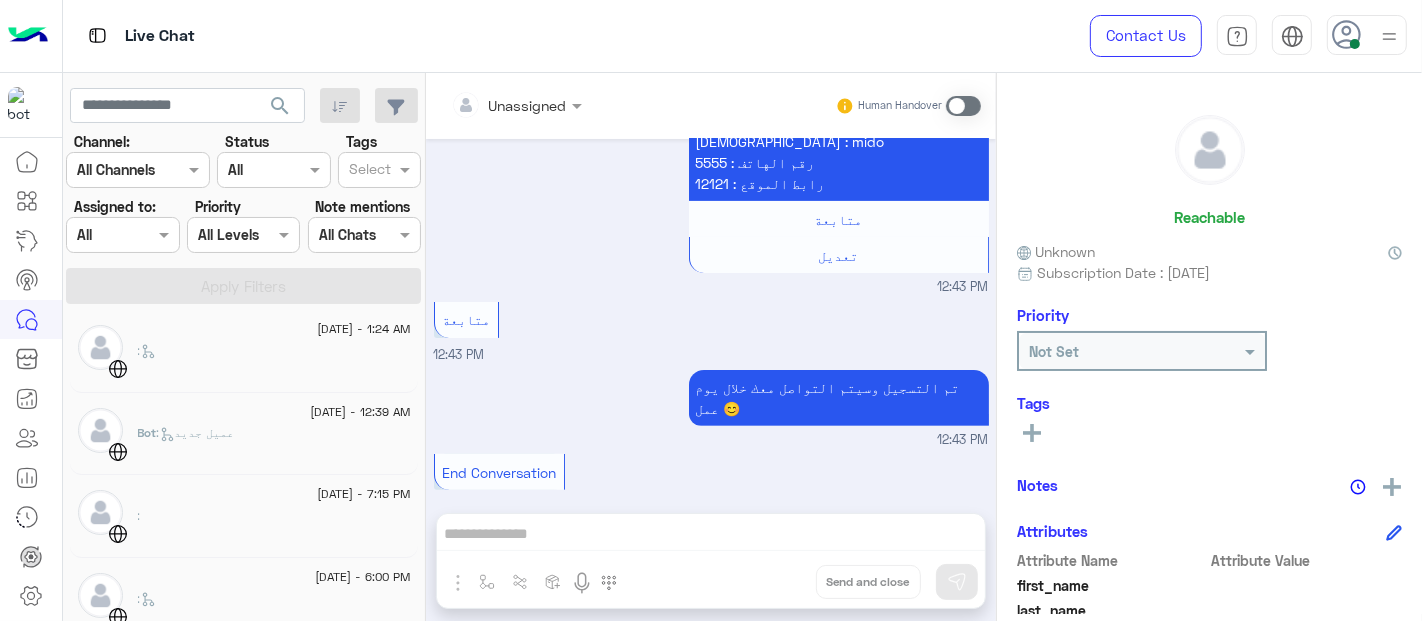 click on "[DATE] - 7:15 PM     :" 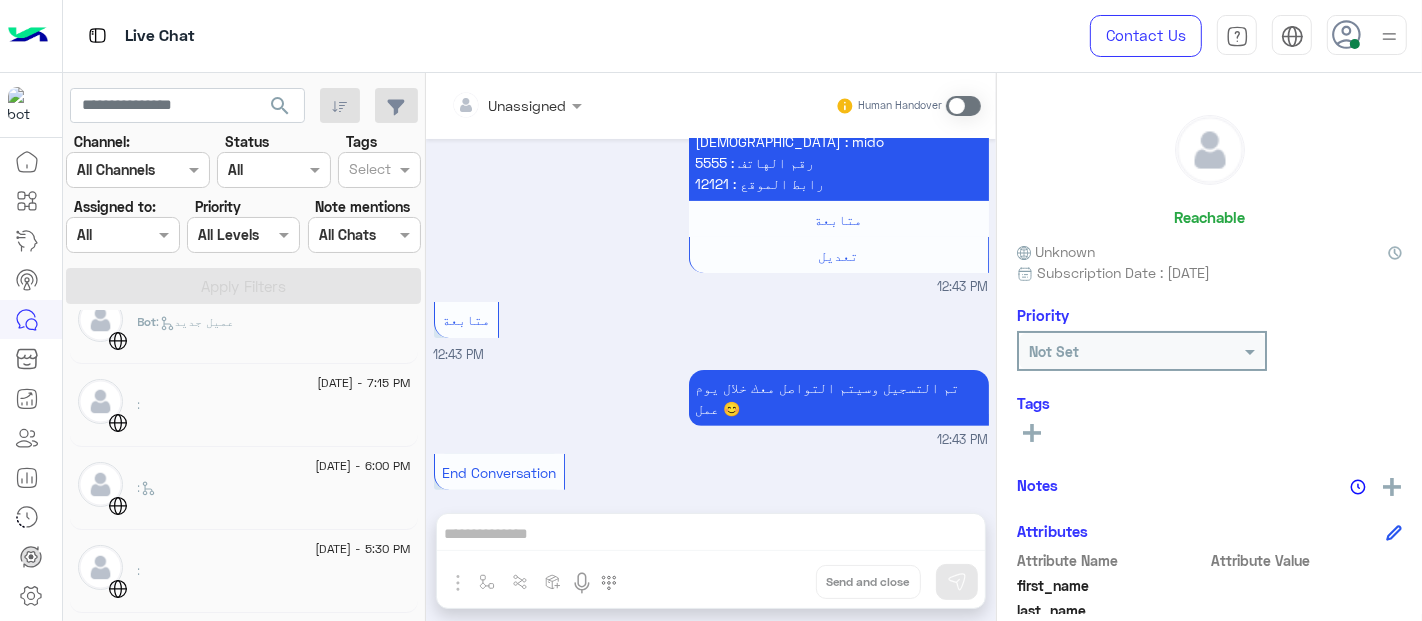 click on "[DATE] - 7:15 PM     :" 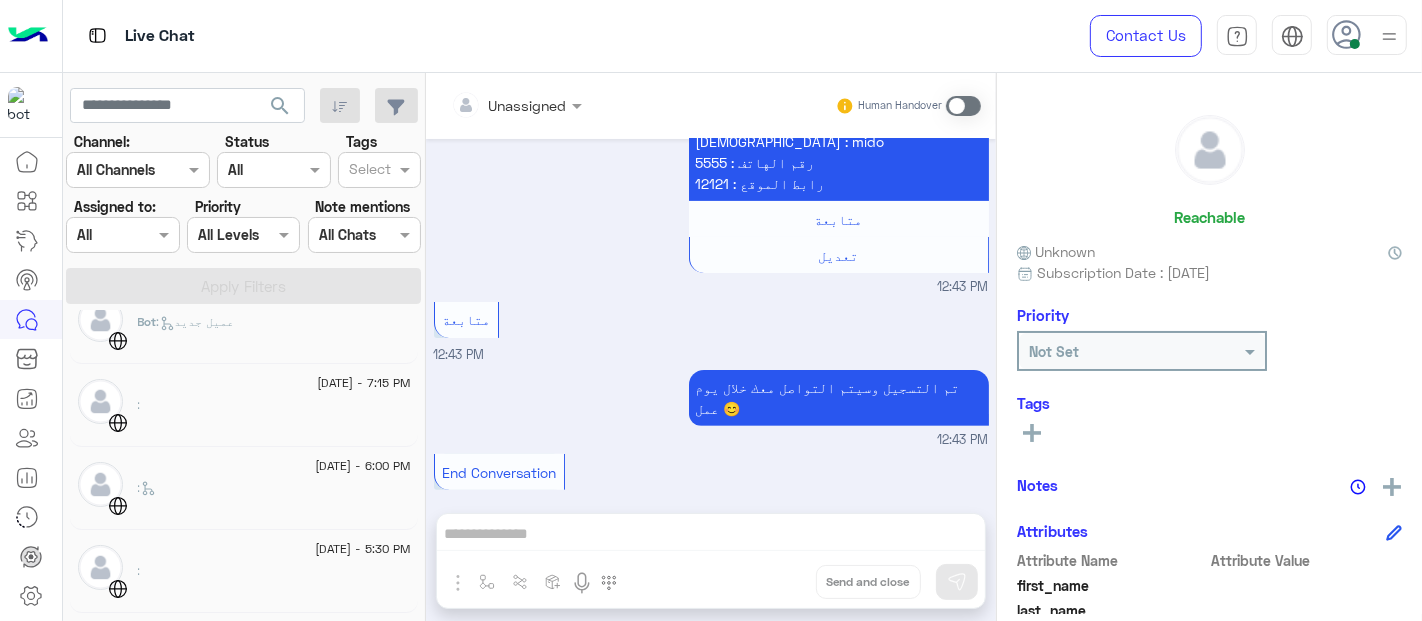 scroll, scrollTop: 231, scrollLeft: 0, axis: vertical 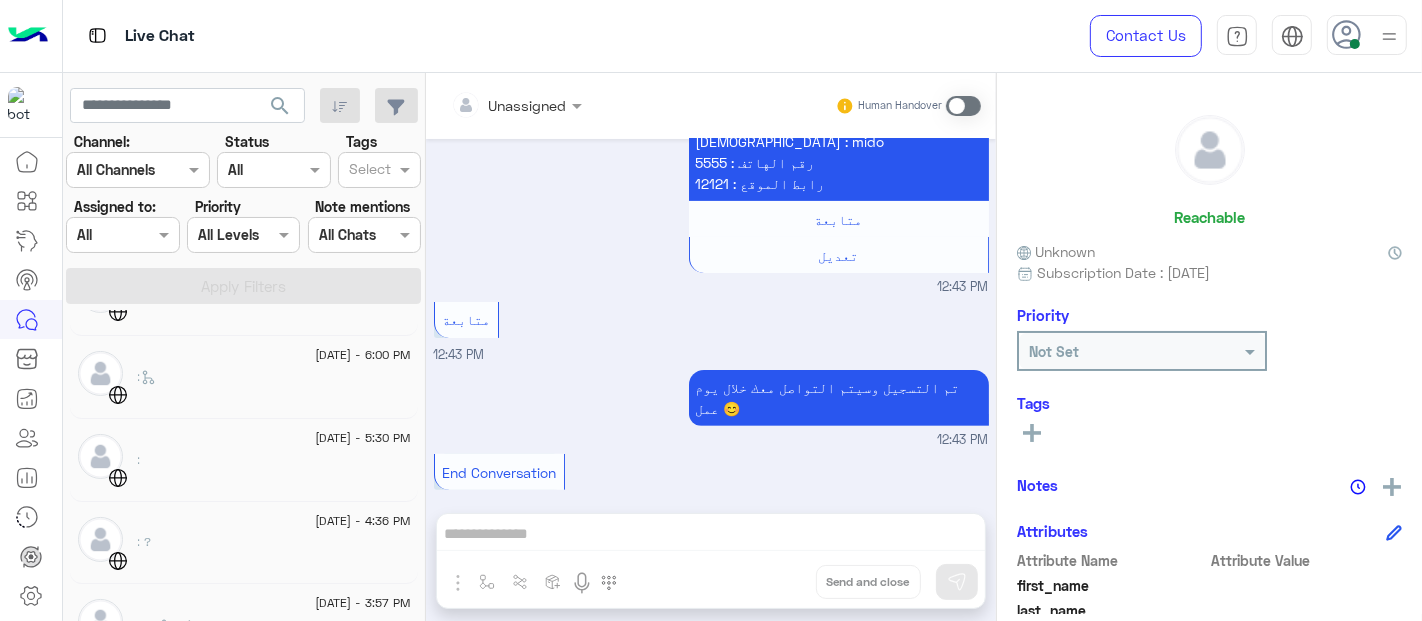click on "[DATE] - 5:30 PM" 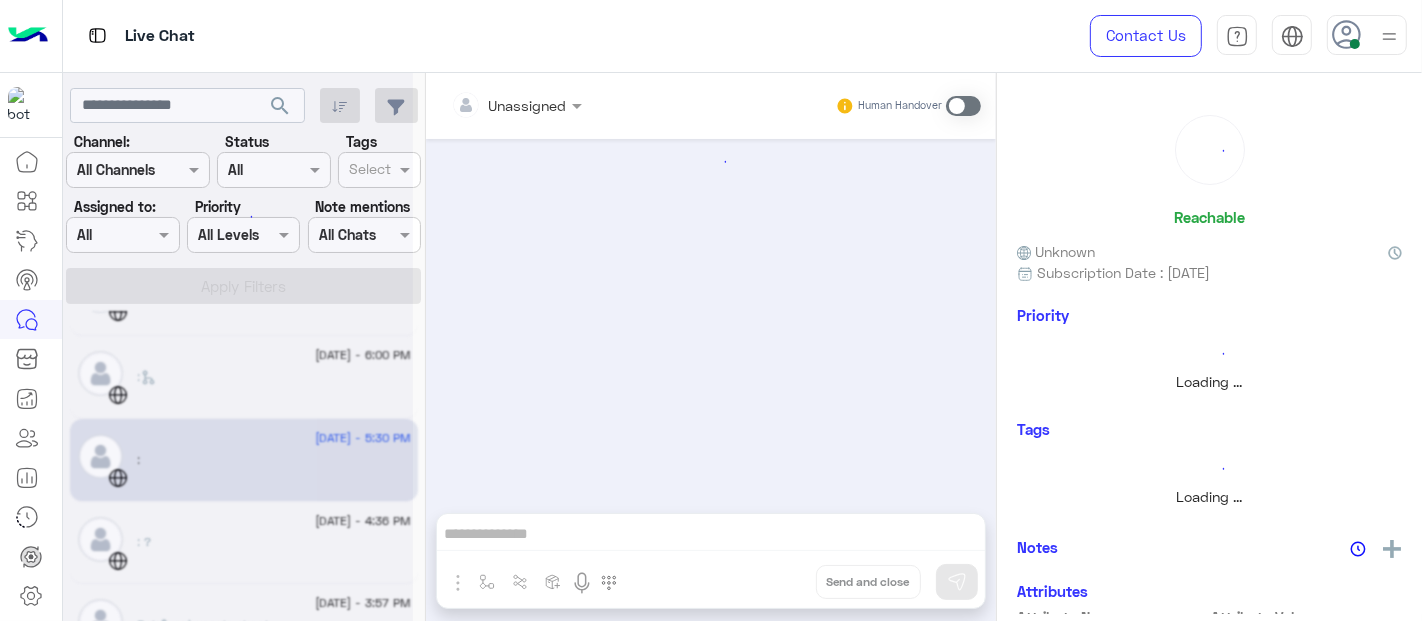 scroll, scrollTop: 0, scrollLeft: 0, axis: both 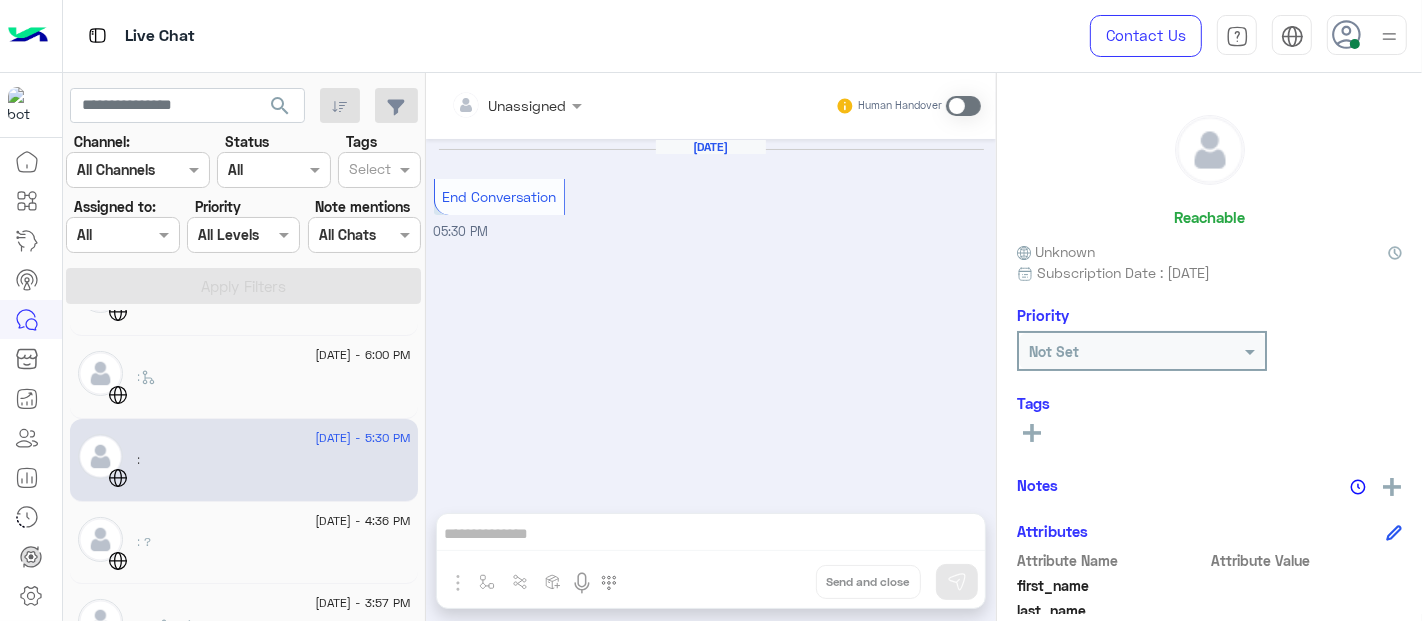 click on "Campaign Manager" at bounding box center (121, 278) 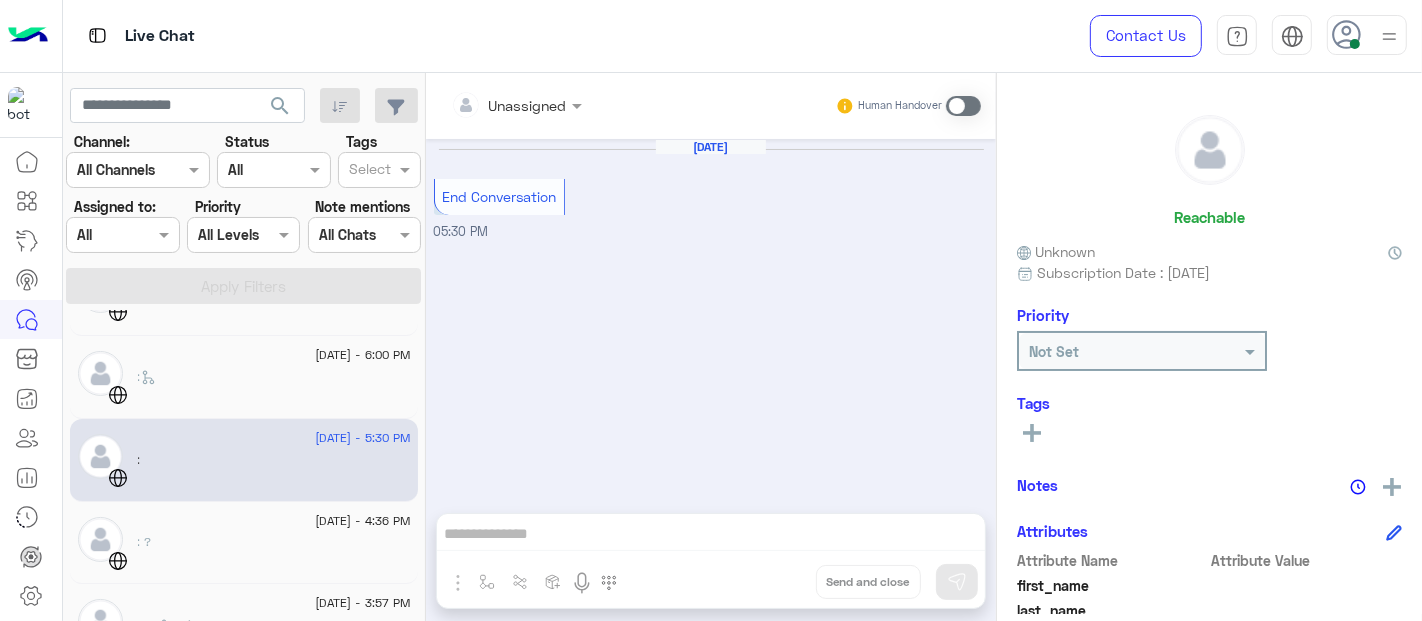 click on ": ?" 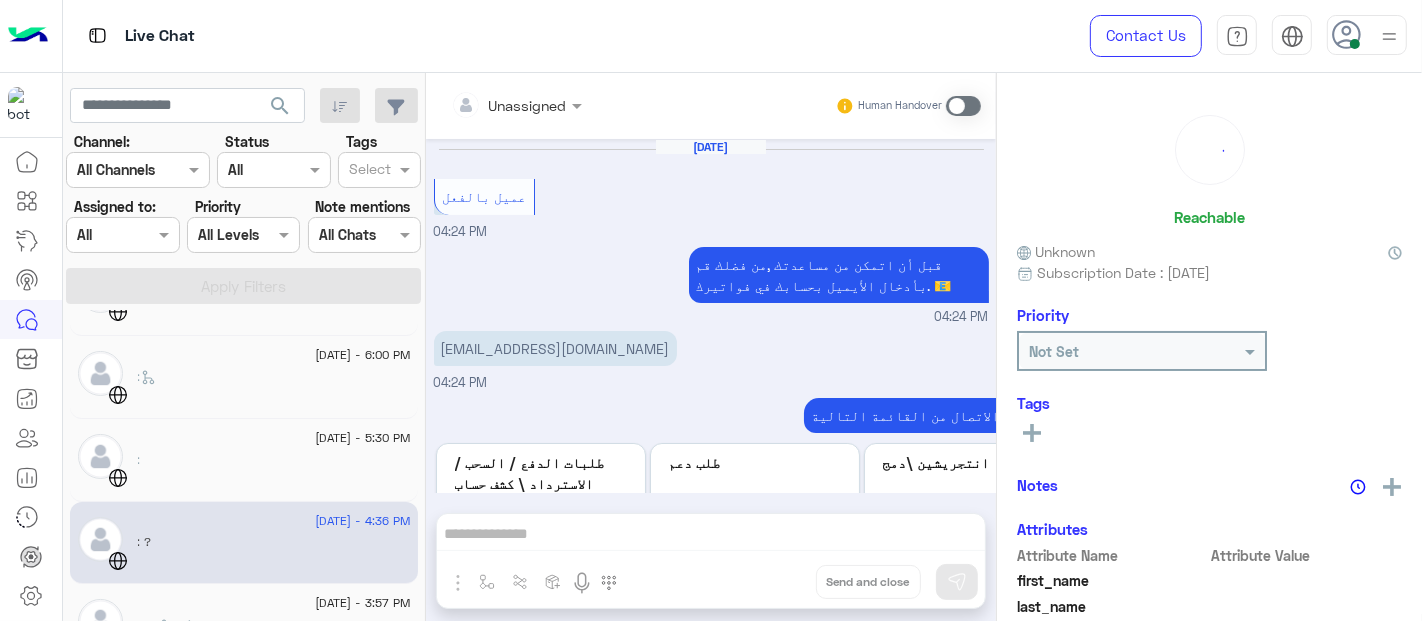 scroll, scrollTop: 500, scrollLeft: 0, axis: vertical 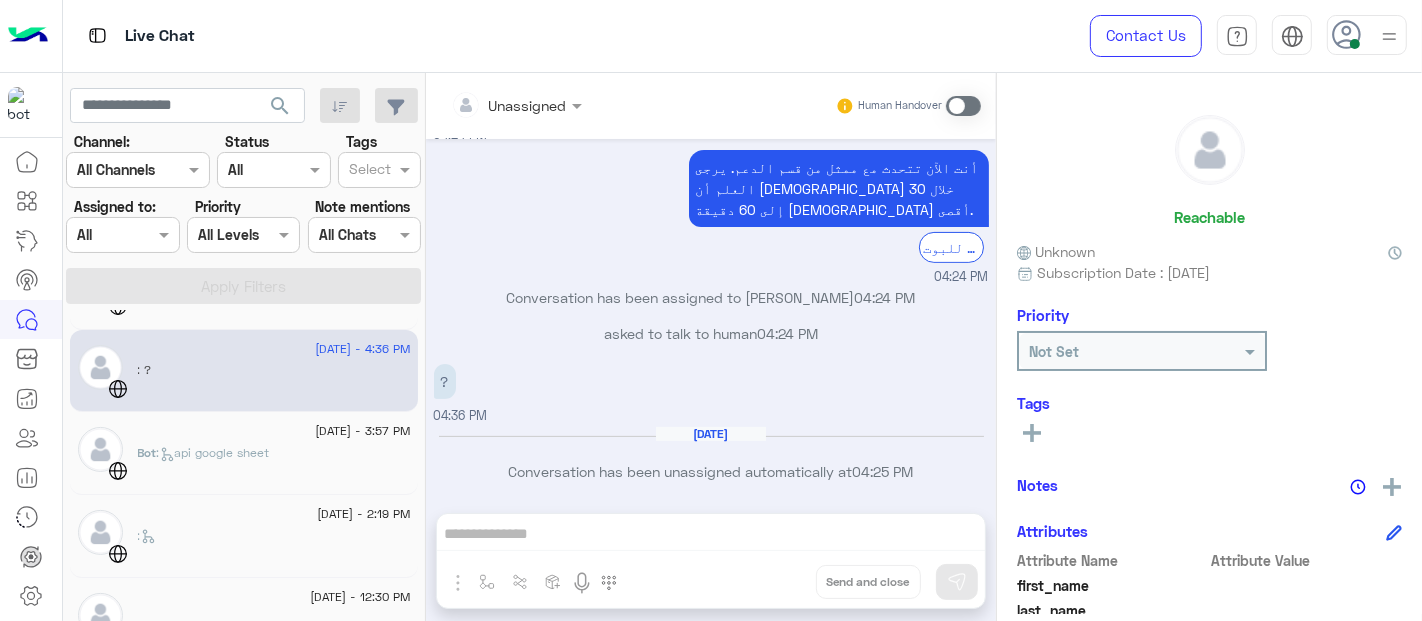 click on "[DATE] - 3:57 PM     Bot :   api google sheet" 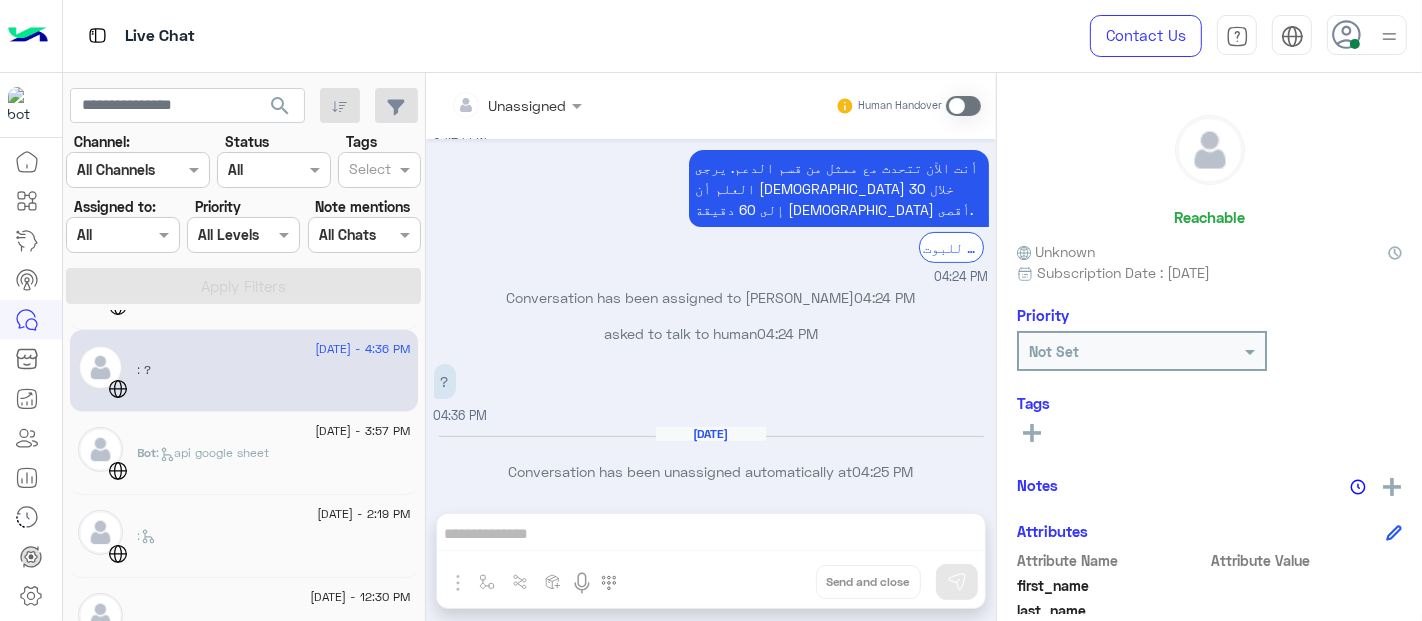 click on "[DATE] - 3:57 PM     Bot :   api google sheet" 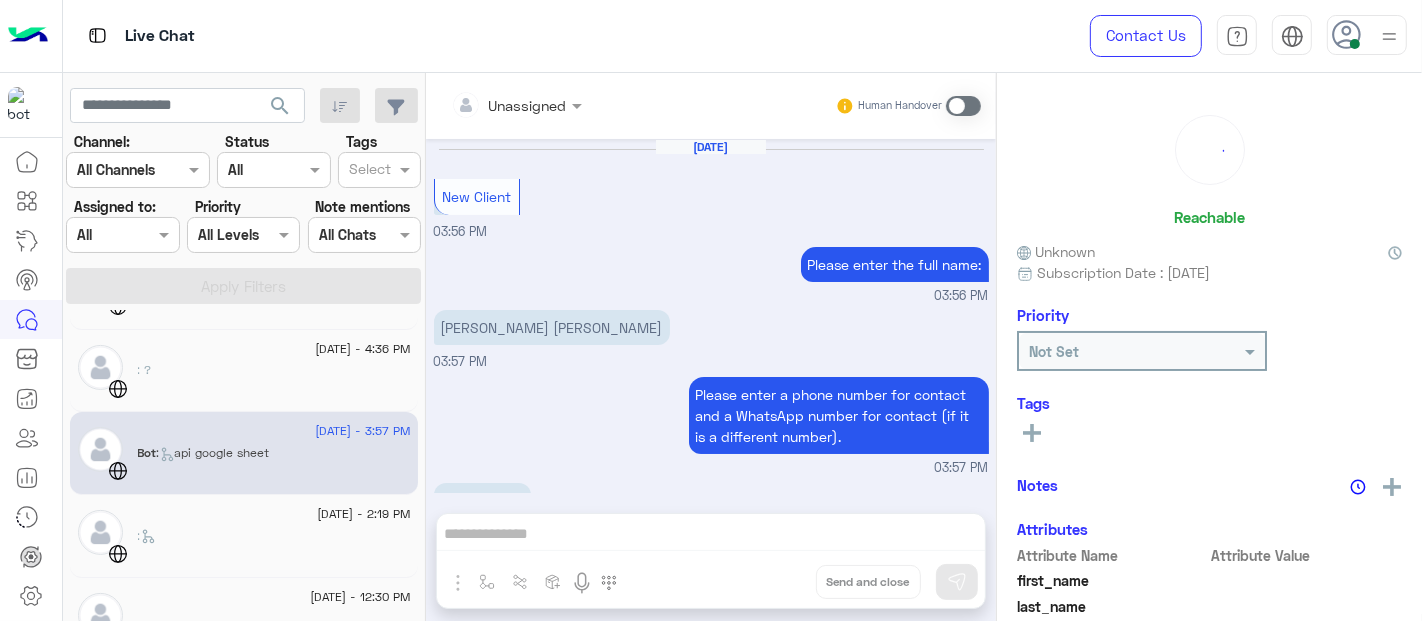 scroll, scrollTop: 572, scrollLeft: 0, axis: vertical 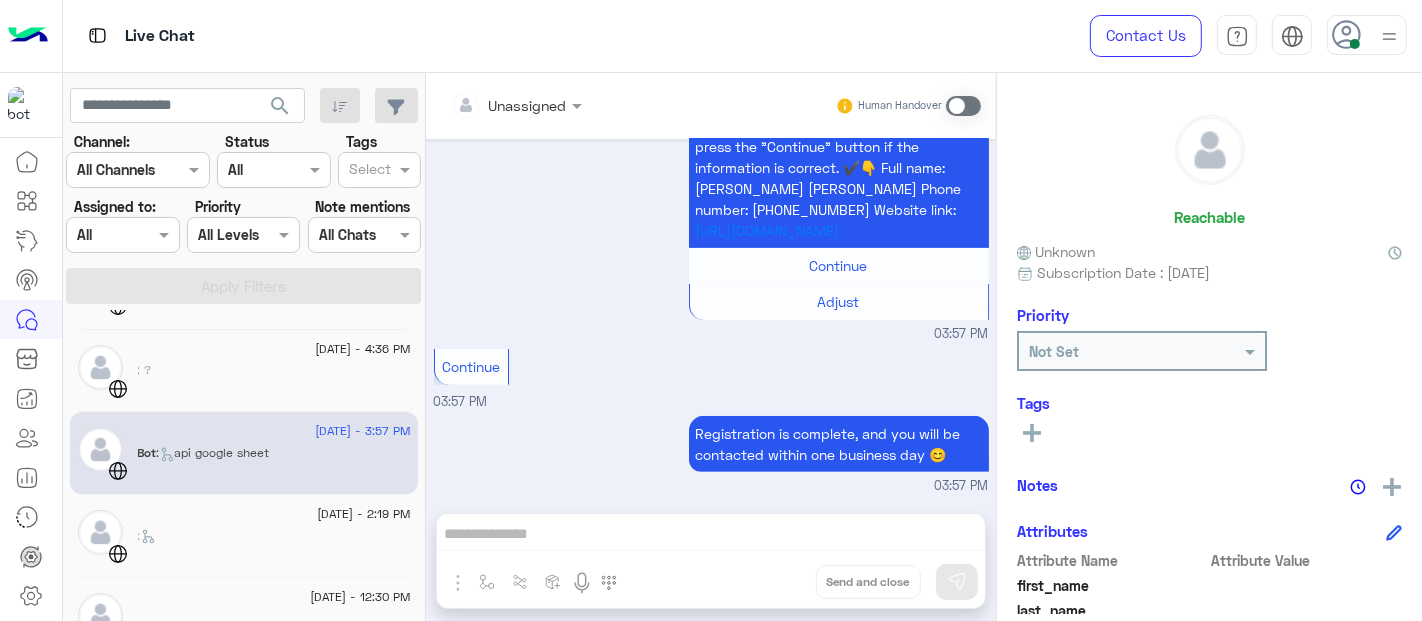 click on "[DATE] - 2:19 PM" 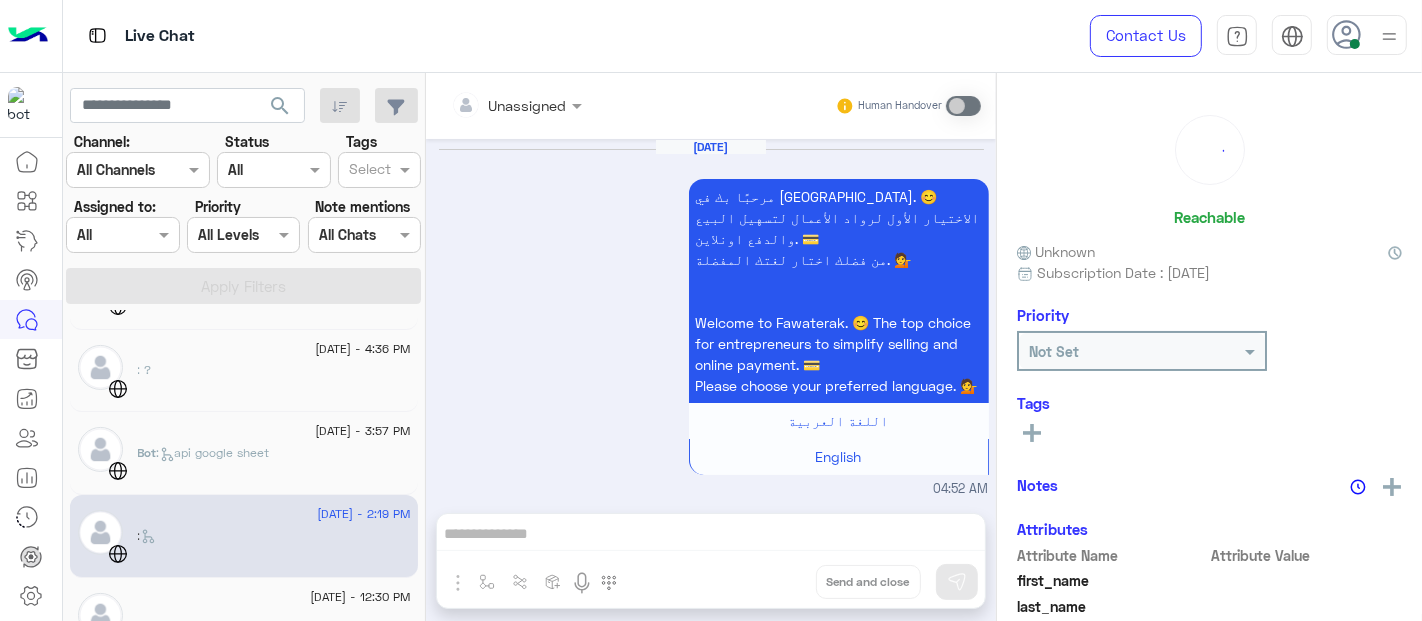 scroll, scrollTop: 687, scrollLeft: 0, axis: vertical 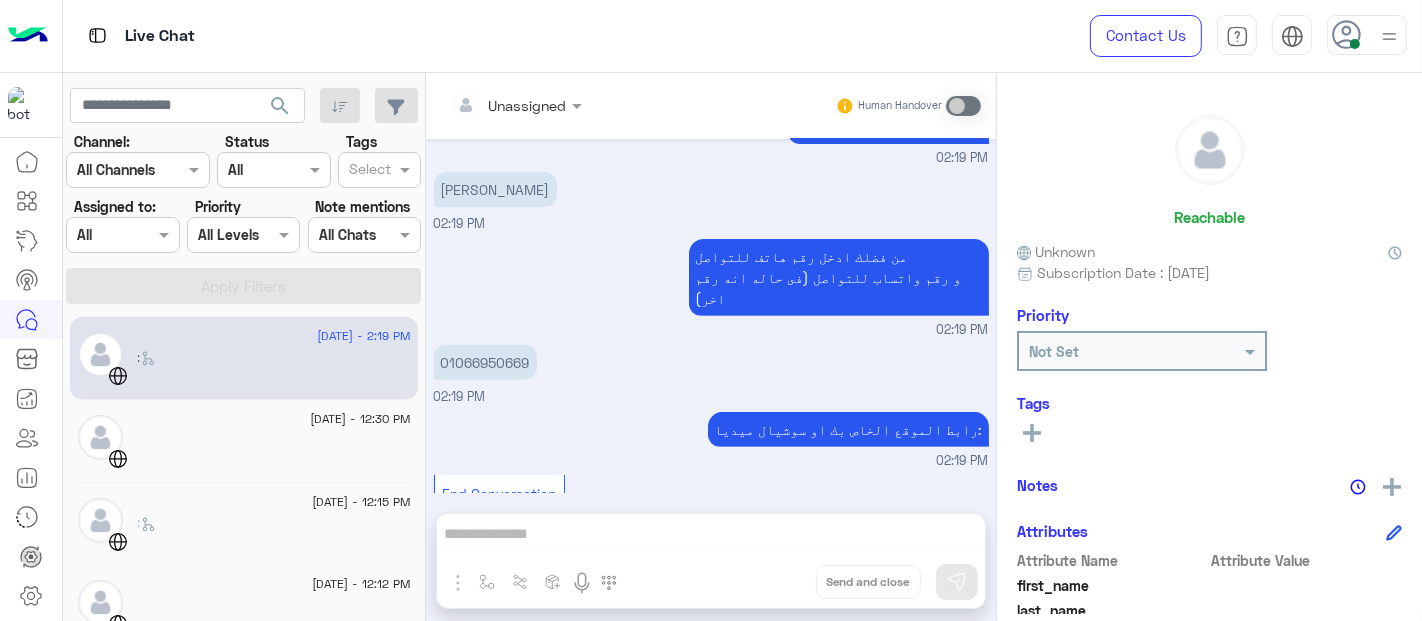 click on "[DATE] - 12:30 PM" 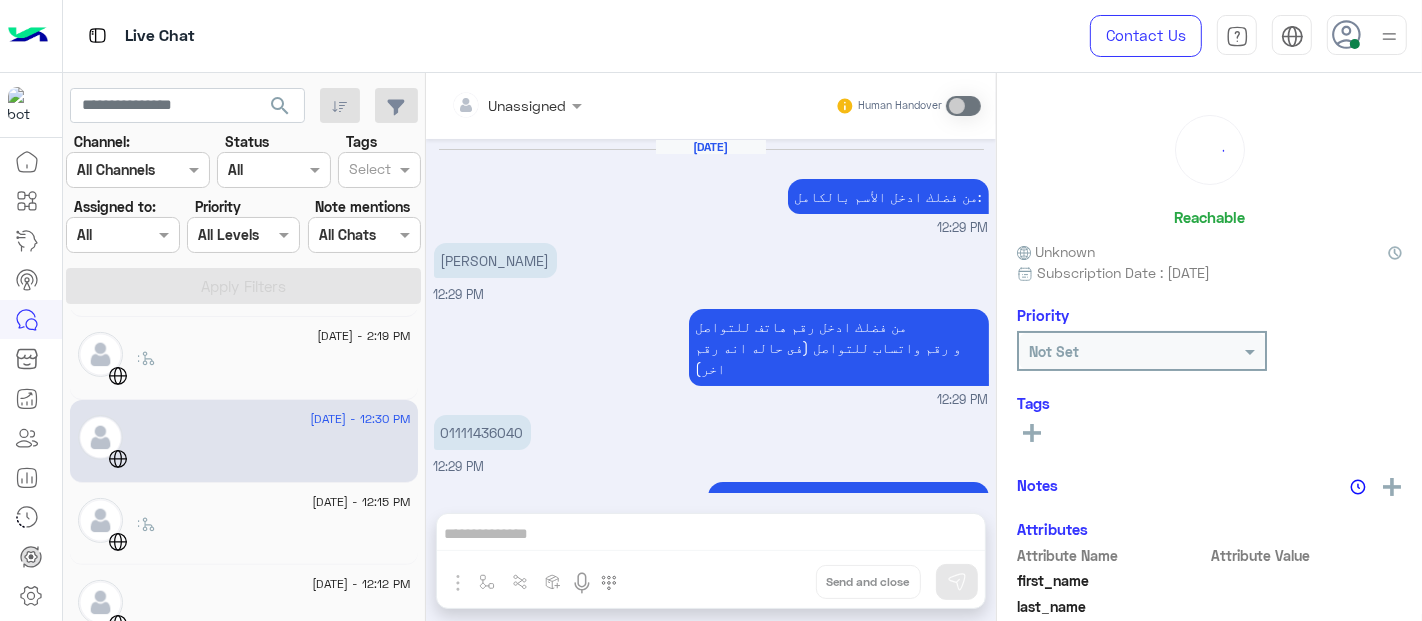 scroll, scrollTop: 530, scrollLeft: 0, axis: vertical 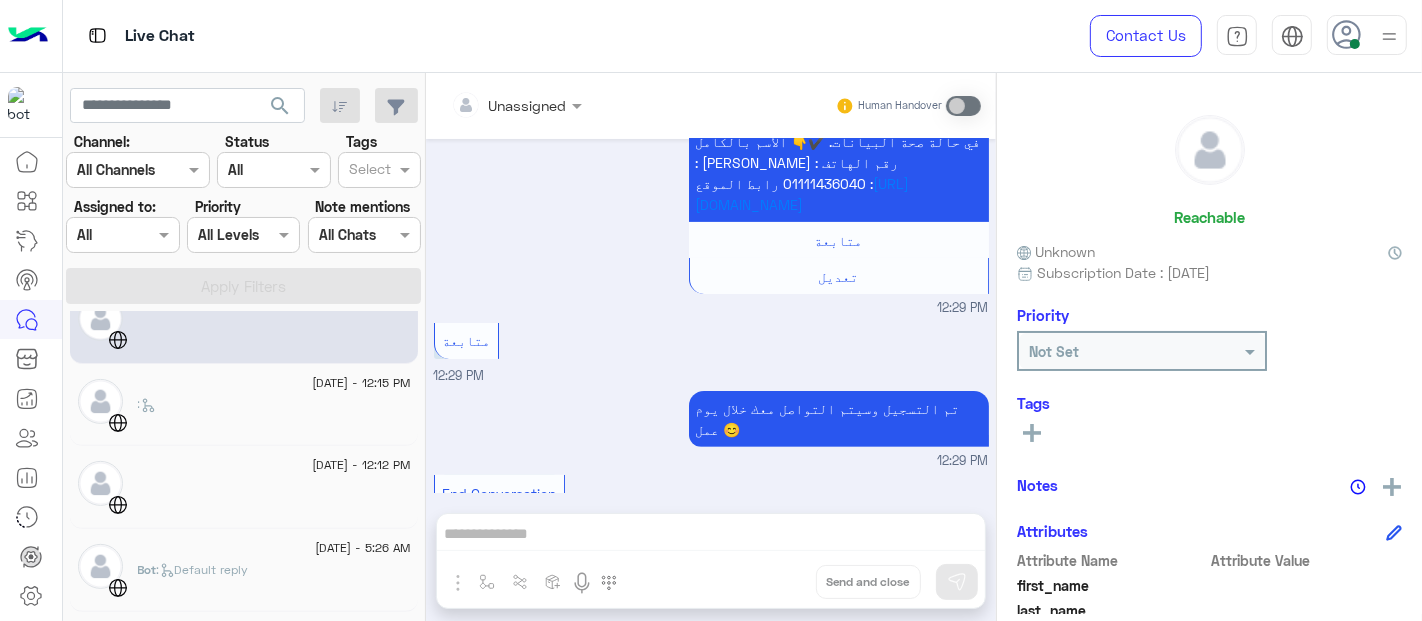 click on "[DATE] - 12:15 PM     :" 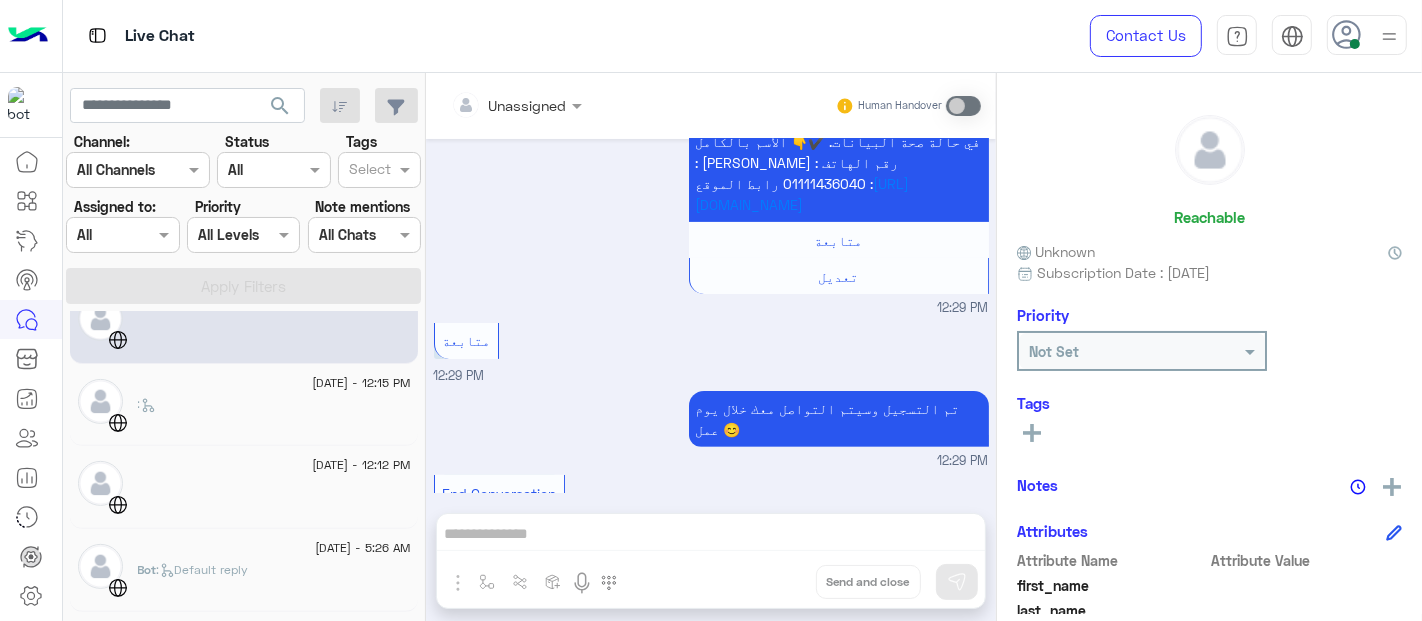 click on ":" 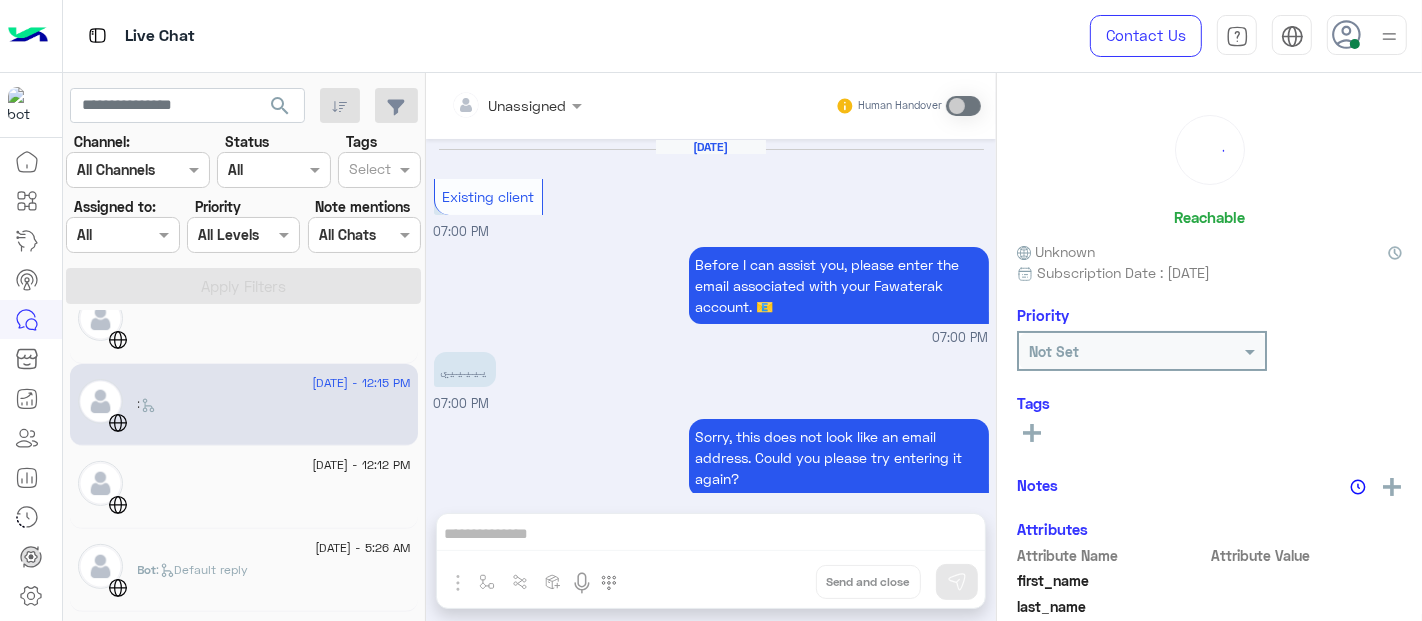 scroll, scrollTop: 539, scrollLeft: 0, axis: vertical 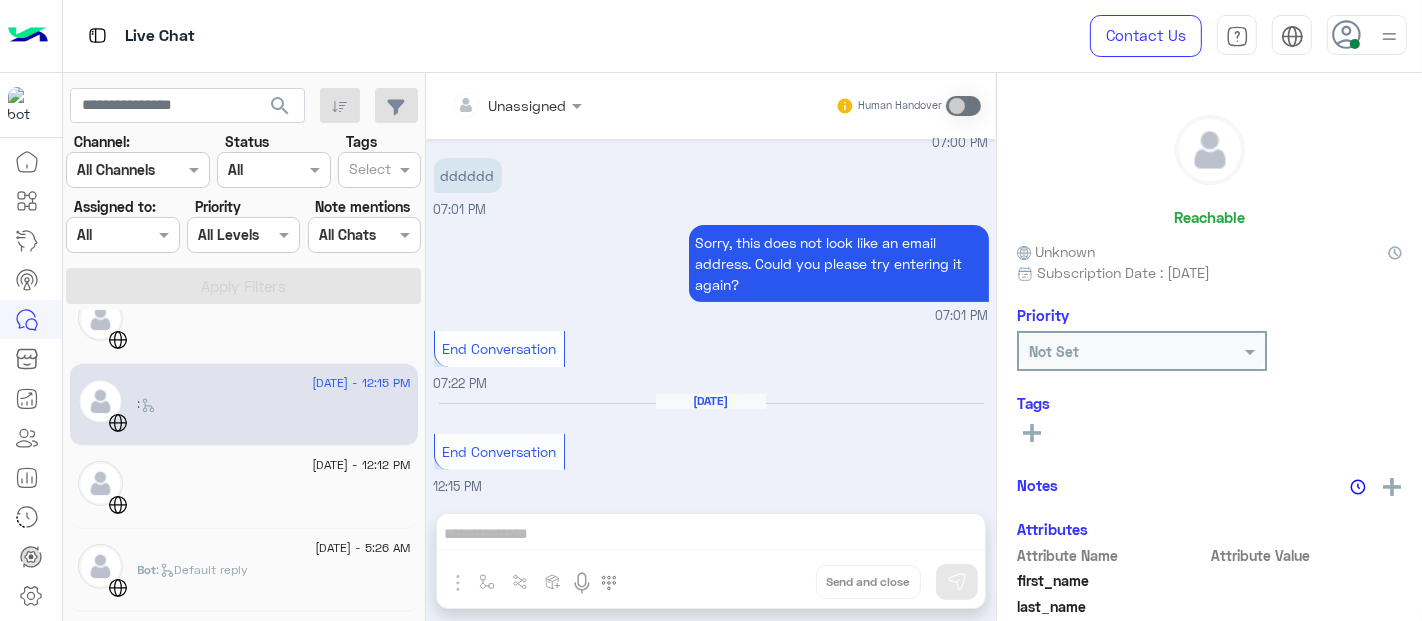 click 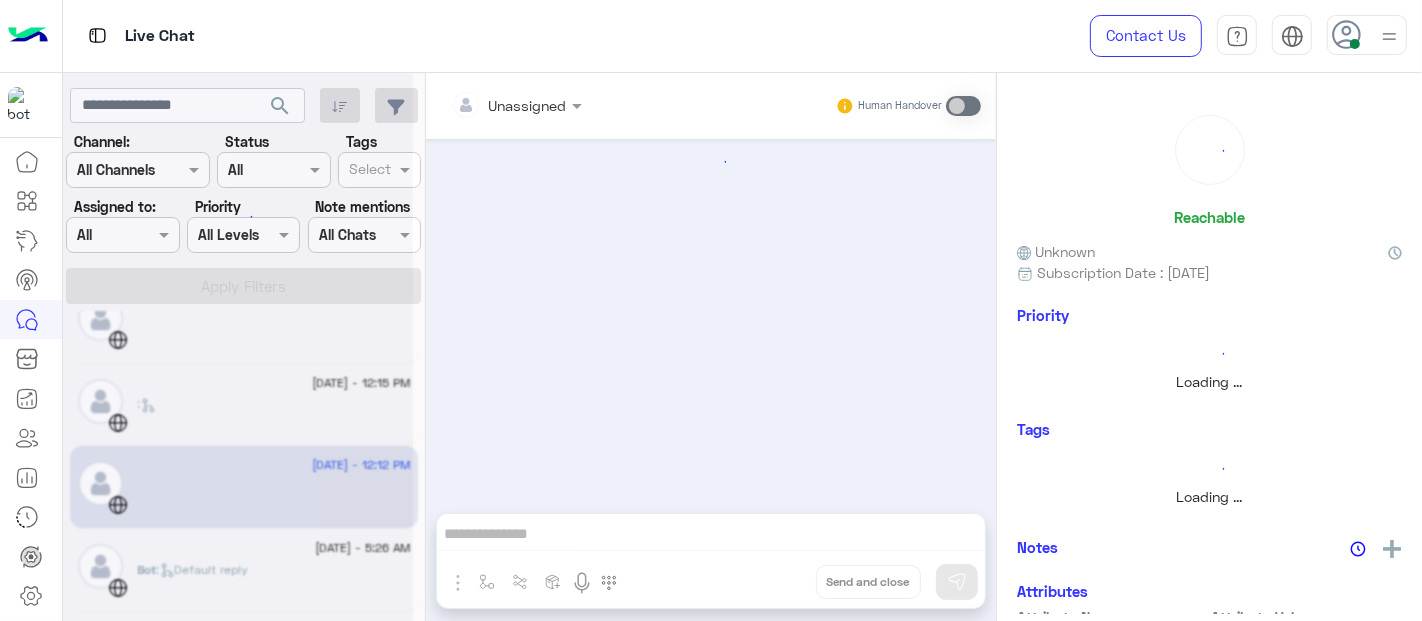 scroll, scrollTop: 0, scrollLeft: 0, axis: both 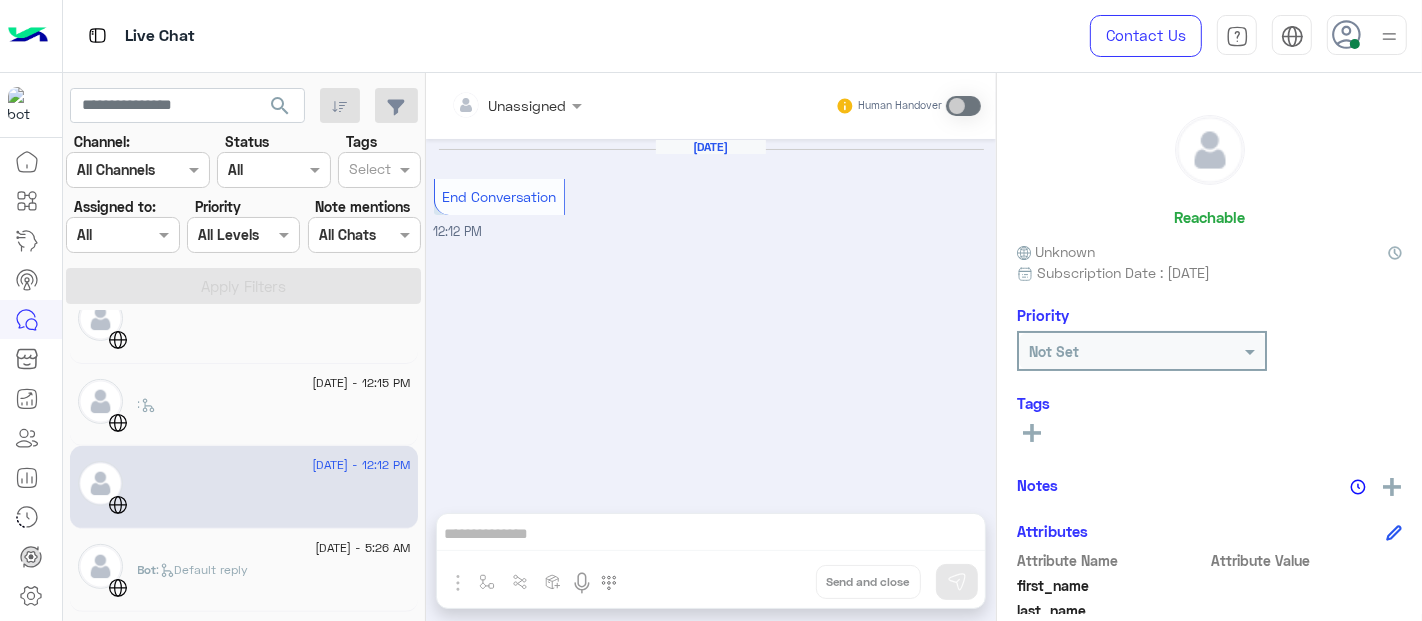 click on ":   Default reply" 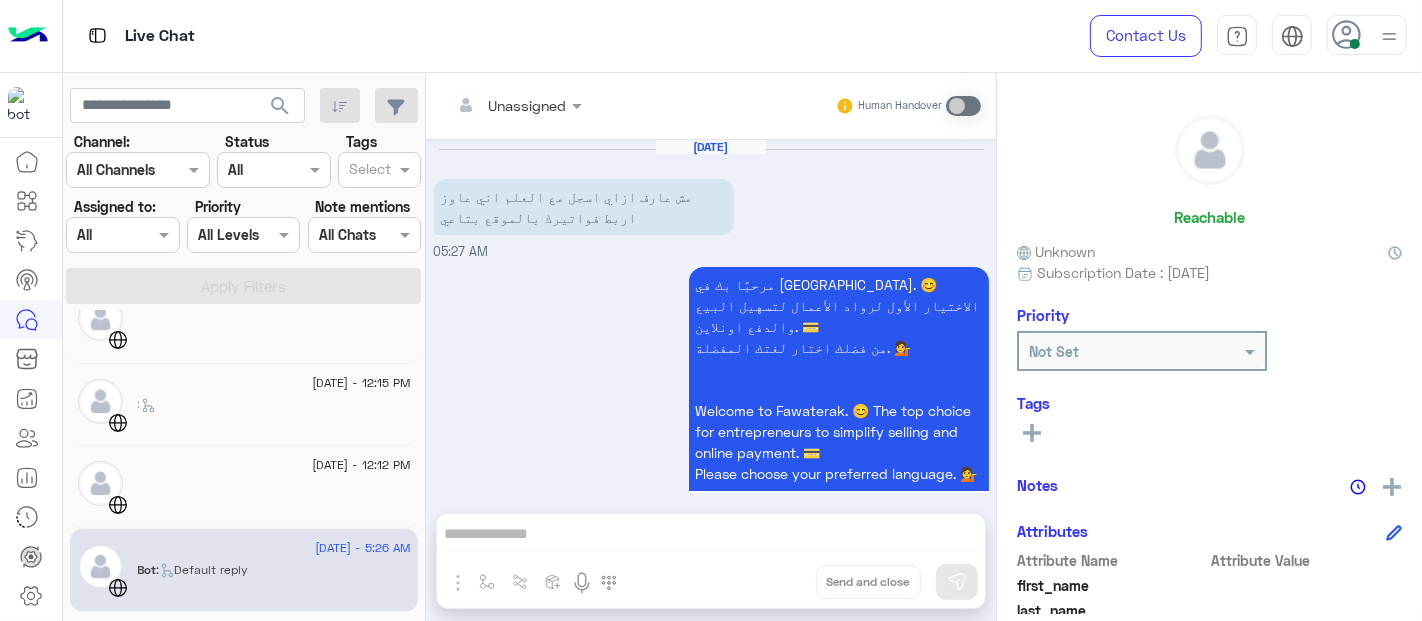 scroll, scrollTop: 1029, scrollLeft: 0, axis: vertical 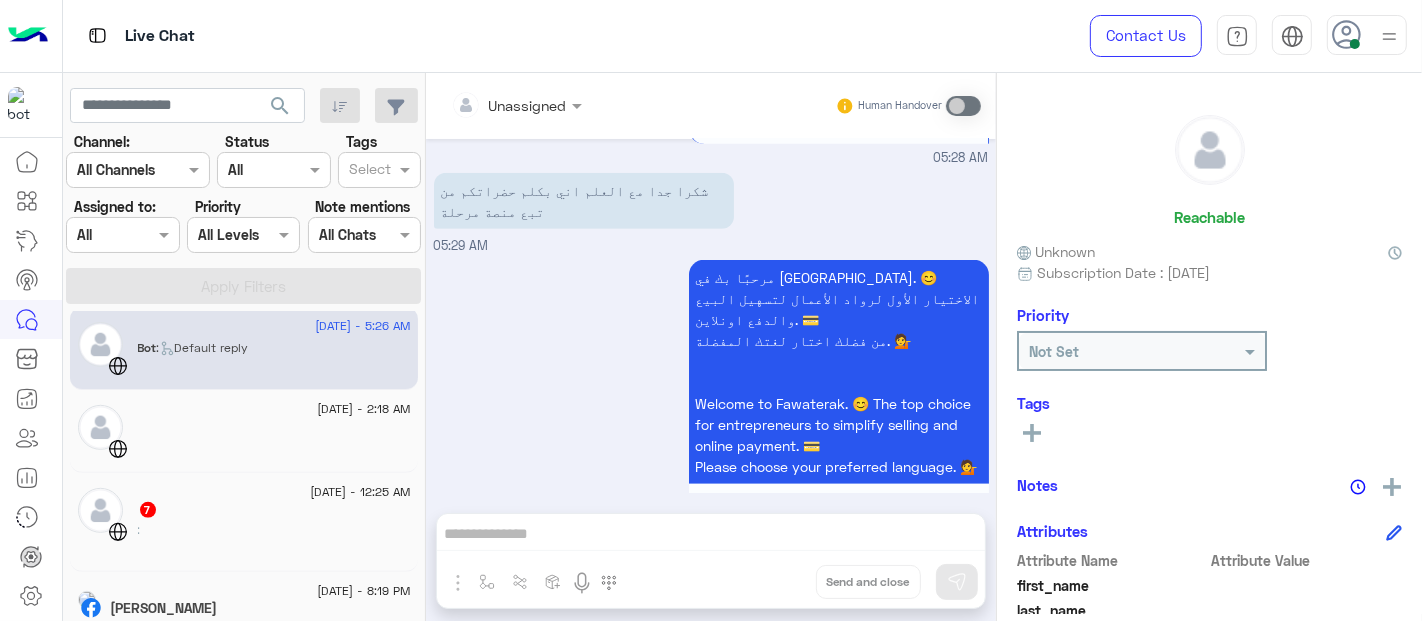 click on "[DATE] - 2:18 AM" 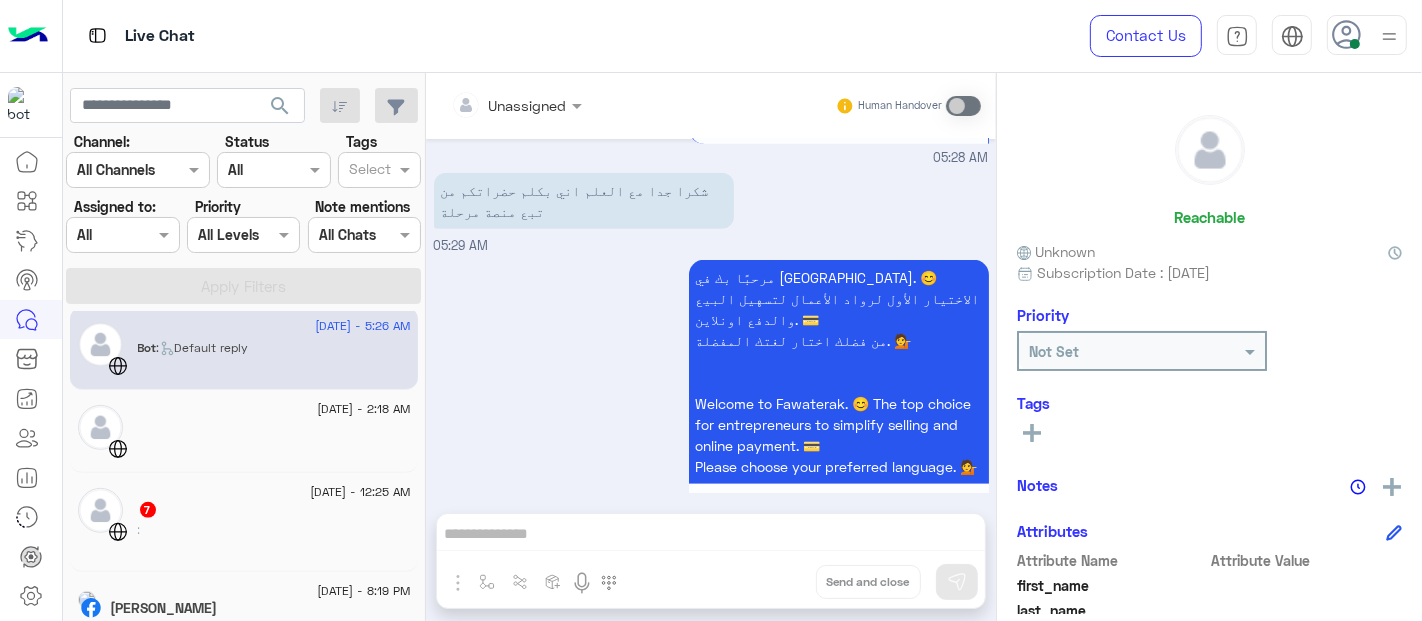 click on "[DATE] - 2:18 AM" 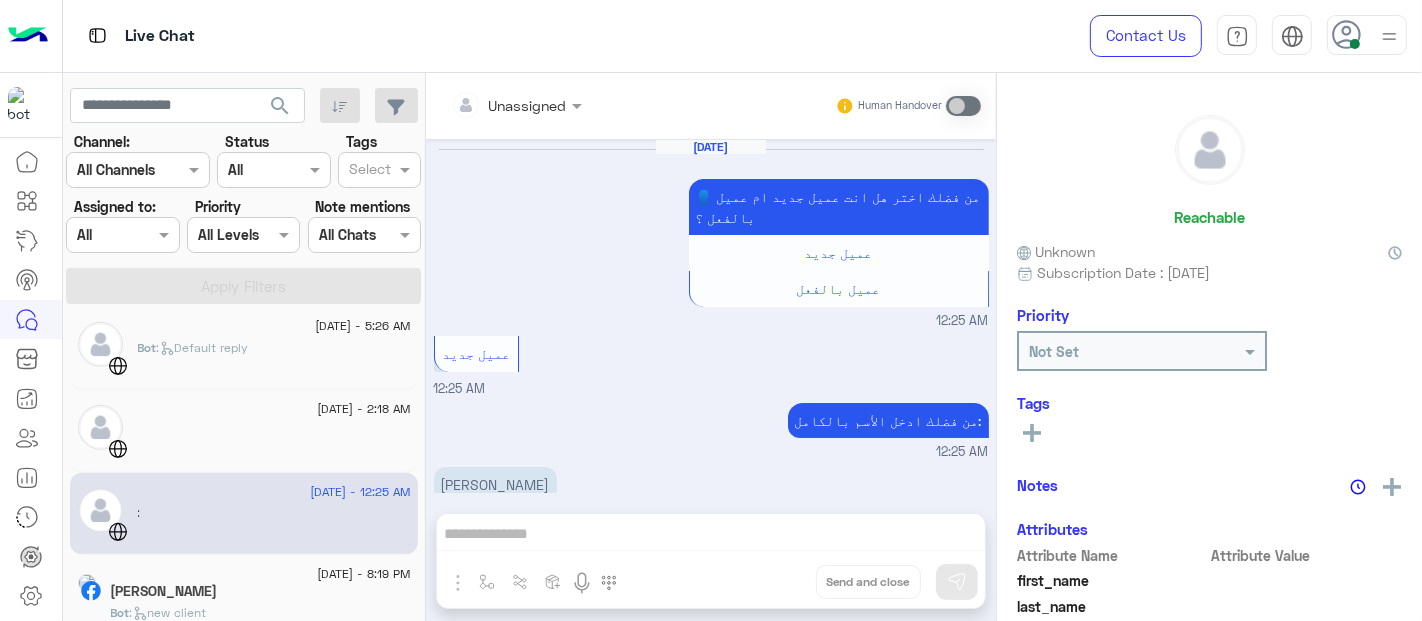 scroll, scrollTop: 622, scrollLeft: 0, axis: vertical 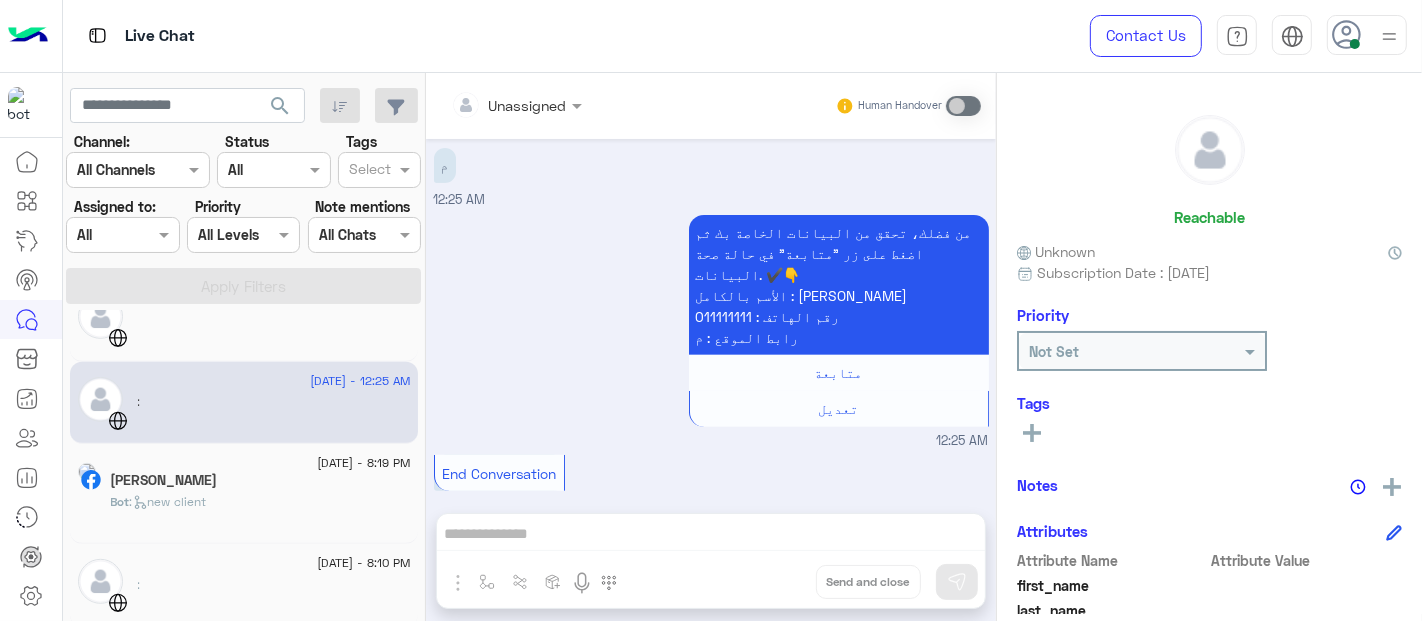 click on "[DATE] - 8:19 PM" 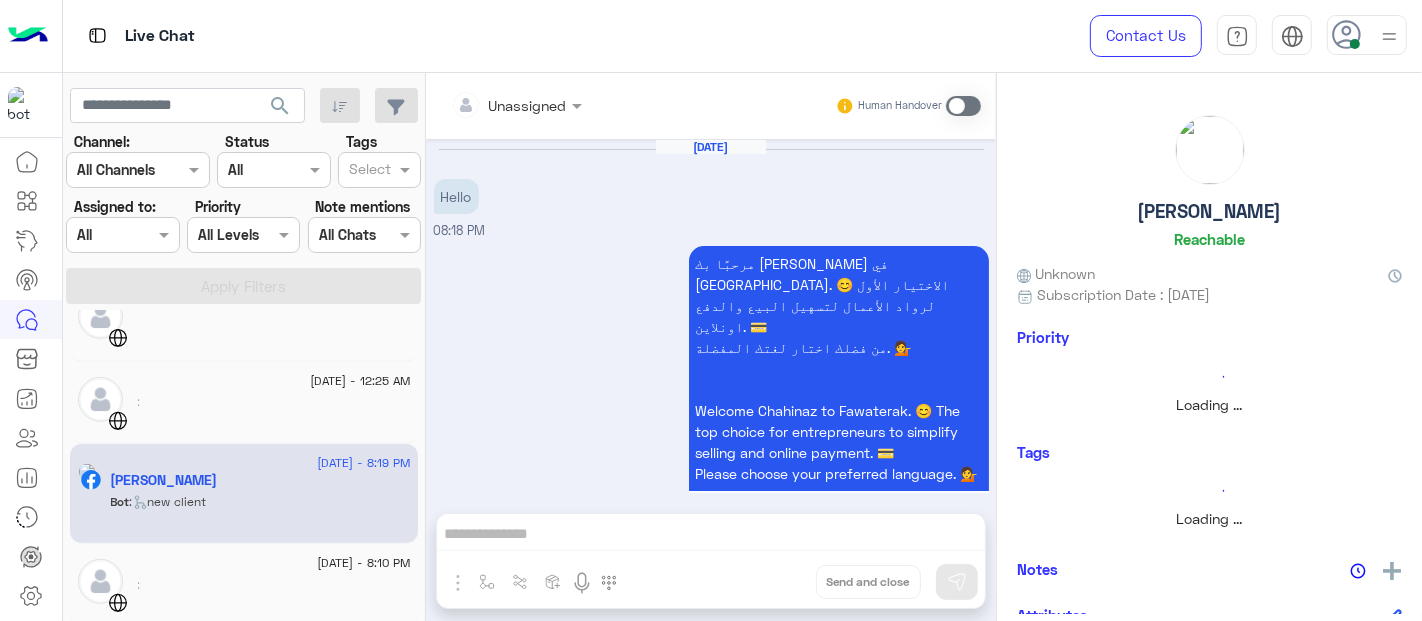 scroll, scrollTop: 707, scrollLeft: 0, axis: vertical 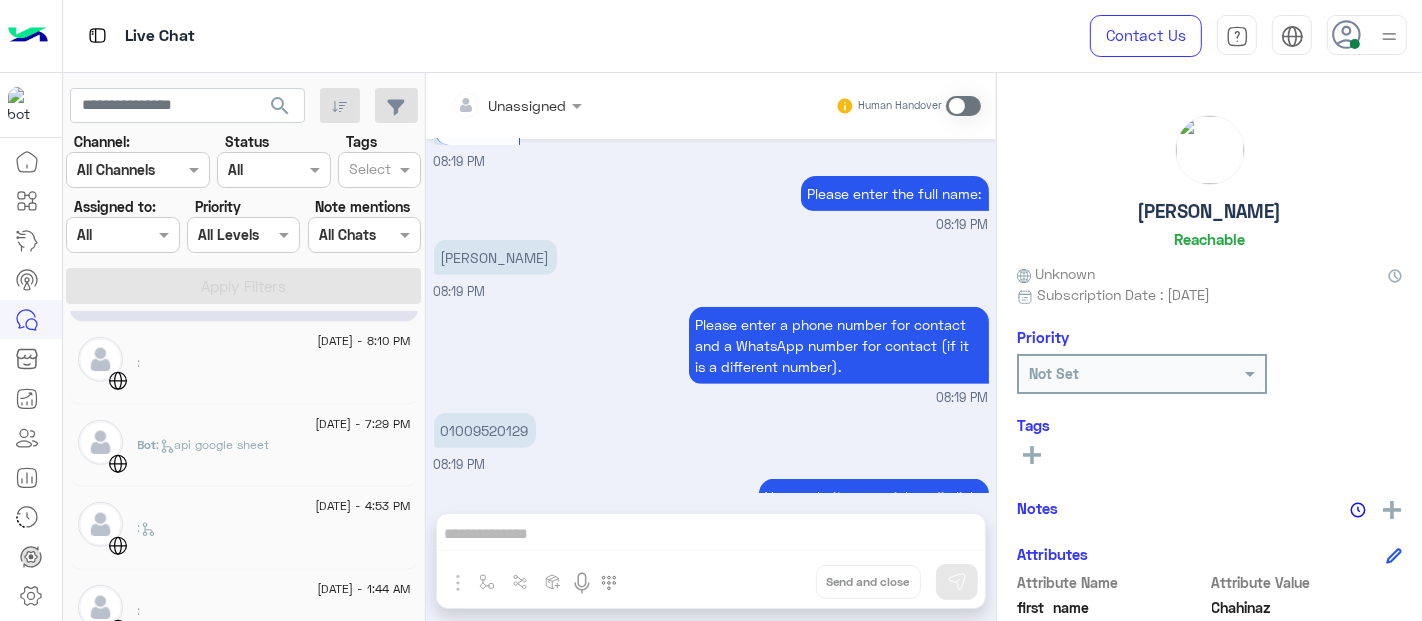 click on ":" 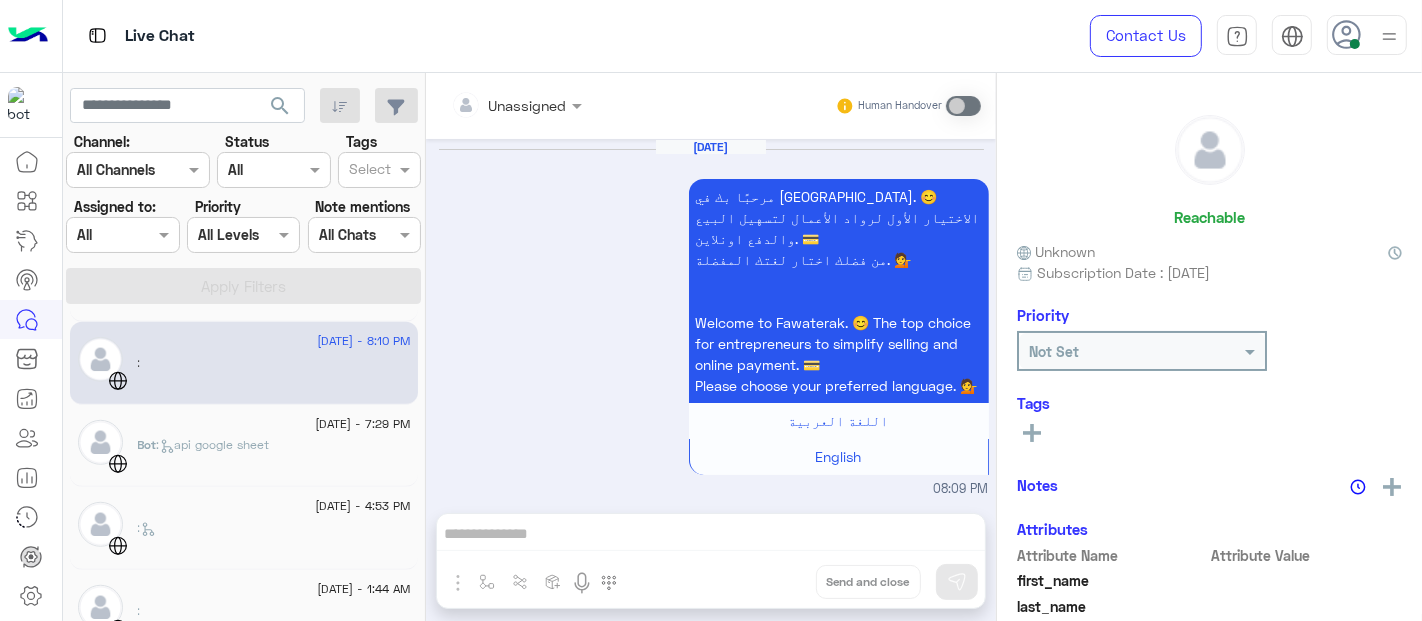 scroll, scrollTop: 687, scrollLeft: 0, axis: vertical 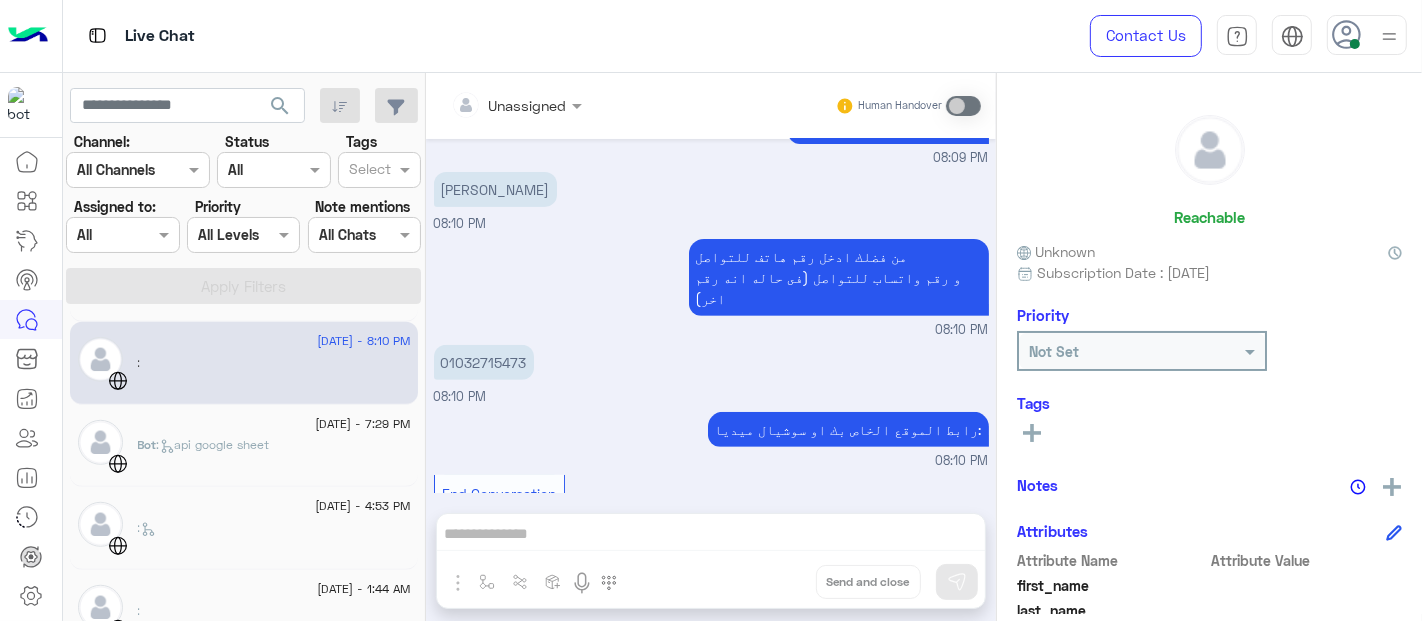 click on "Live Chat" at bounding box center (160, 36) 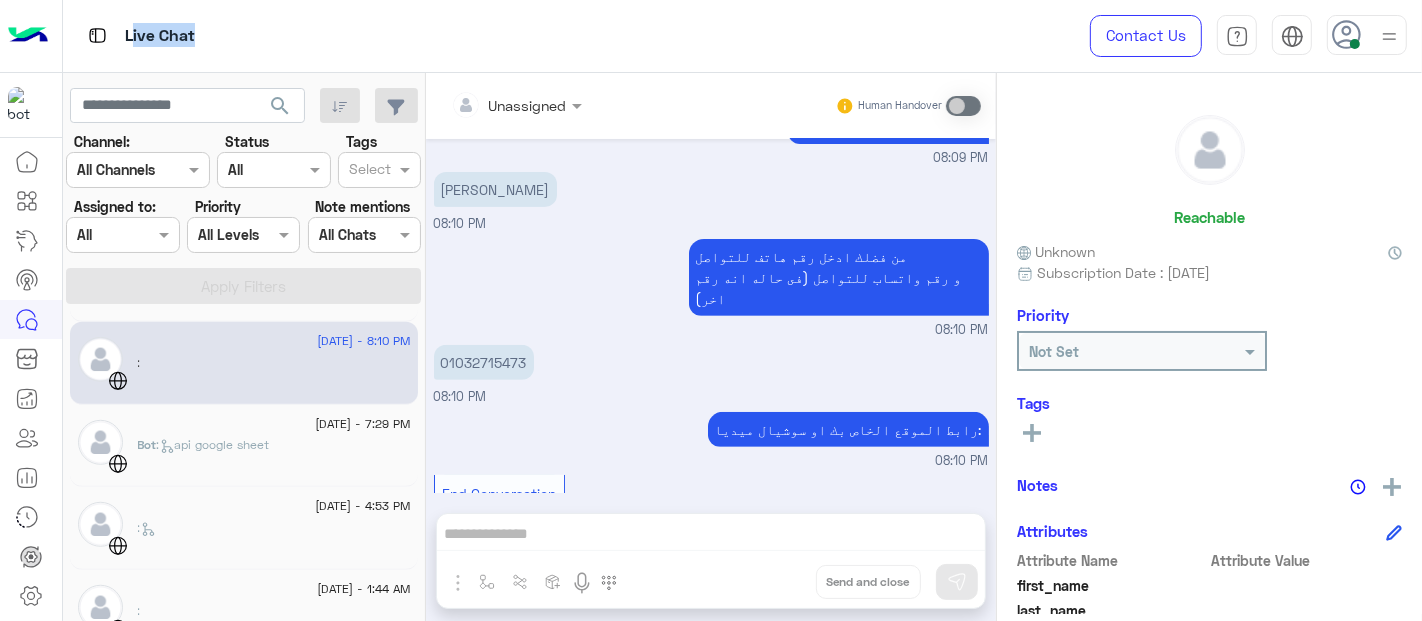 click on "Live Chat" at bounding box center [160, 36] 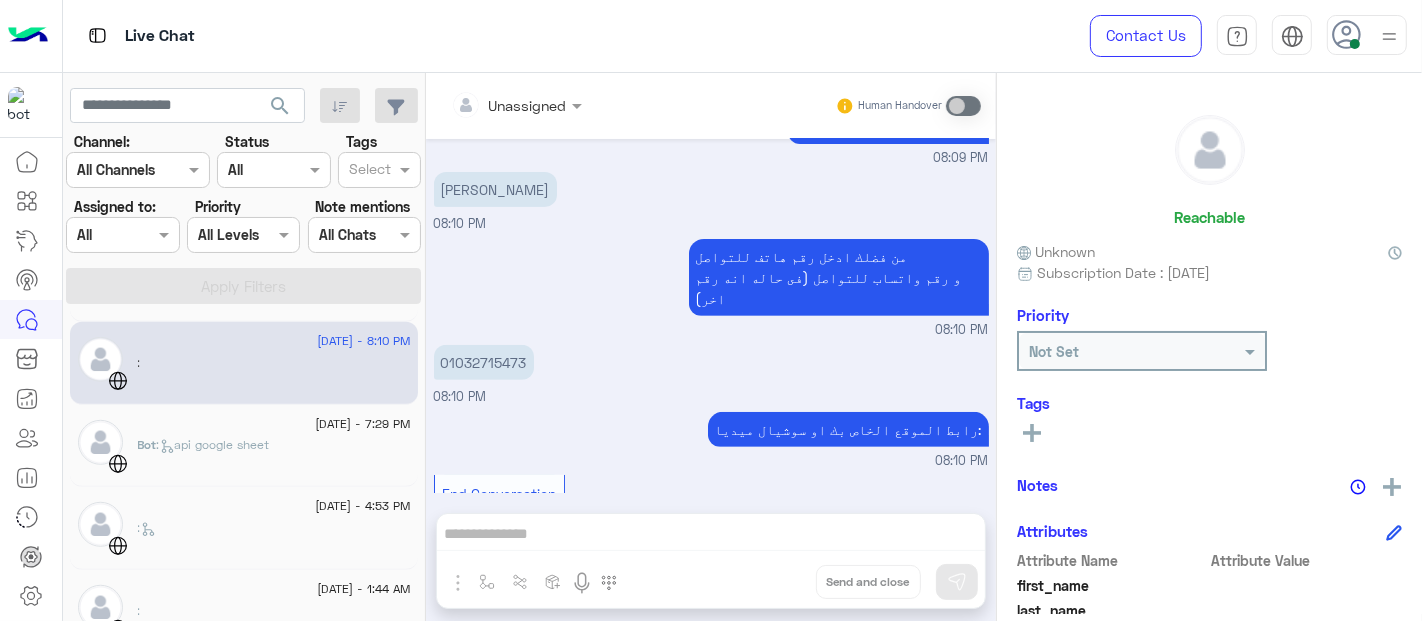 click on "Bot :   api google sheet" 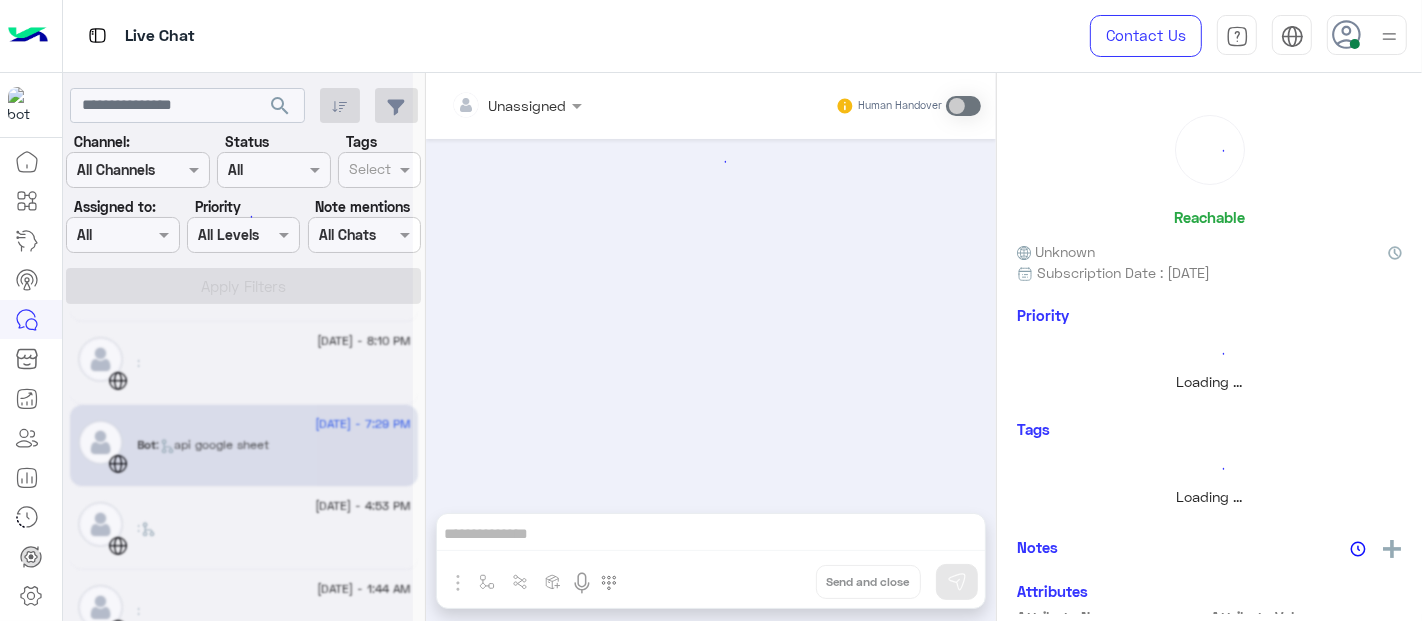 scroll, scrollTop: 0, scrollLeft: 0, axis: both 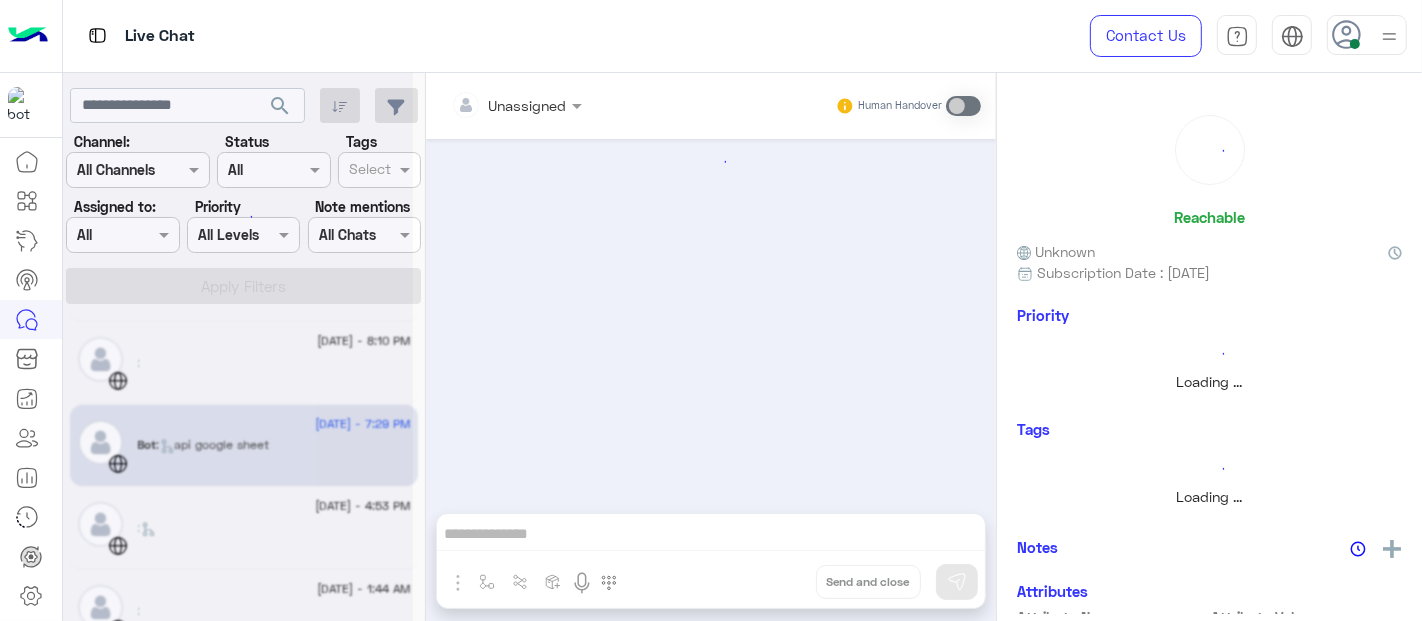 click 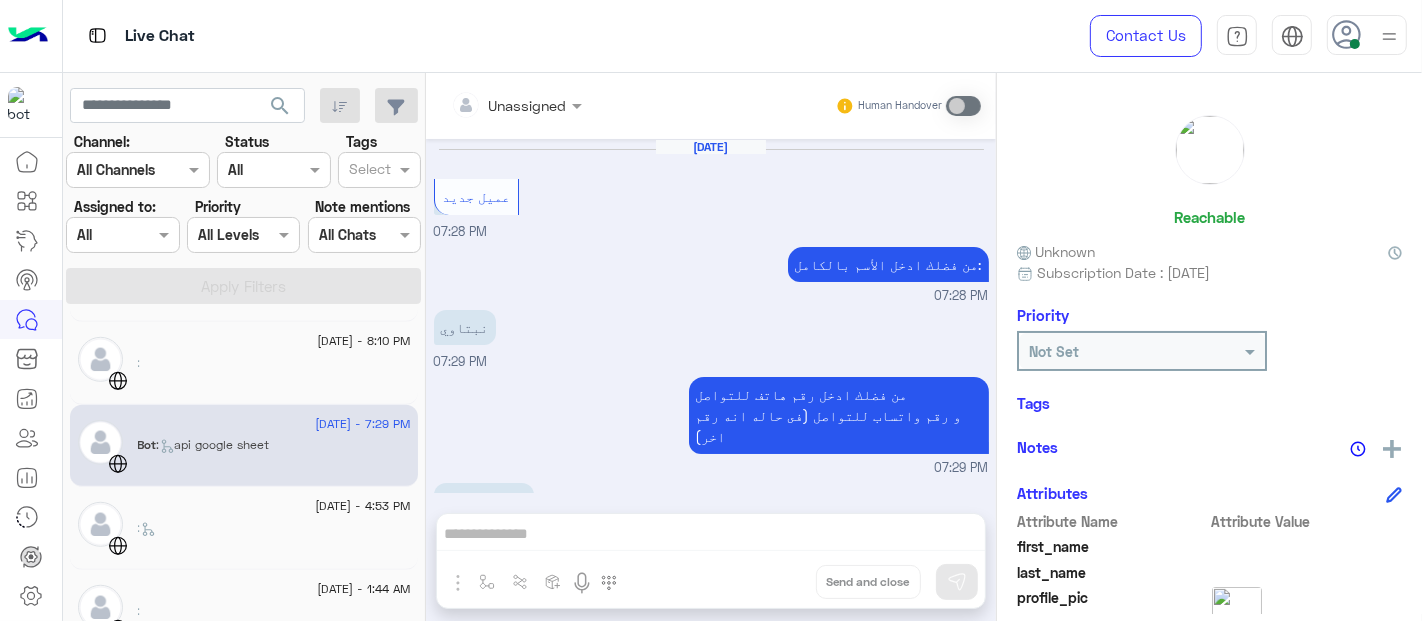 scroll, scrollTop: 551, scrollLeft: 0, axis: vertical 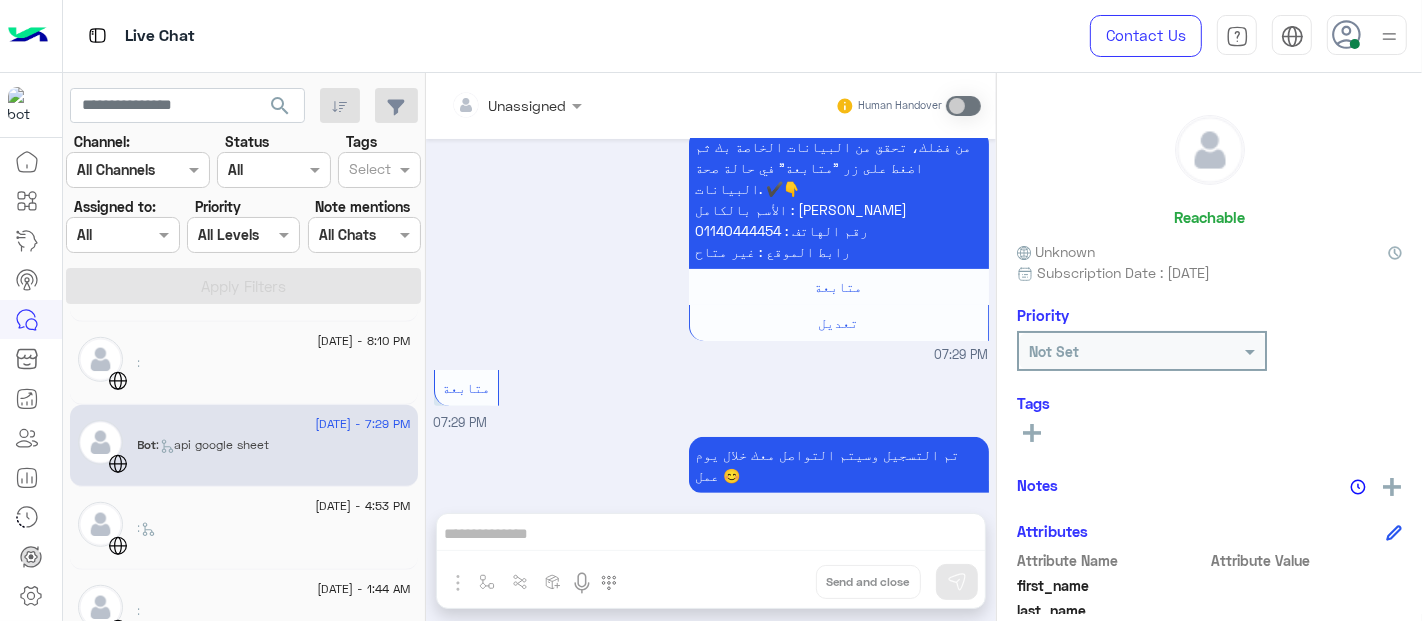 click on ":" 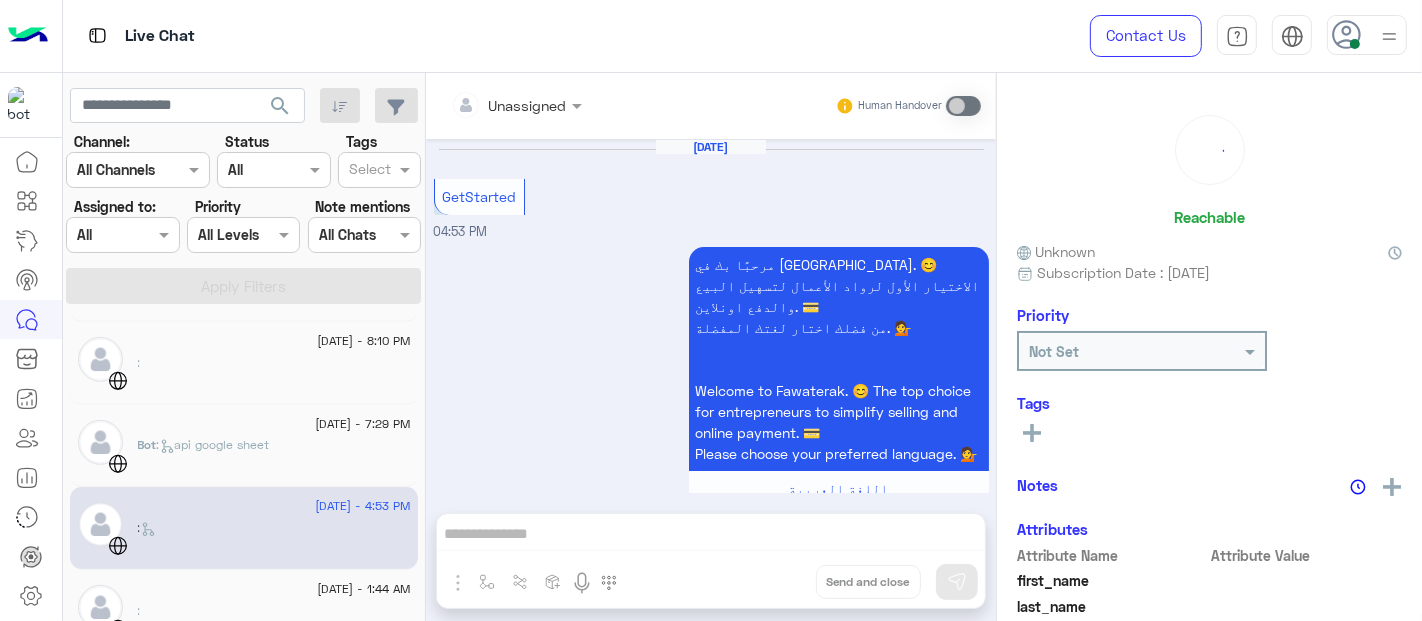 scroll, scrollTop: 494, scrollLeft: 0, axis: vertical 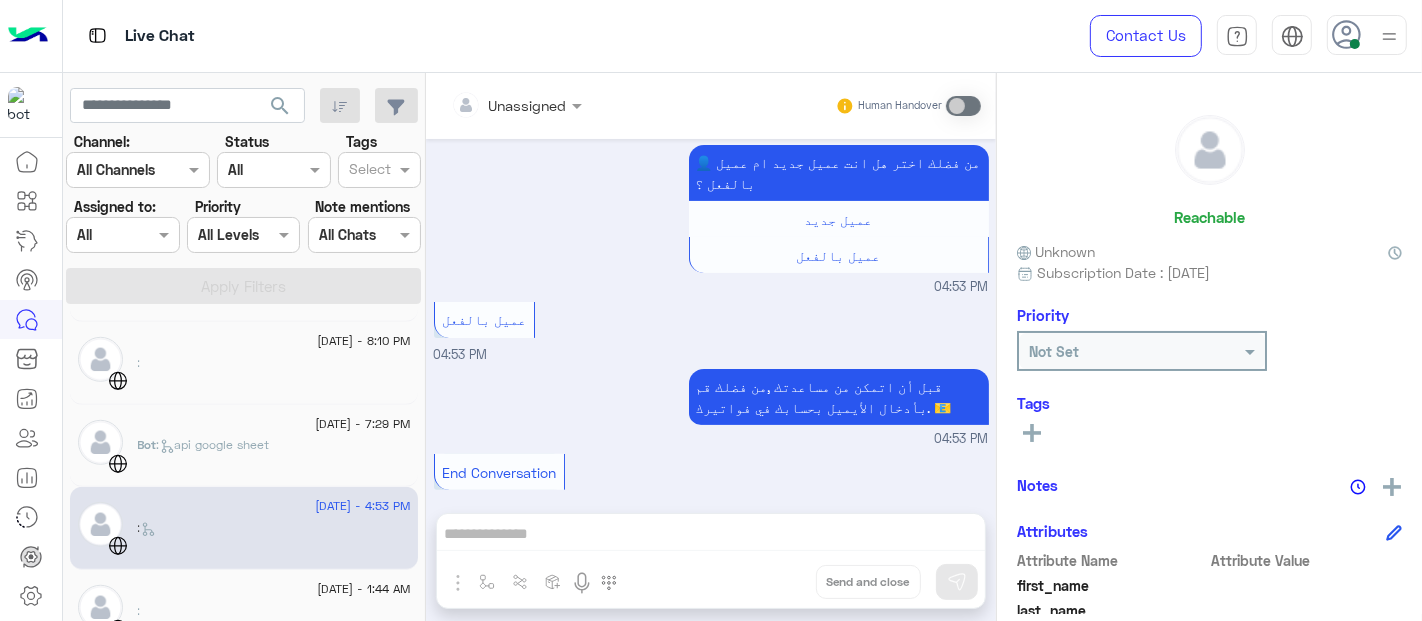 click on "[DATE] - 1:44 AM" 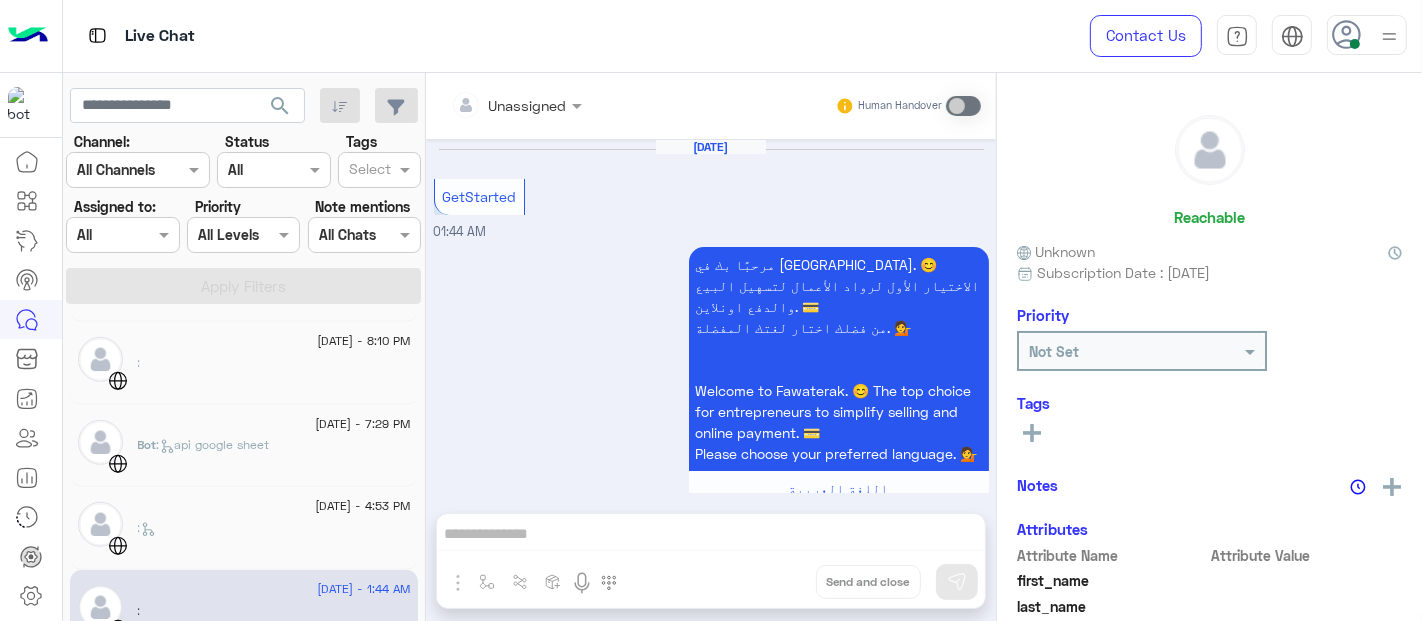 scroll, scrollTop: 494, scrollLeft: 0, axis: vertical 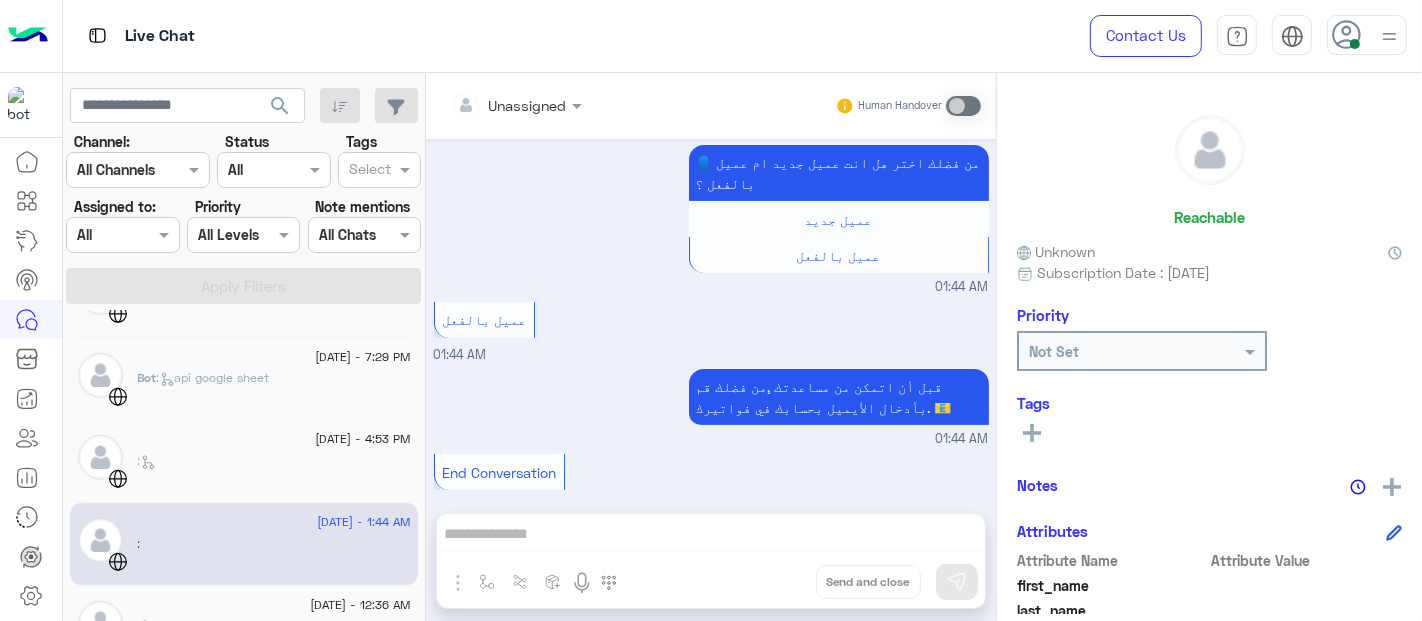 click 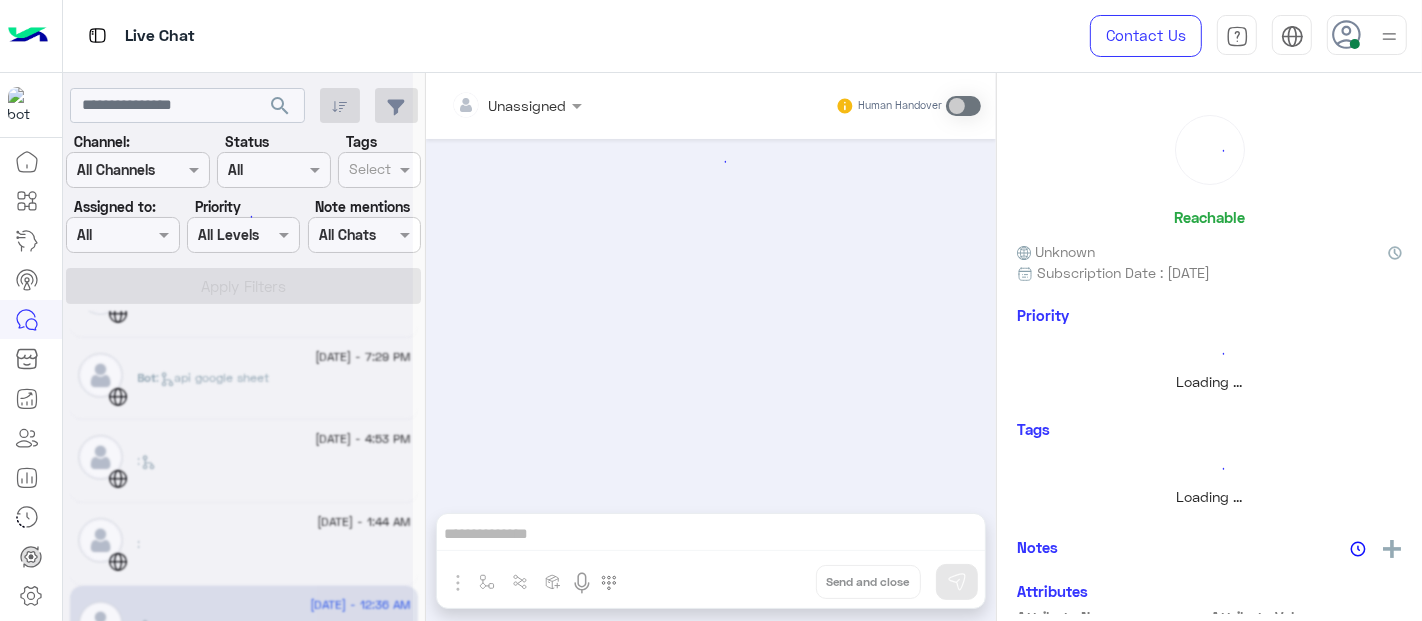 scroll, scrollTop: 0, scrollLeft: 0, axis: both 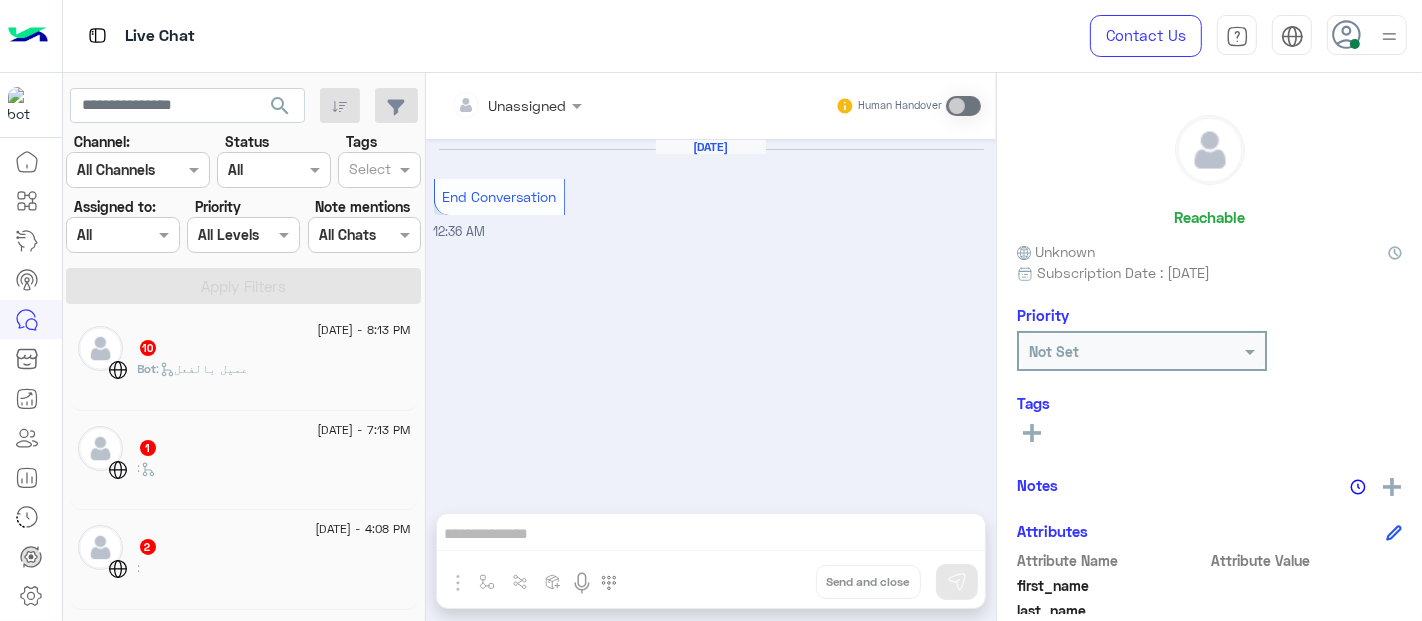 click on "[DATE] - 8:13 PM     10 Bot :   عميل بالفعل" 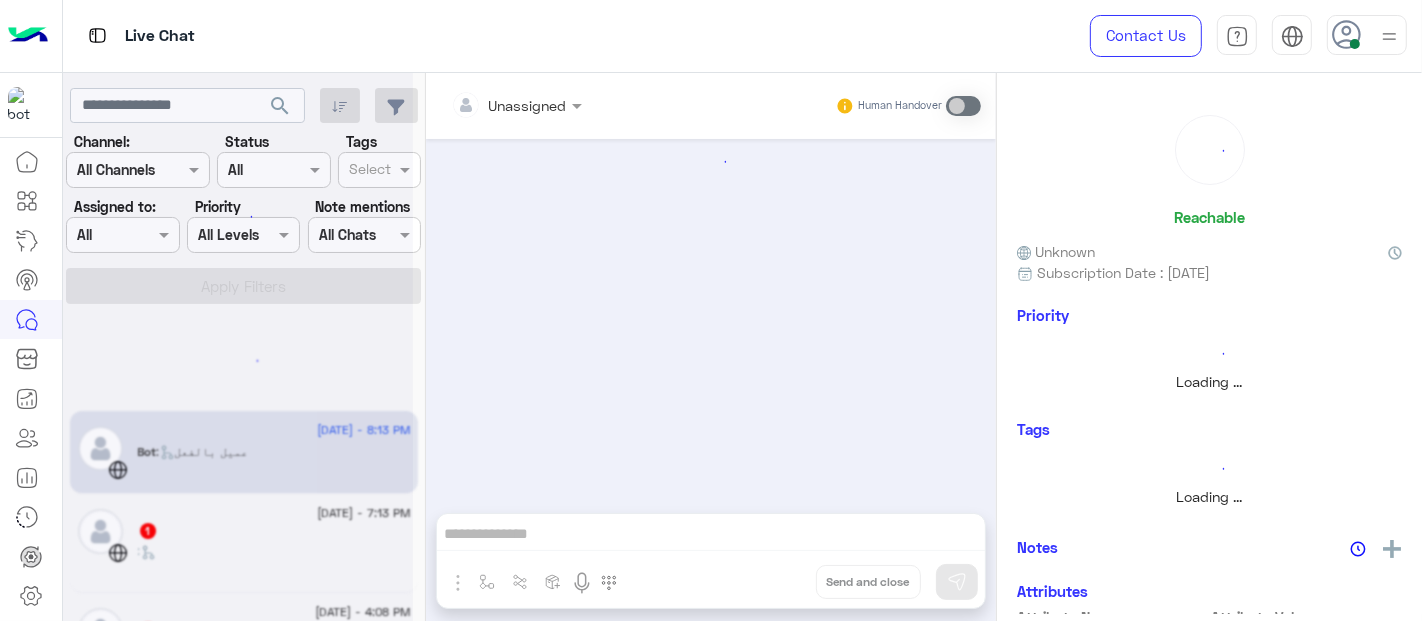 scroll, scrollTop: 0, scrollLeft: 0, axis: both 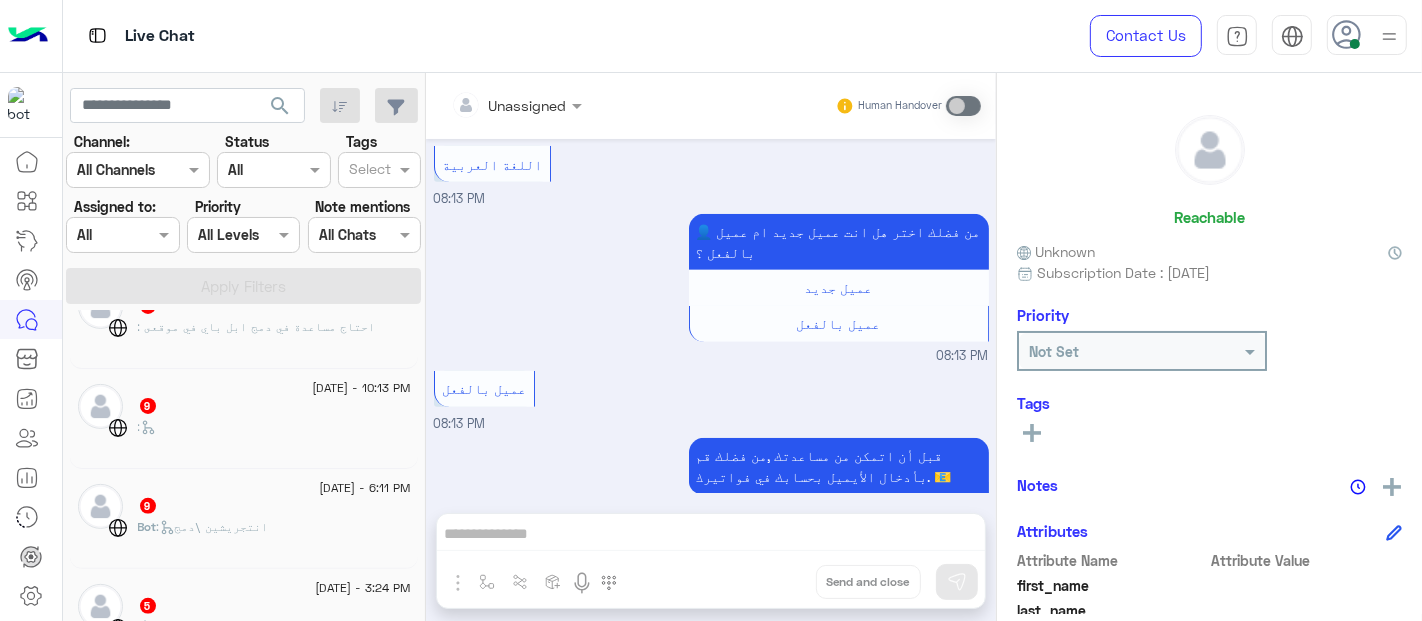 click on ": احتاج مساعدة في دمج ابل باي في موقعى" 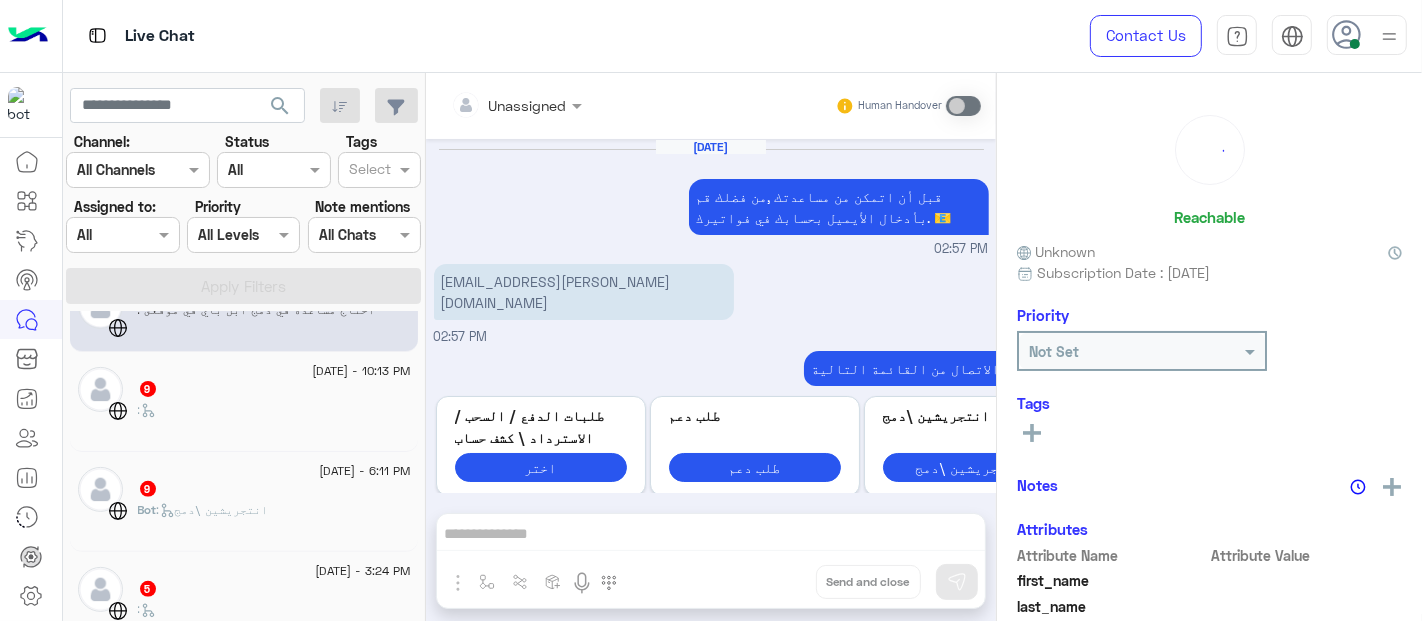 scroll, scrollTop: 499, scrollLeft: 0, axis: vertical 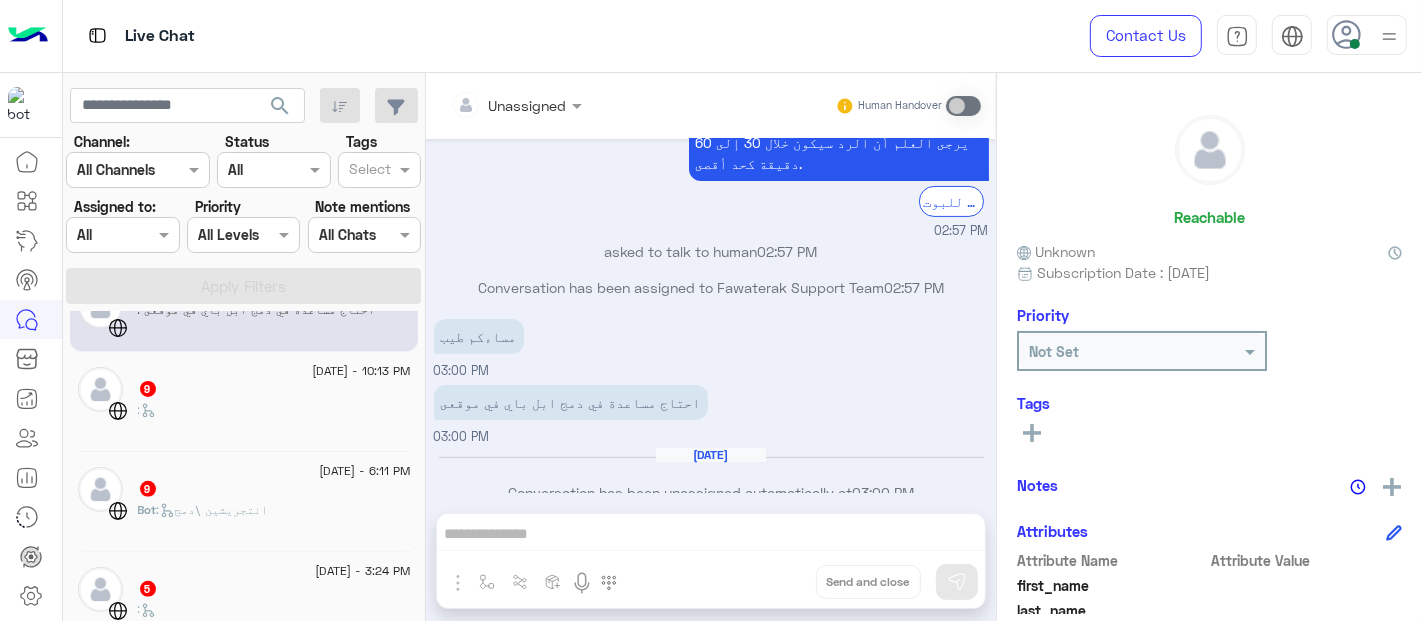 click on "احتاج مساعدة في دمج ابل [PERSON_NAME] في موقعى   03:00 PM" at bounding box center [711, 413] 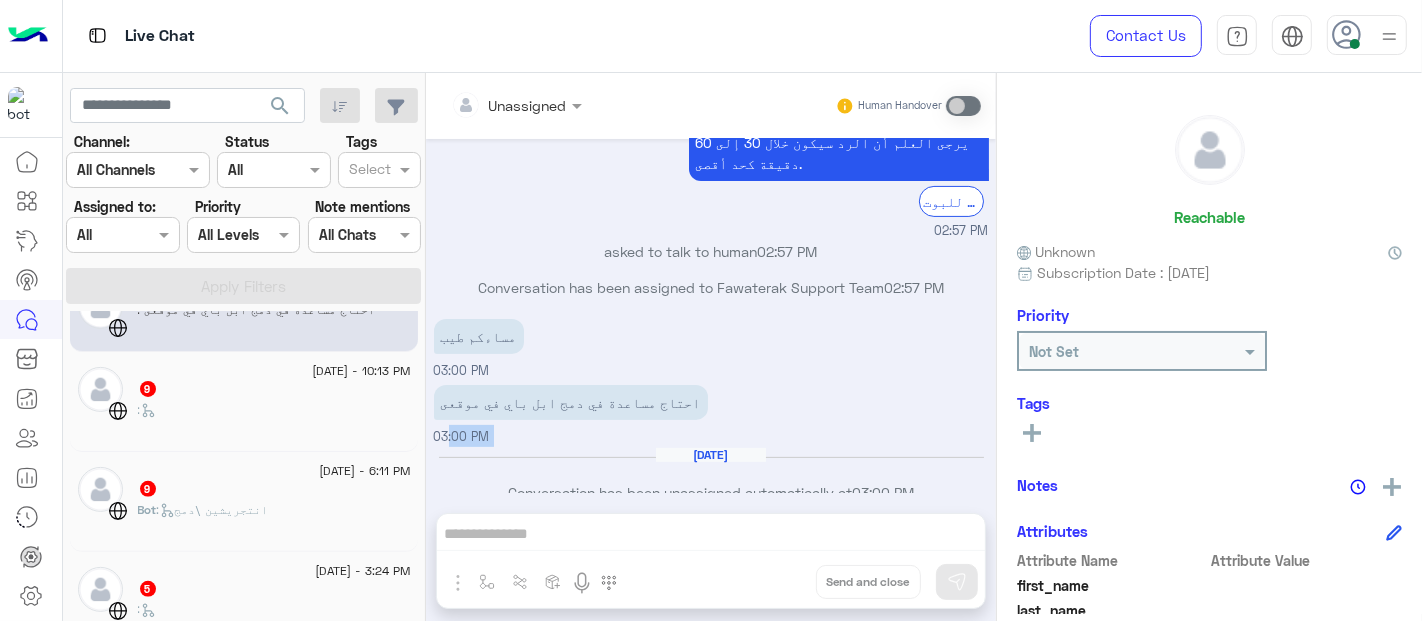 click on "احتاج مساعدة في دمج ابل [PERSON_NAME] في موقعى   03:00 PM" at bounding box center [711, 413] 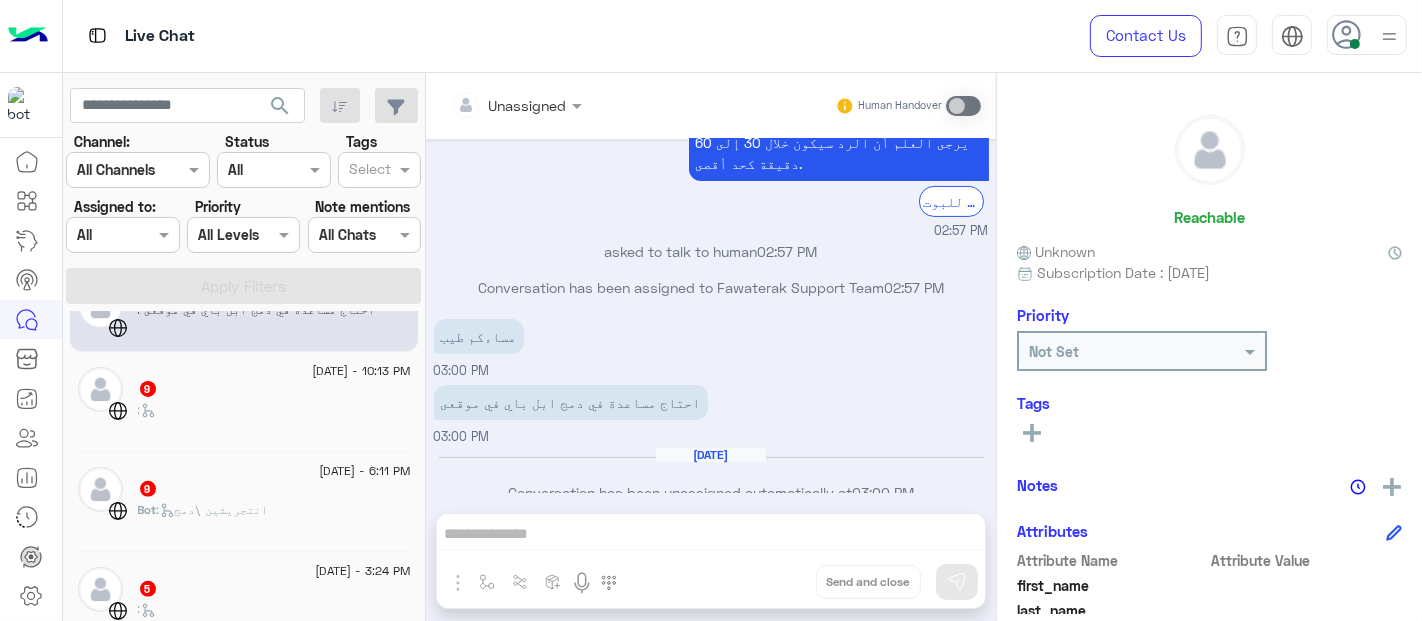 click on "[DATE] - 3:24 PM" 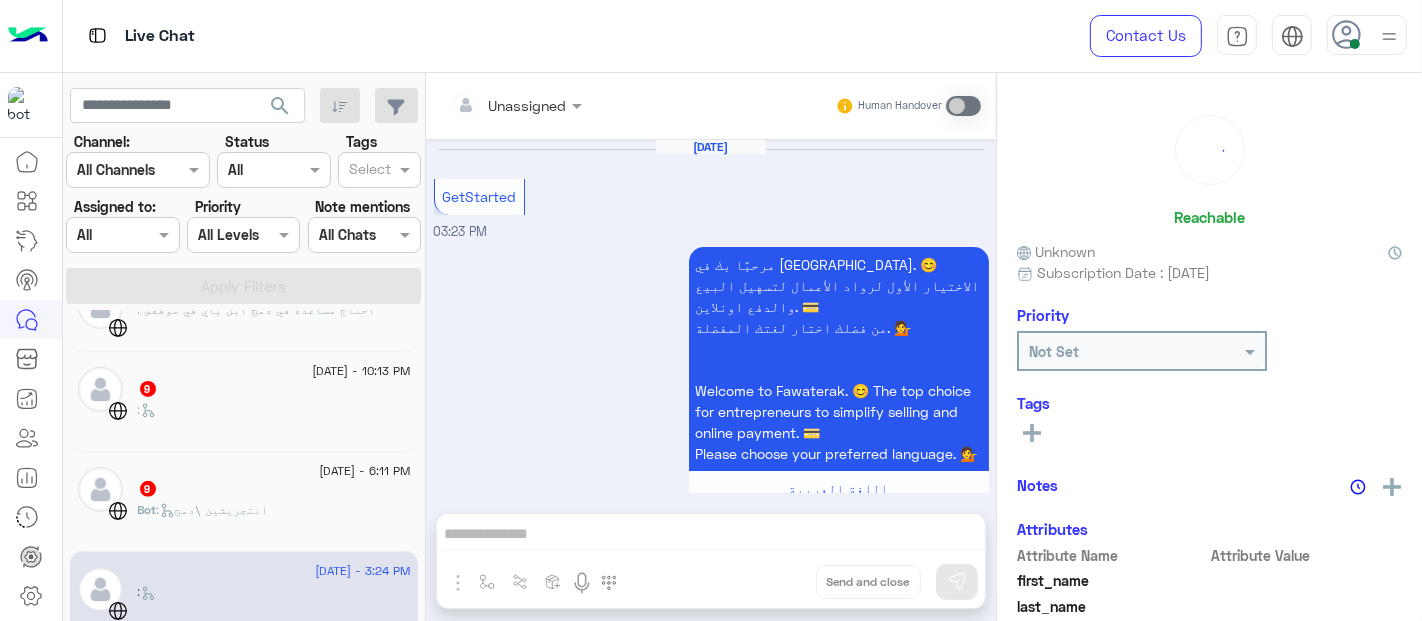 scroll, scrollTop: 624, scrollLeft: 0, axis: vertical 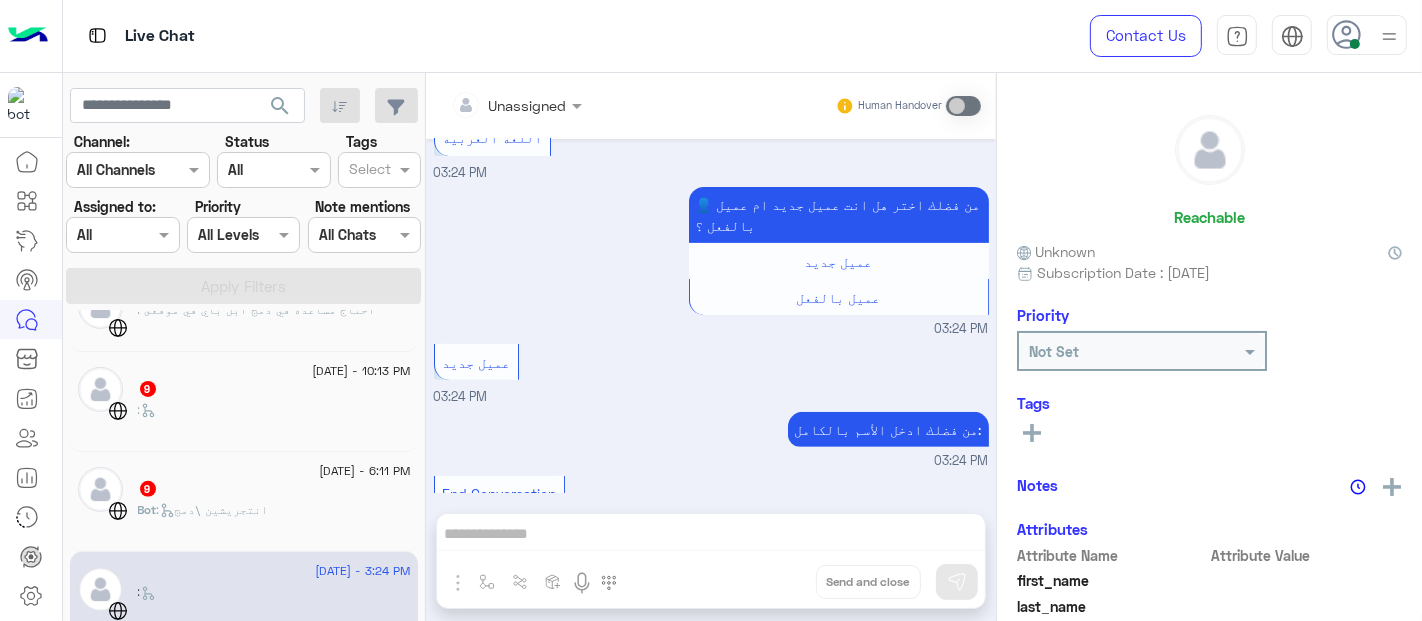 click on "9" 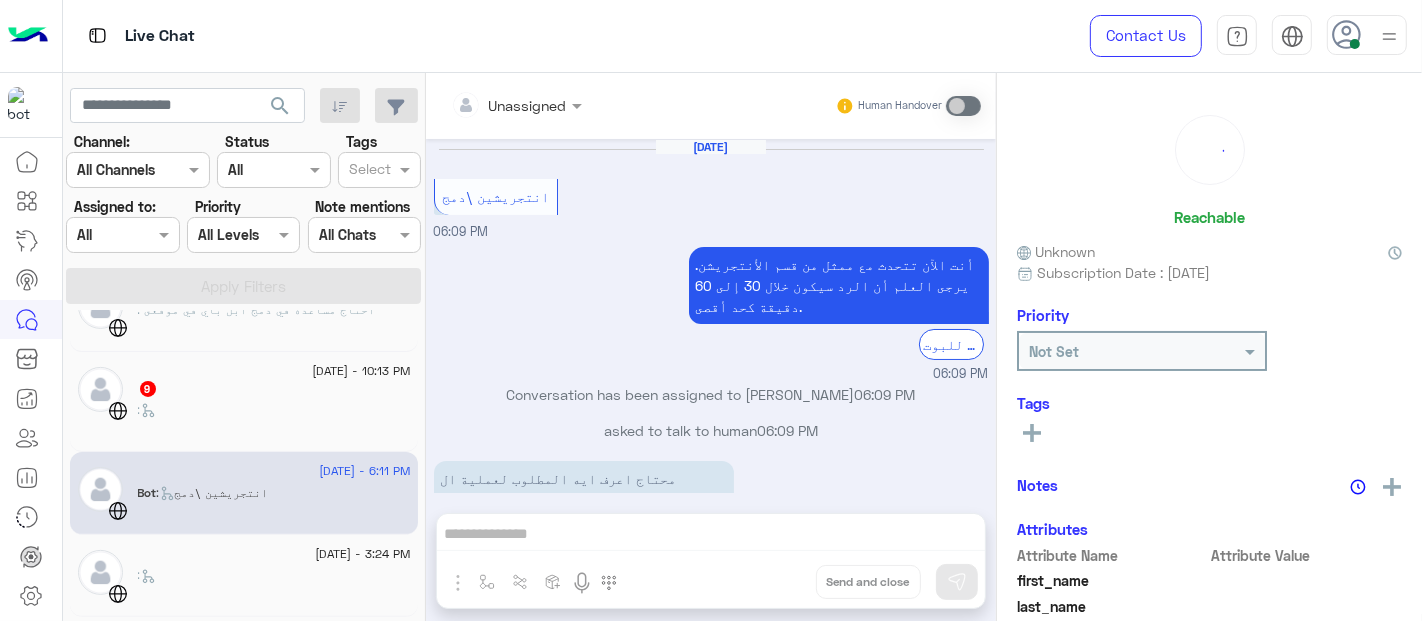 scroll, scrollTop: 405, scrollLeft: 0, axis: vertical 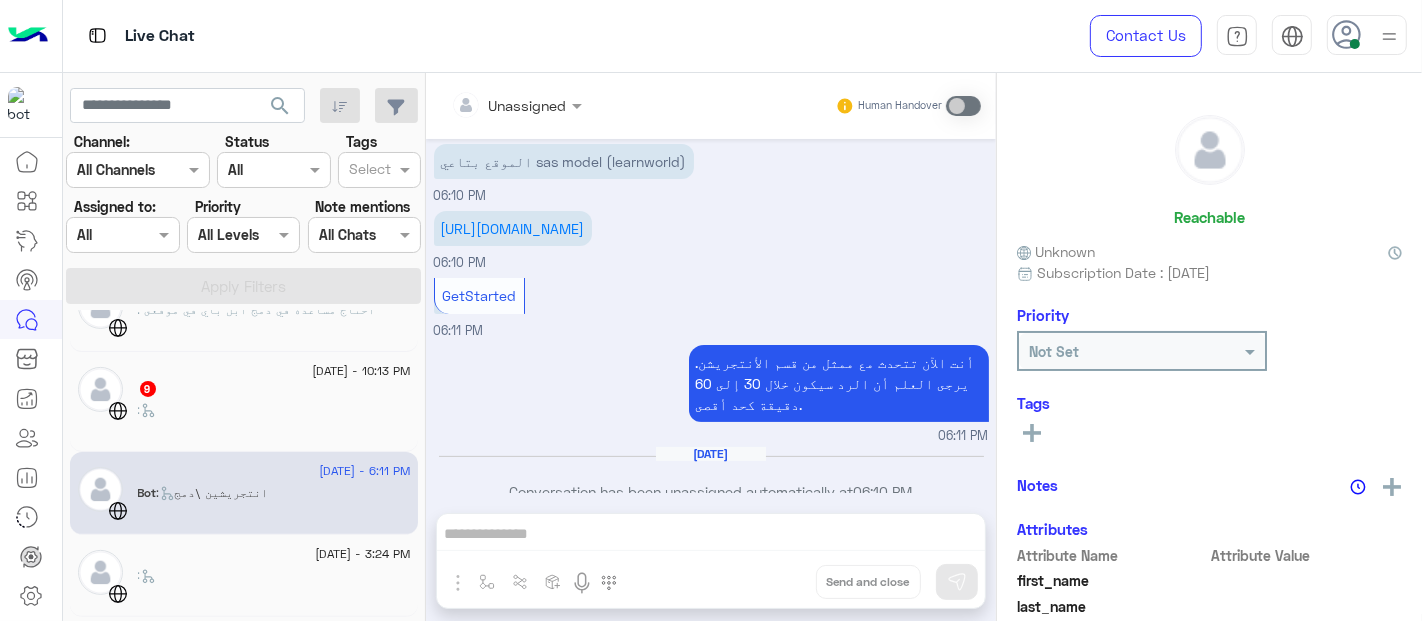click on ":" 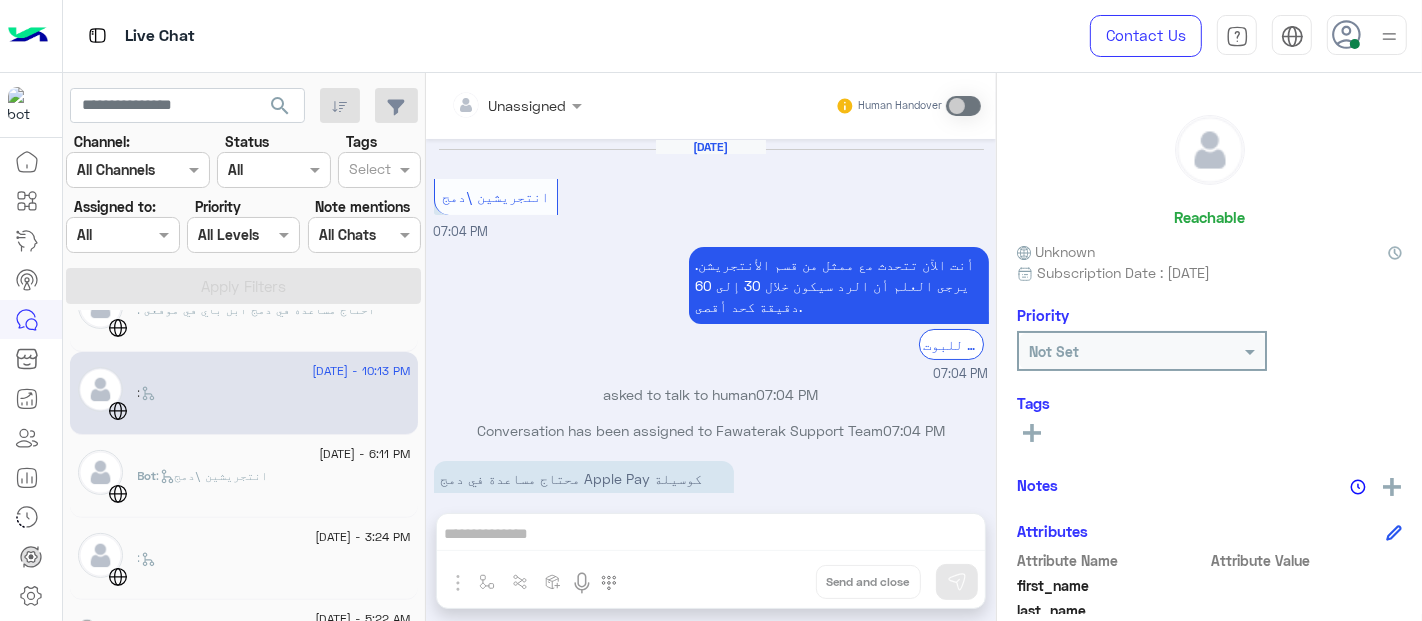scroll, scrollTop: 413, scrollLeft: 0, axis: vertical 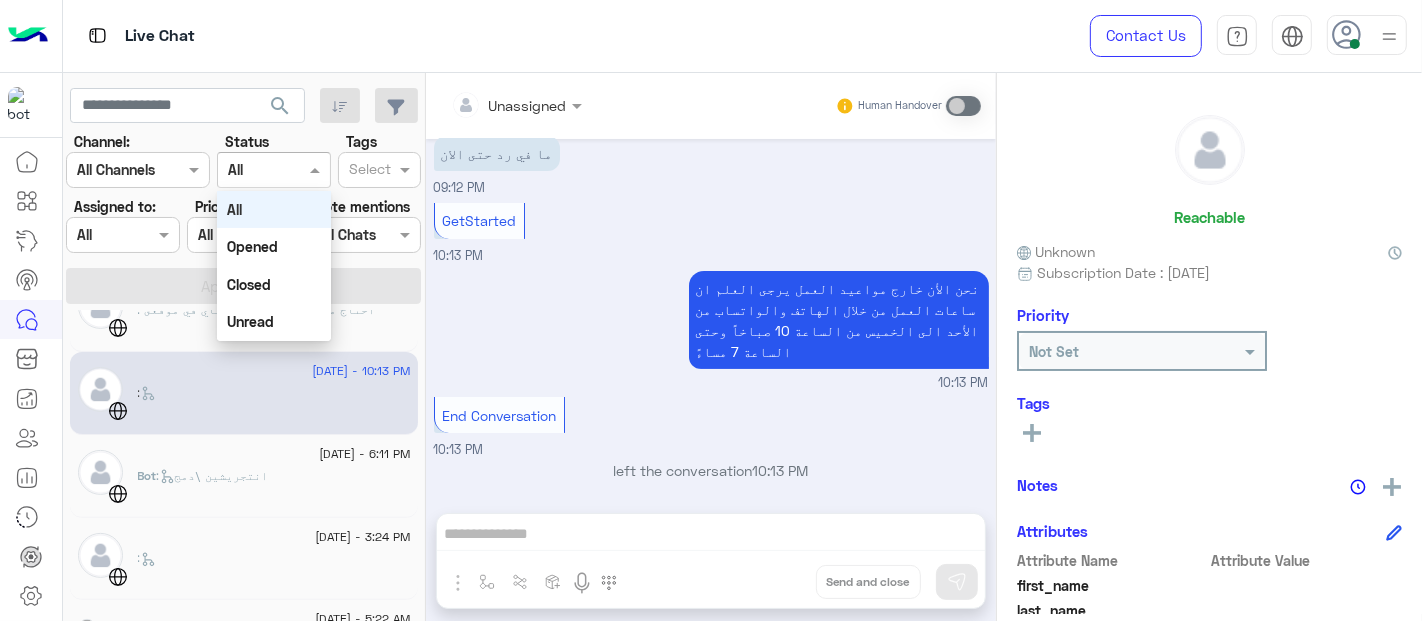 click at bounding box center (273, 169) 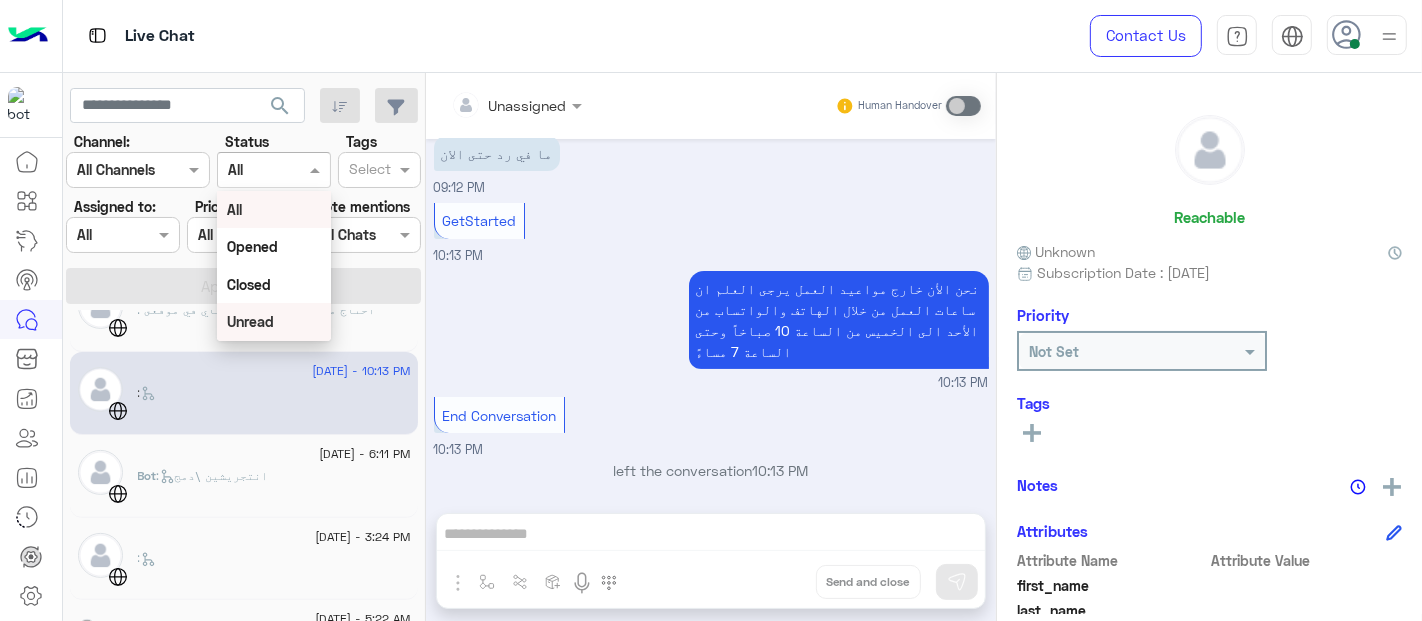 click on "Unread" at bounding box center [250, 321] 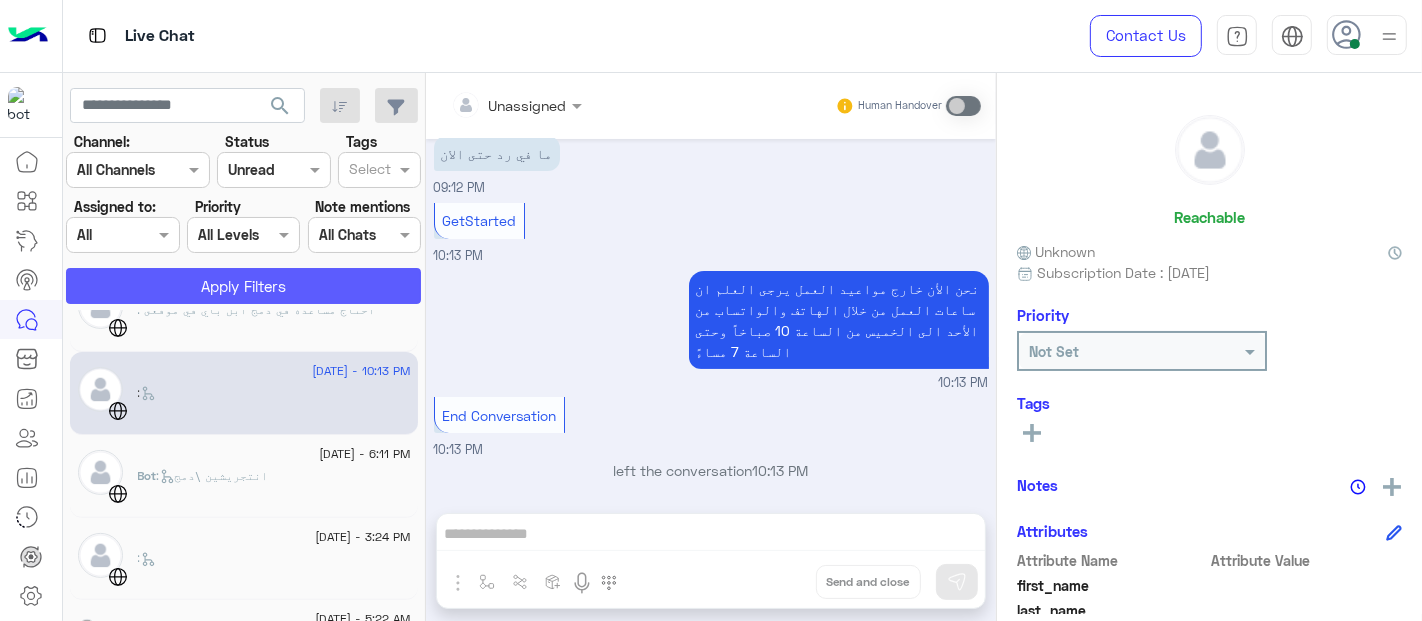 click on "Apply Filters" 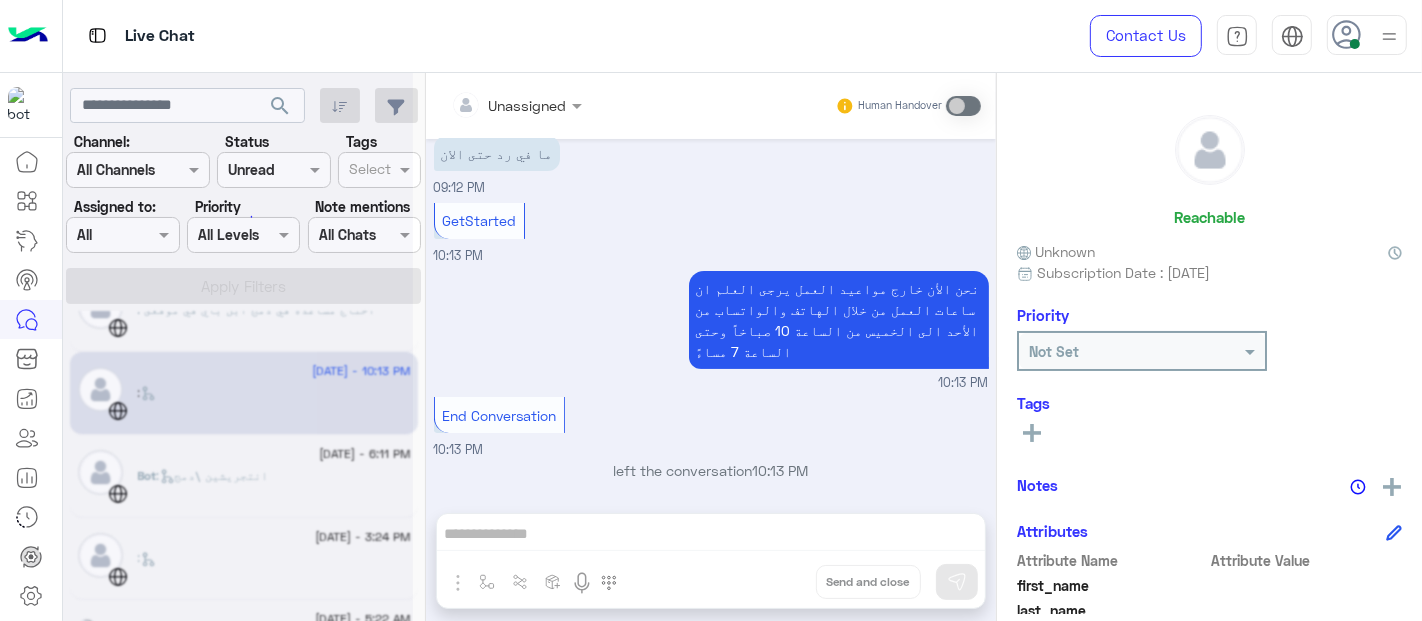 scroll, scrollTop: 1549, scrollLeft: 0, axis: vertical 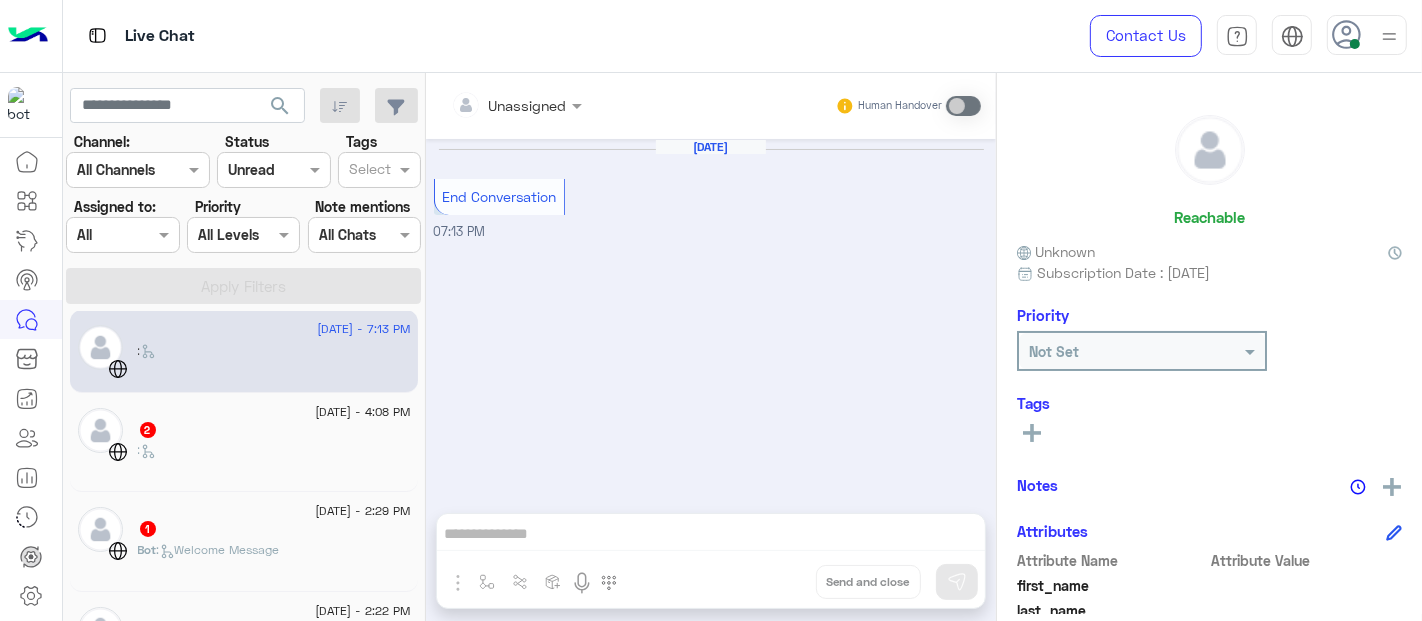 click on ":" 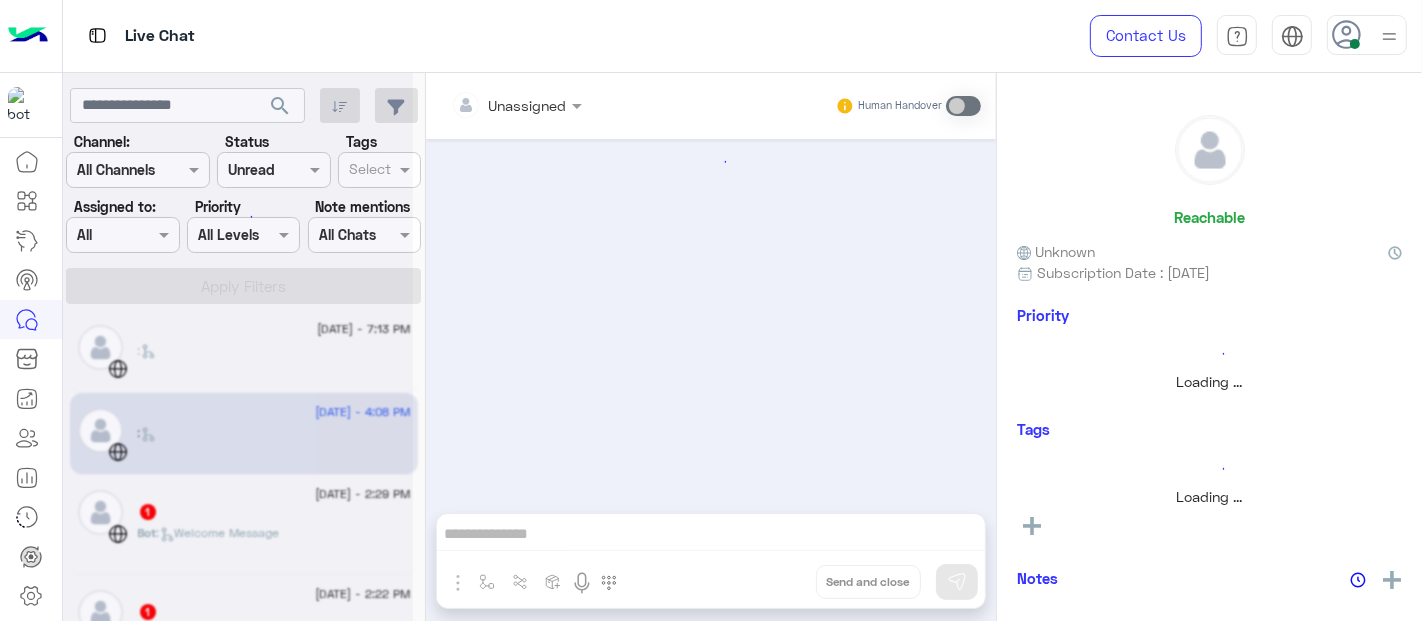 scroll, scrollTop: 118, scrollLeft: 0, axis: vertical 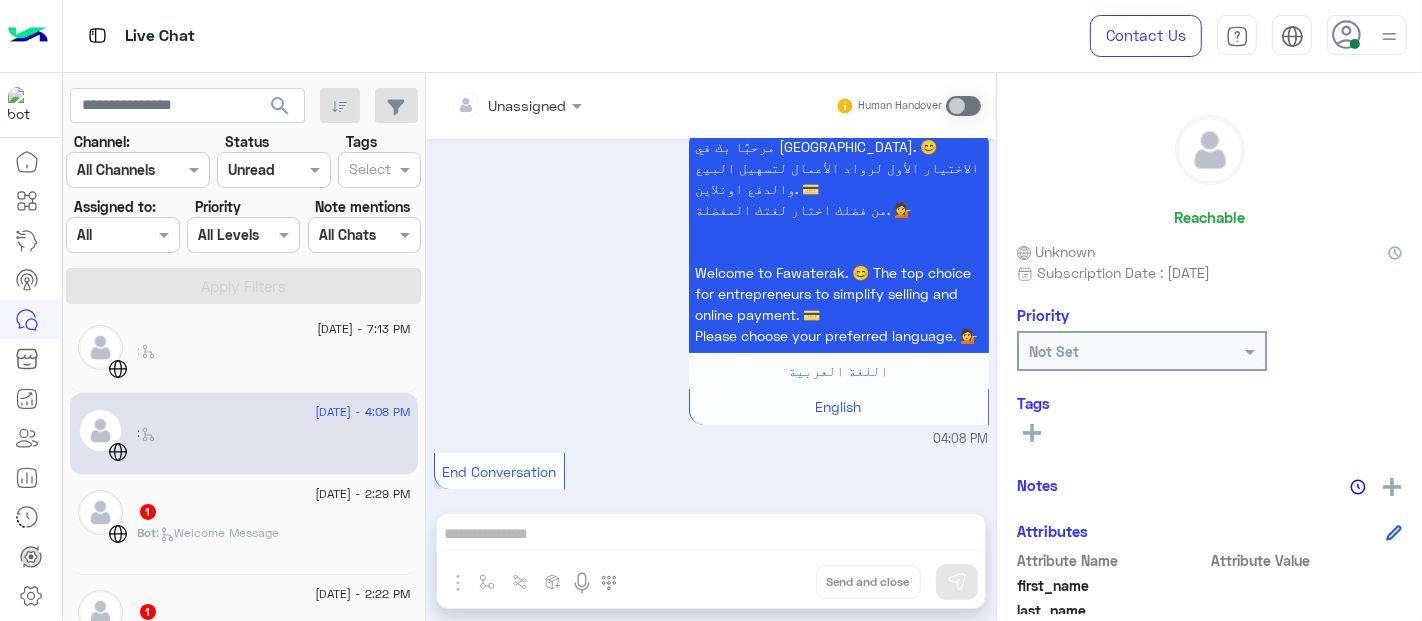 click on "1" 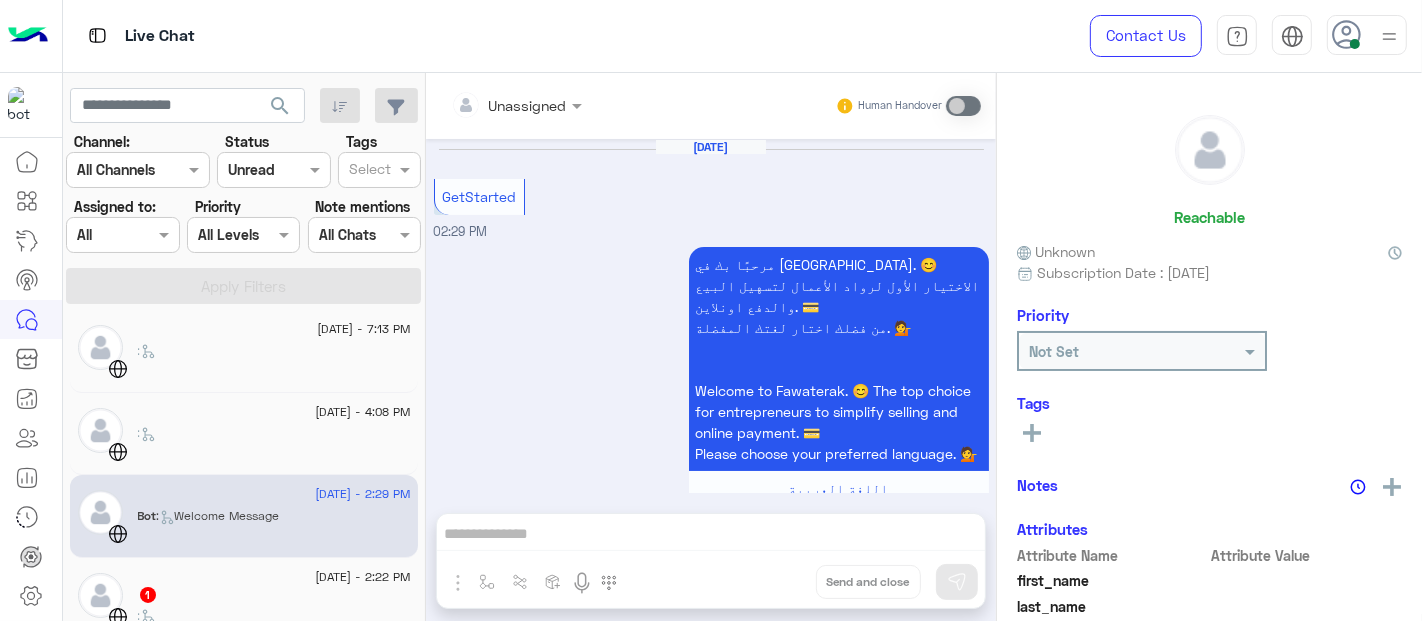 scroll, scrollTop: 51, scrollLeft: 0, axis: vertical 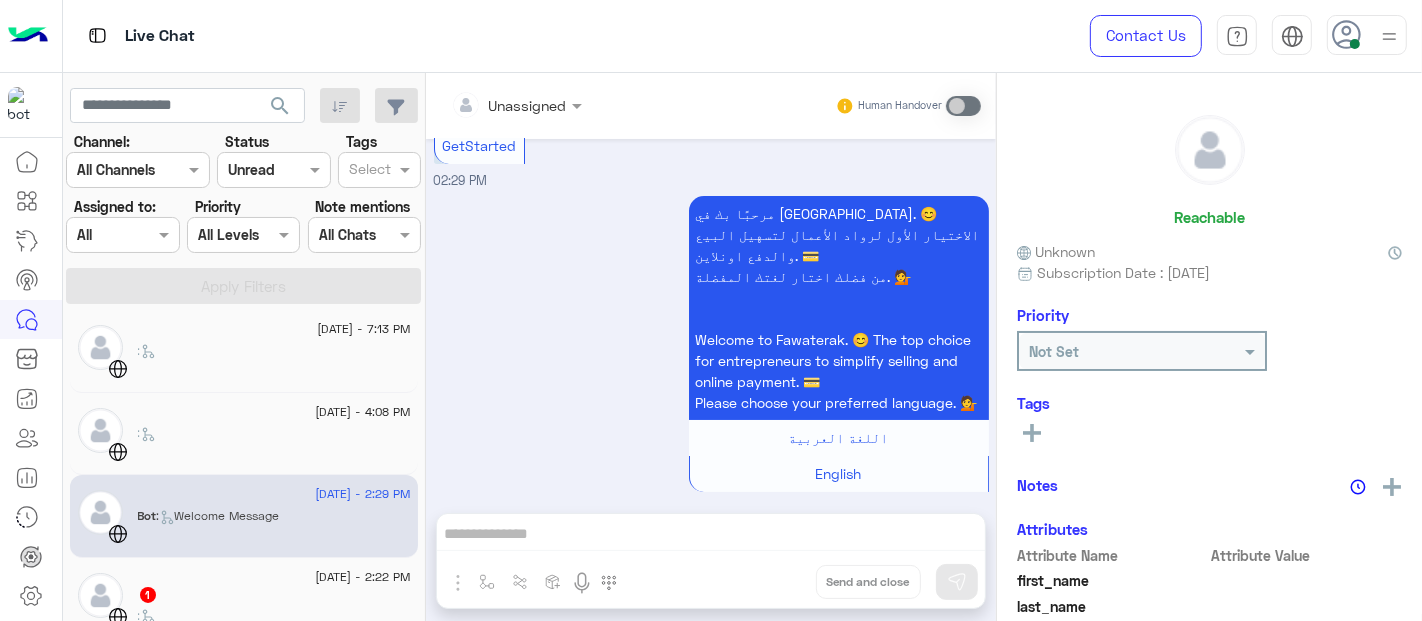 click on "[DATE] - 2:22 PM     1 :" 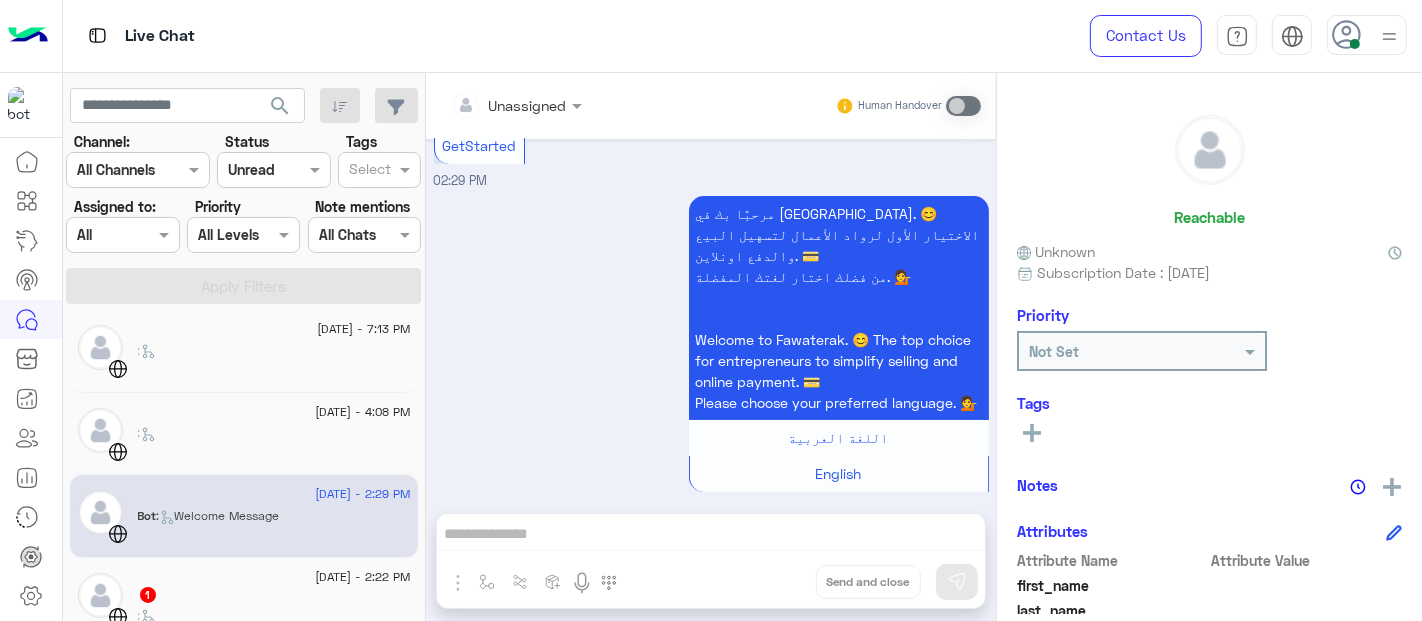 click on "[DATE] - 2:22 PM     1 :" 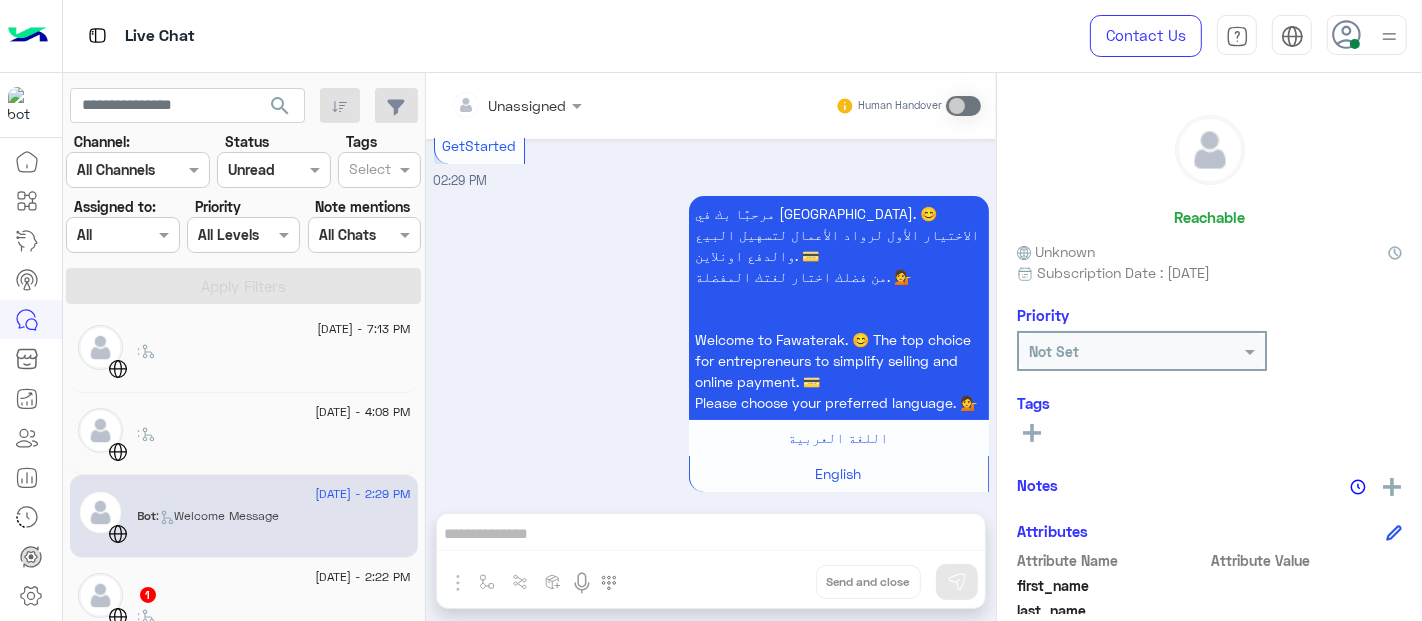 click on "[DATE] - 2:22 PM     1 :" 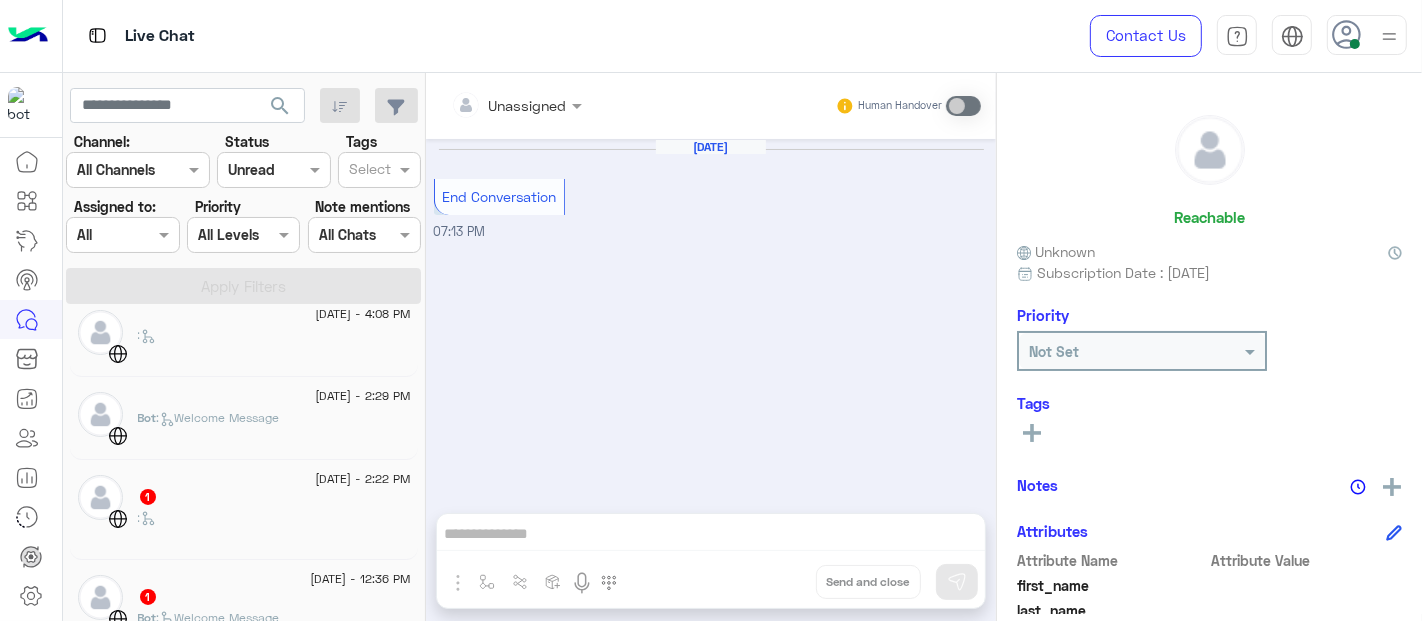 scroll, scrollTop: 80, scrollLeft: 0, axis: vertical 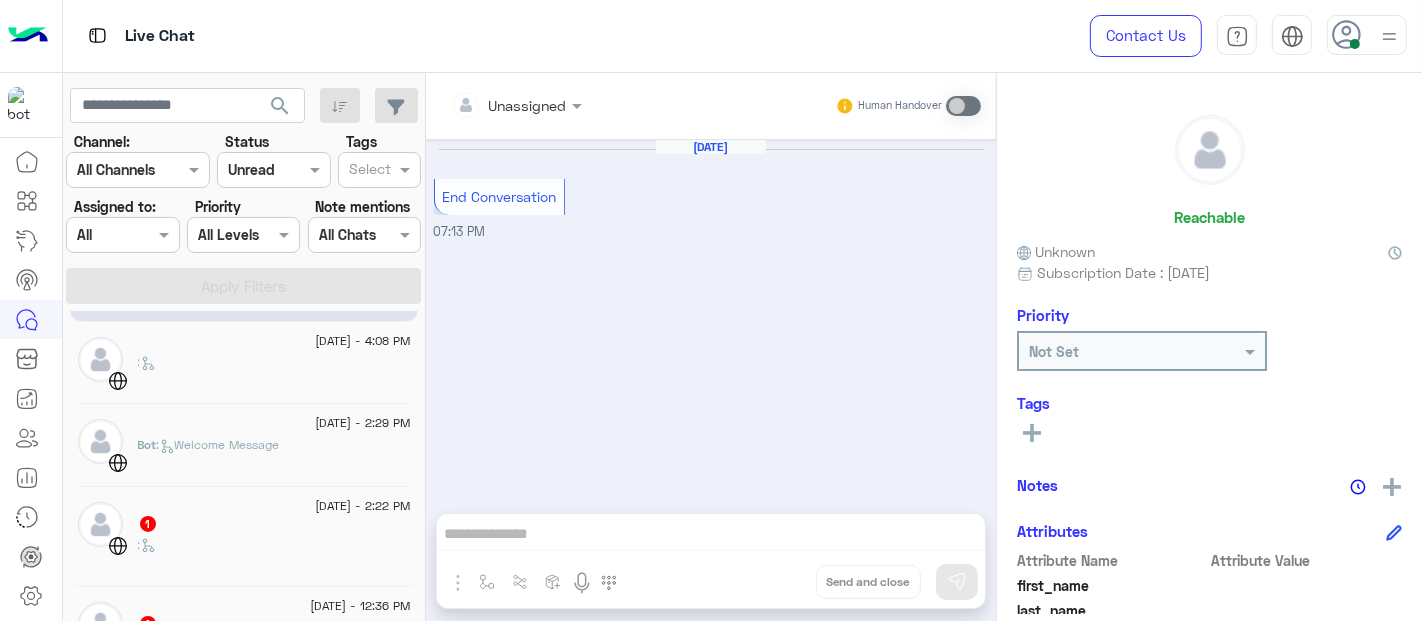 click on "[DATE] - 2:22 PM     1 :" 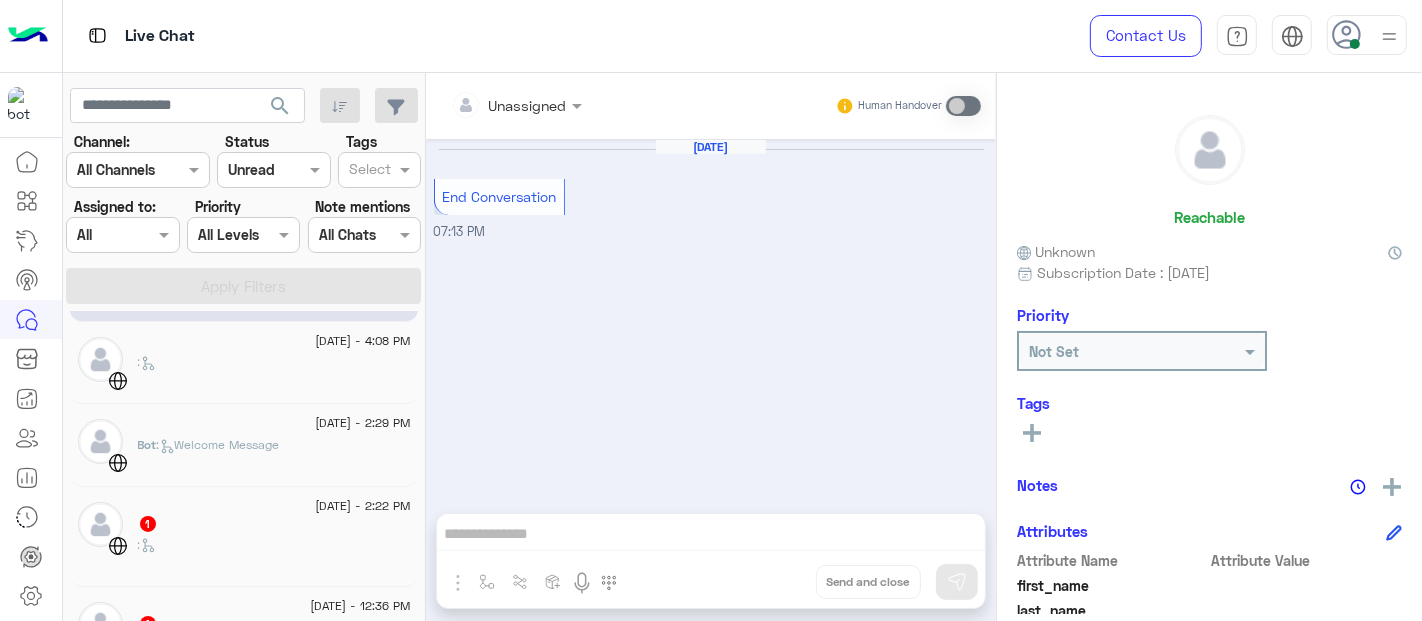 click on "1" 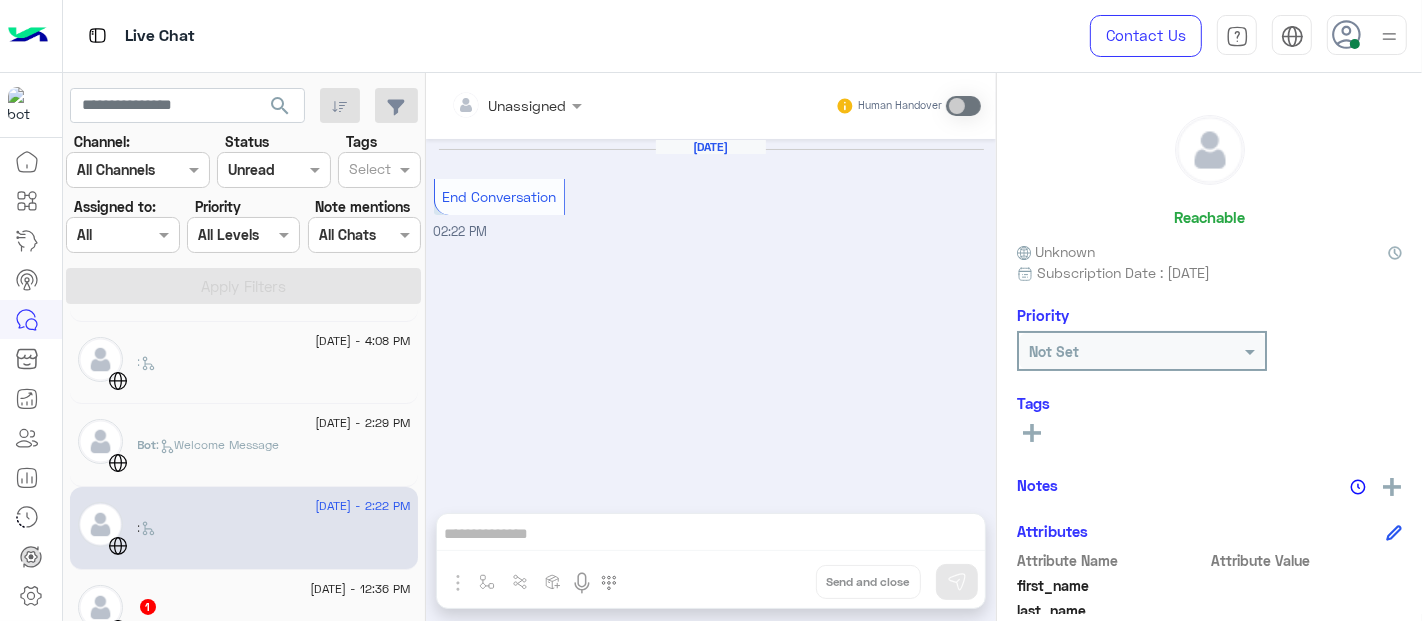 click on "[DATE] - 12:36 PM" 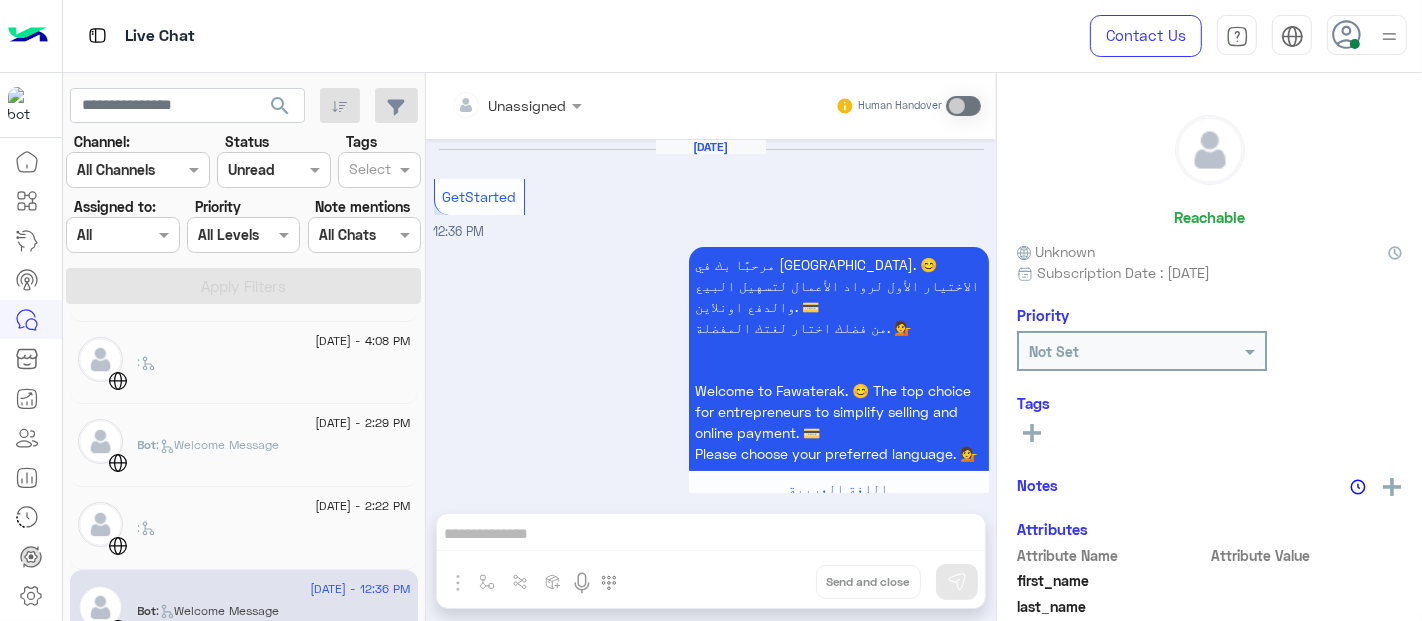 scroll, scrollTop: 51, scrollLeft: 0, axis: vertical 